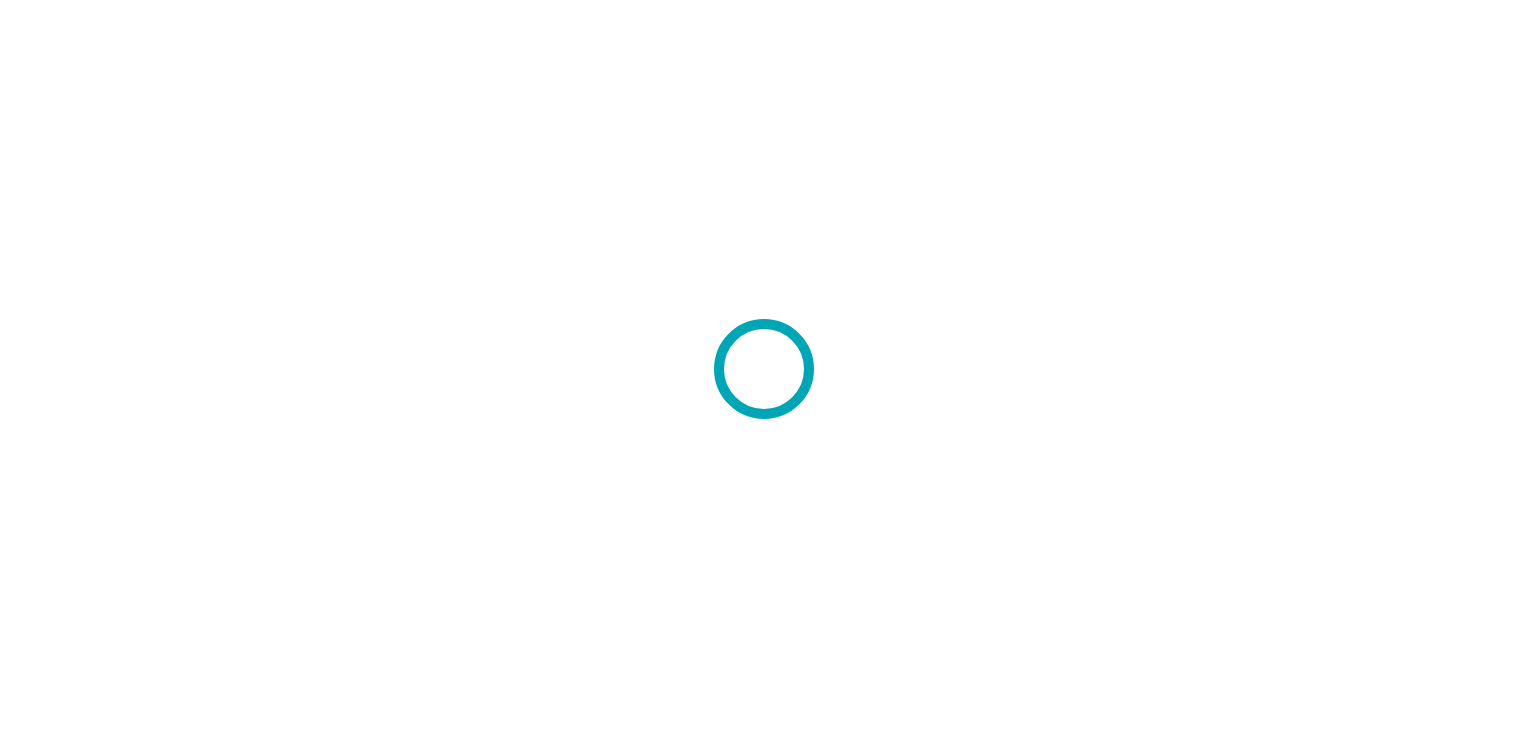 scroll, scrollTop: 0, scrollLeft: 0, axis: both 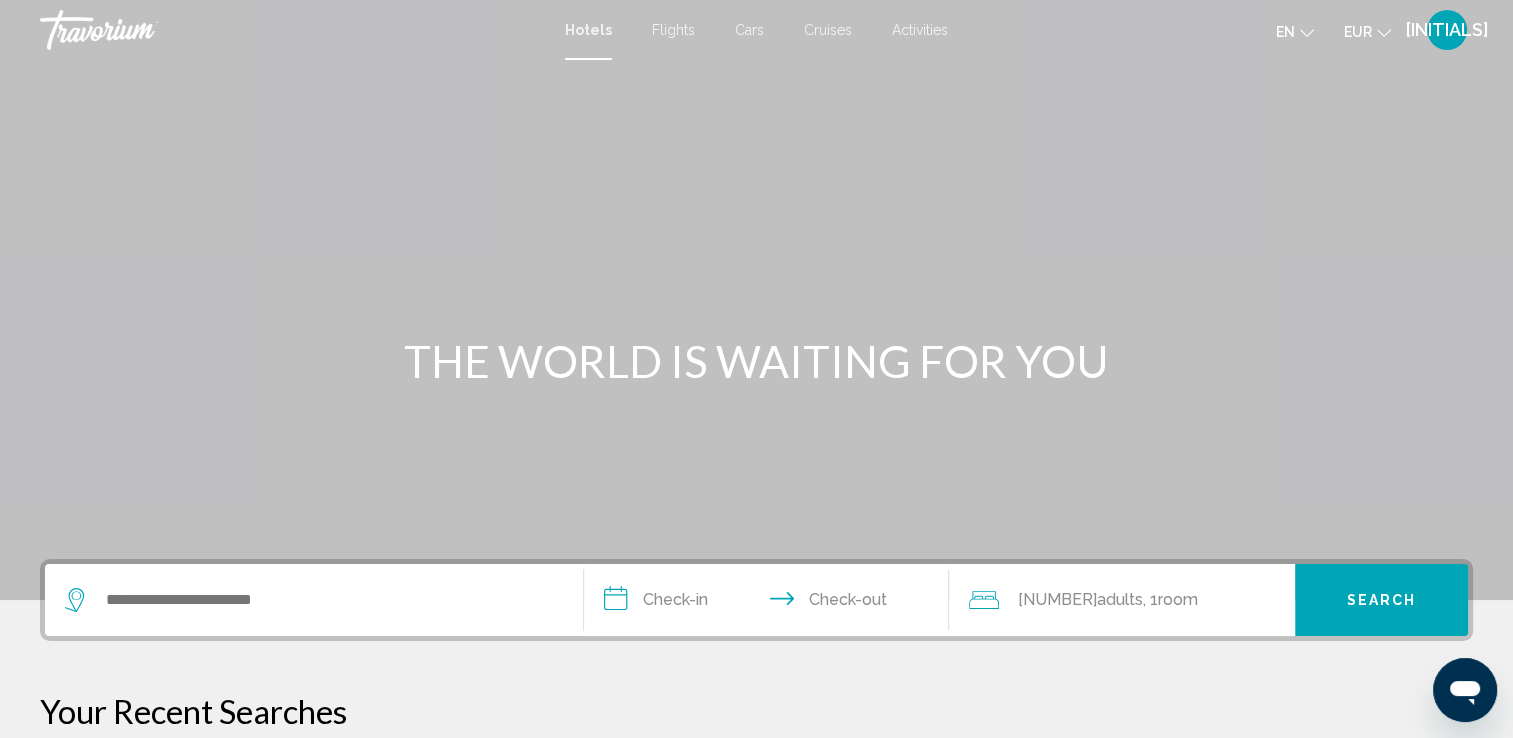 click on "Activities" at bounding box center [920, 30] 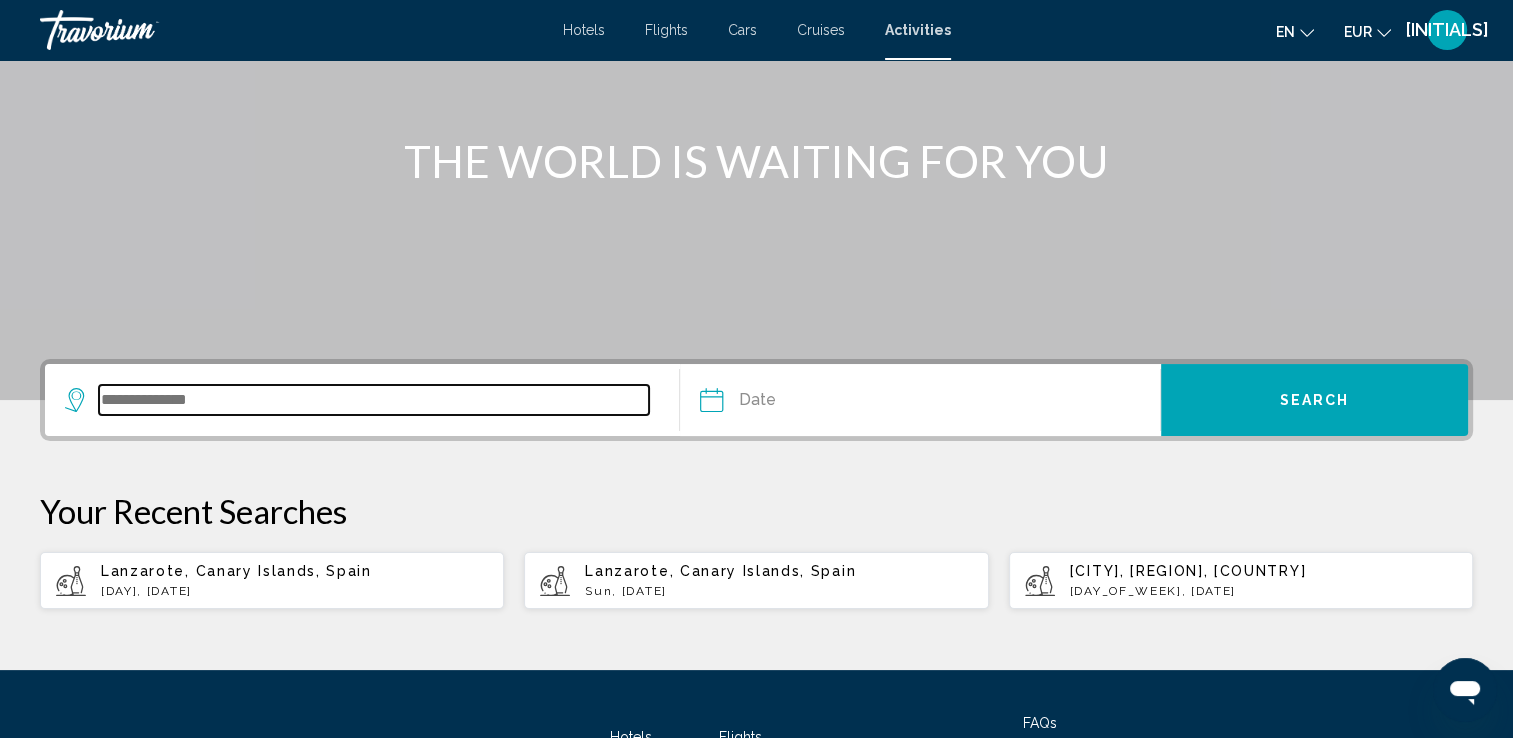 click at bounding box center (374, 400) 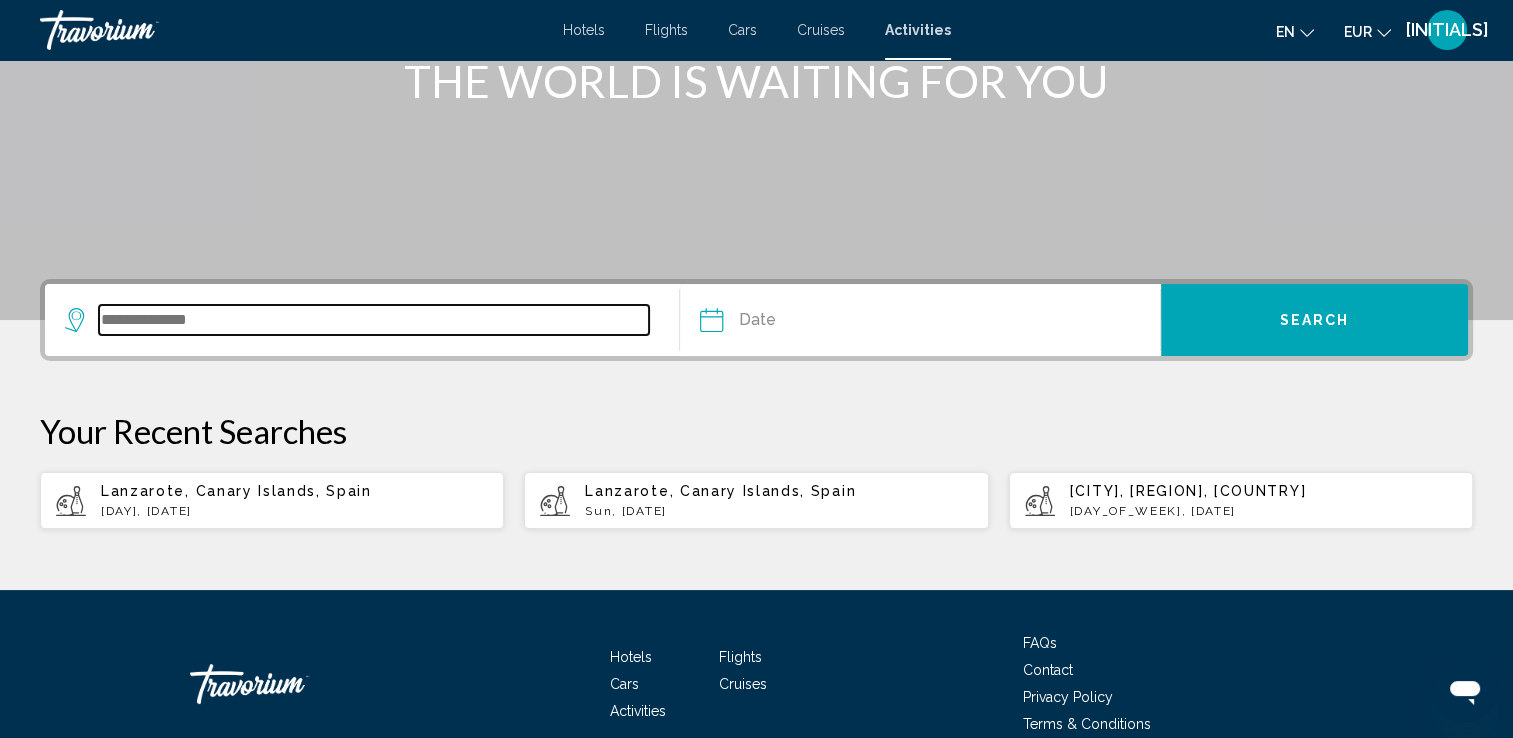 scroll, scrollTop: 376, scrollLeft: 0, axis: vertical 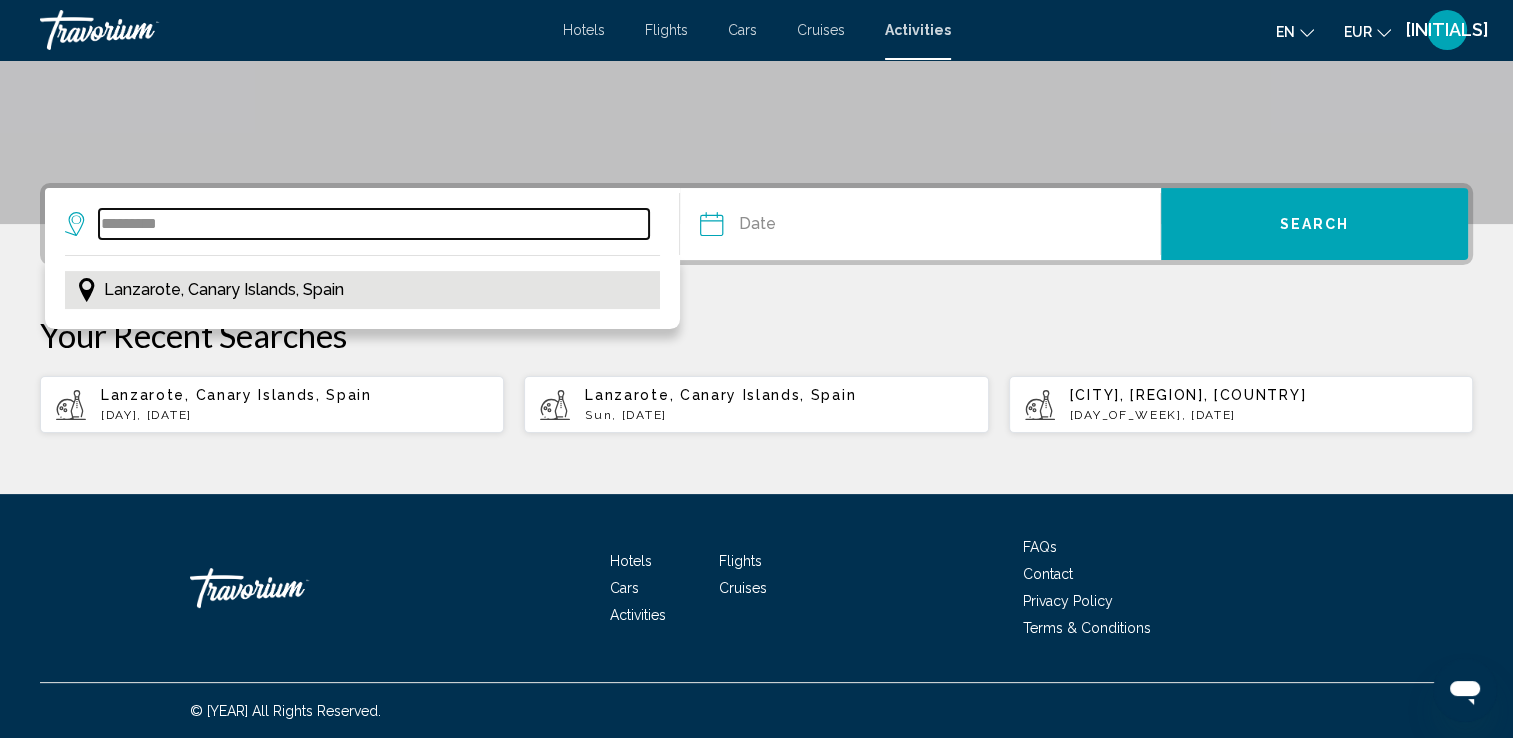 type on "•••••••••" 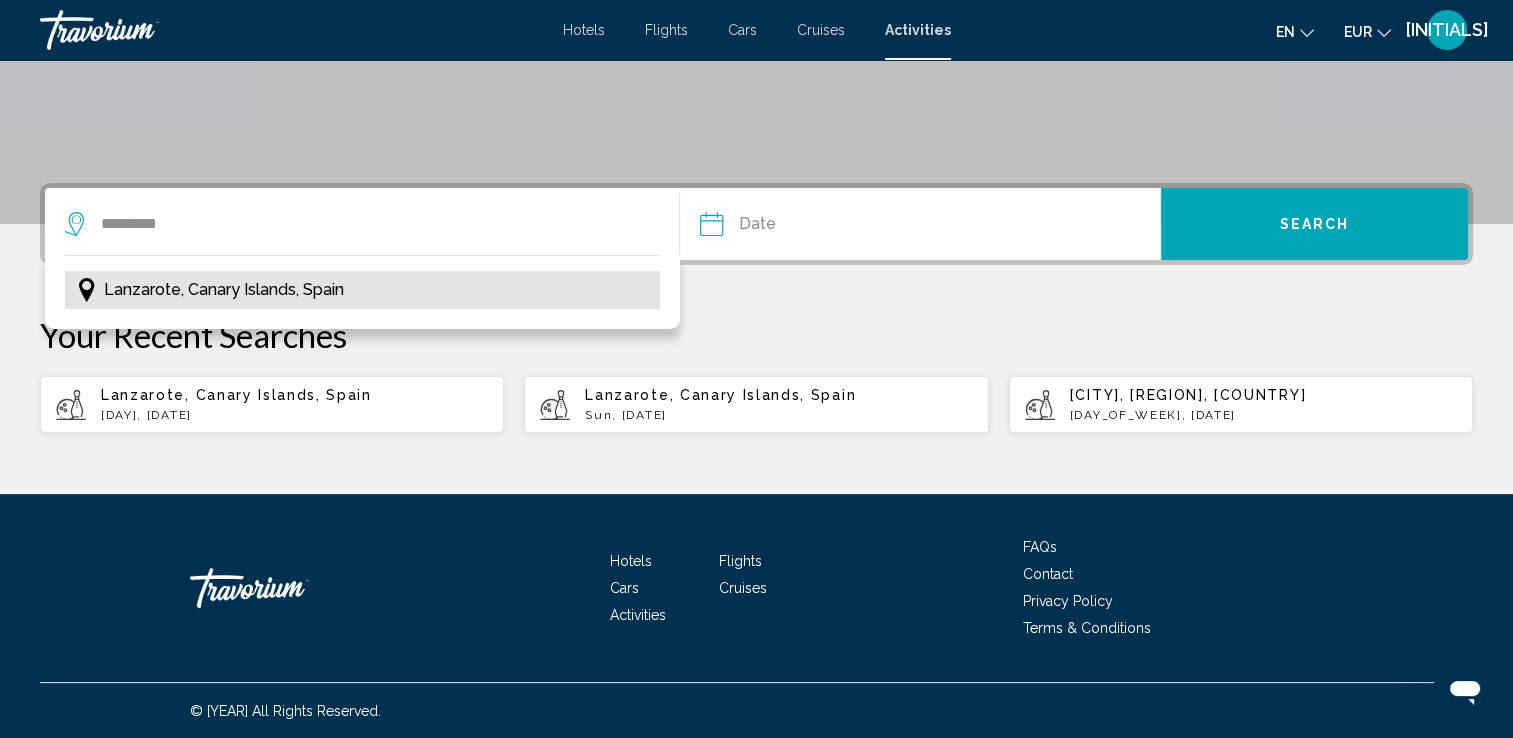 click on "Lanzarote, Canary Islands, Spain" at bounding box center (224, 290) 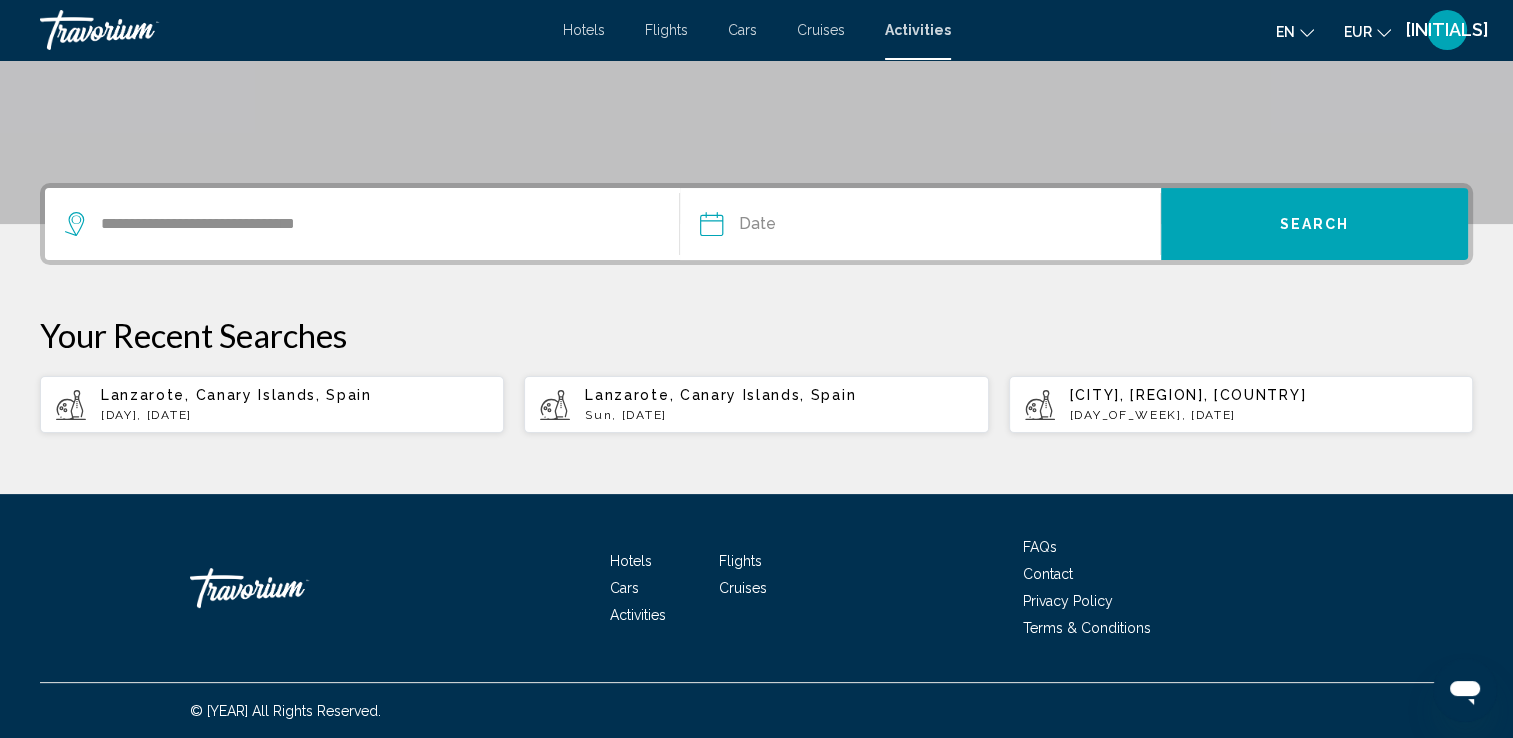 click at bounding box center (814, 227) 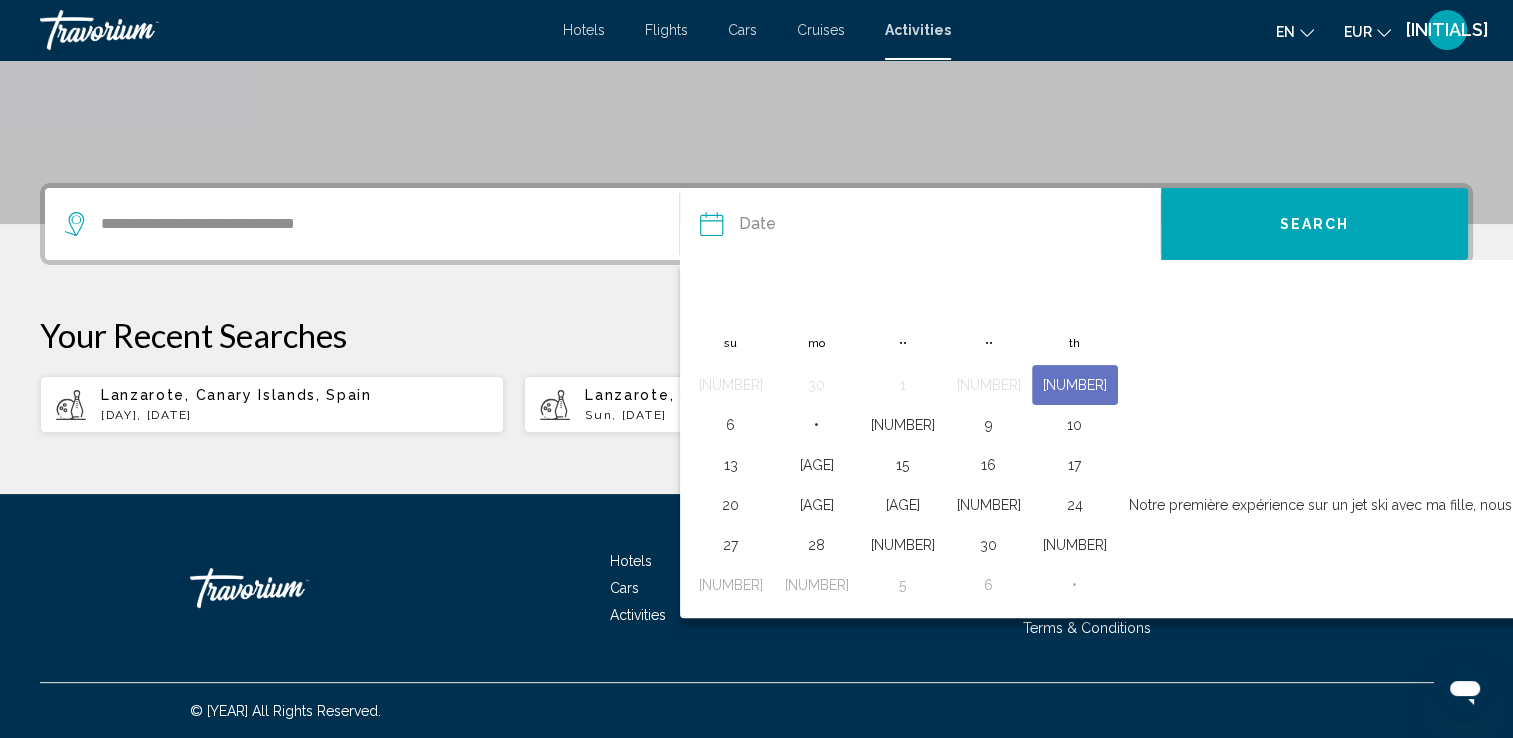 click at bounding box center [8645, 296] 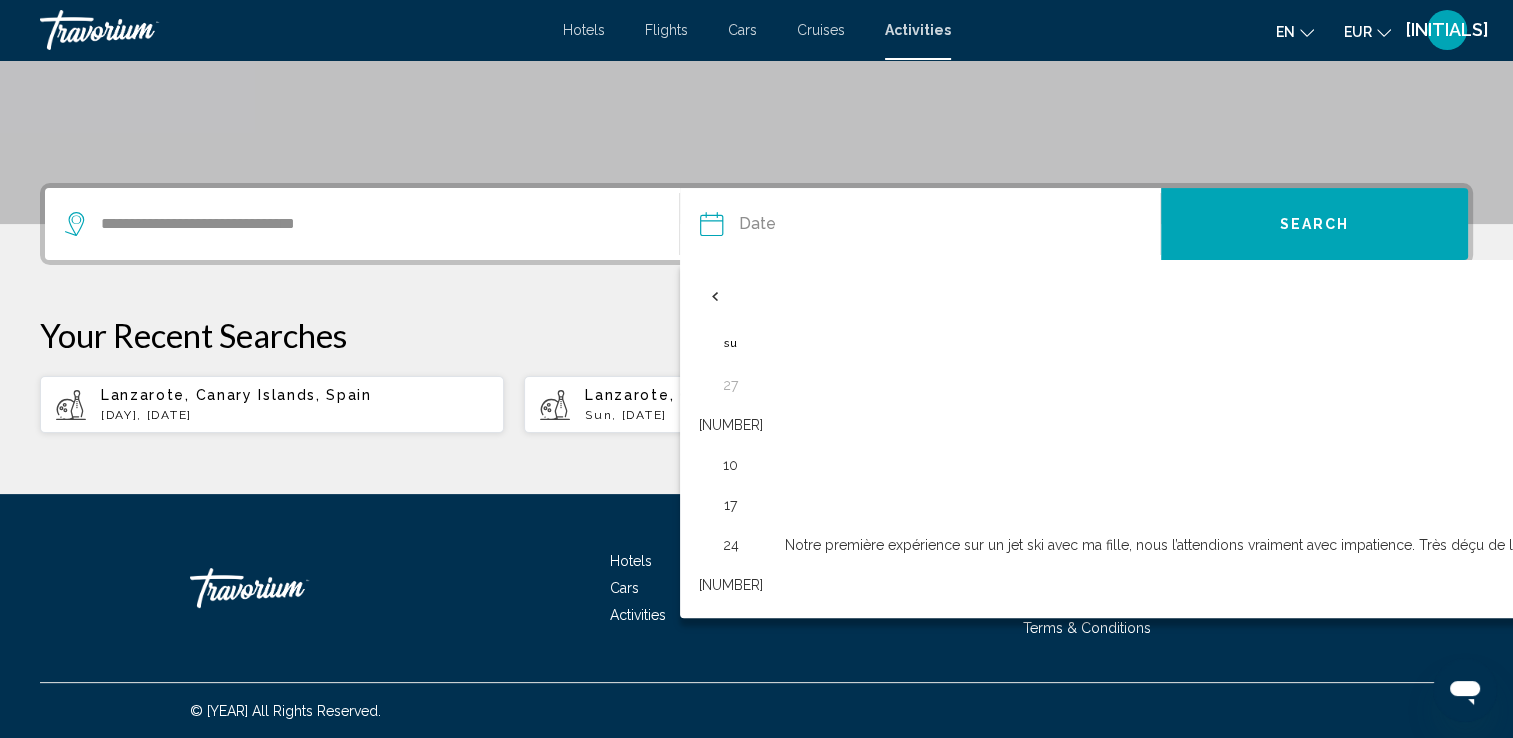 click on "[NUMBER]" at bounding box center (8687, 385) 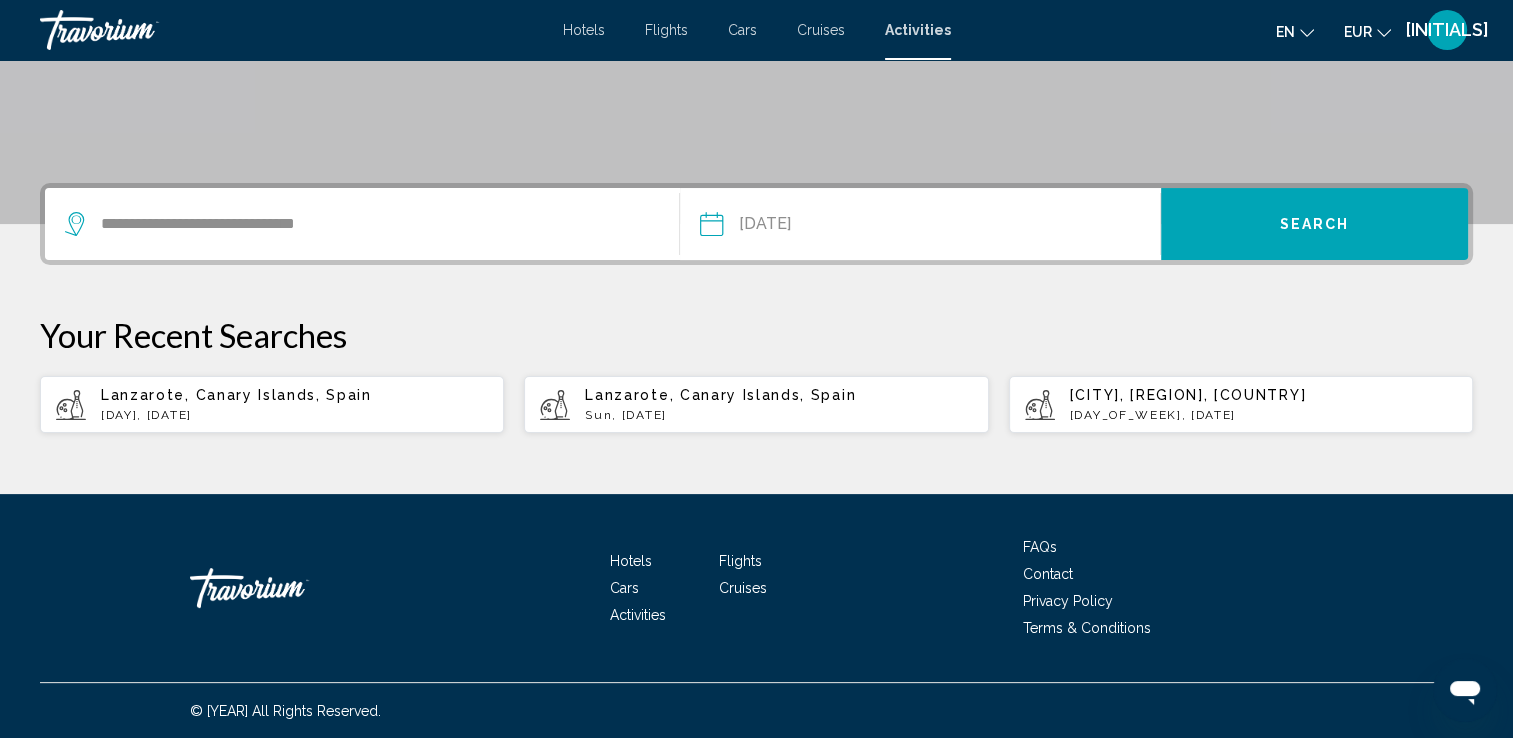 click on "Search" at bounding box center [1314, 224] 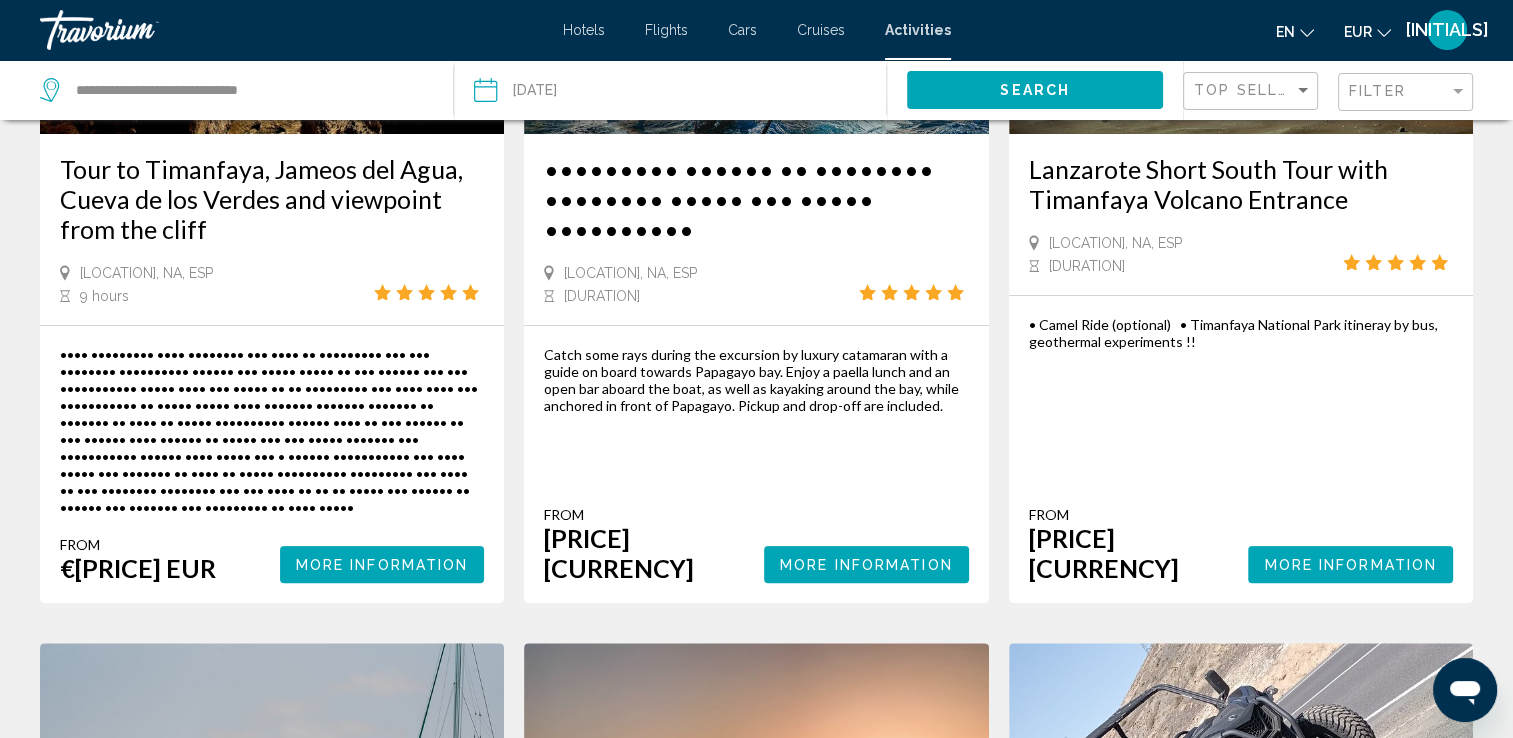 scroll, scrollTop: 0, scrollLeft: 0, axis: both 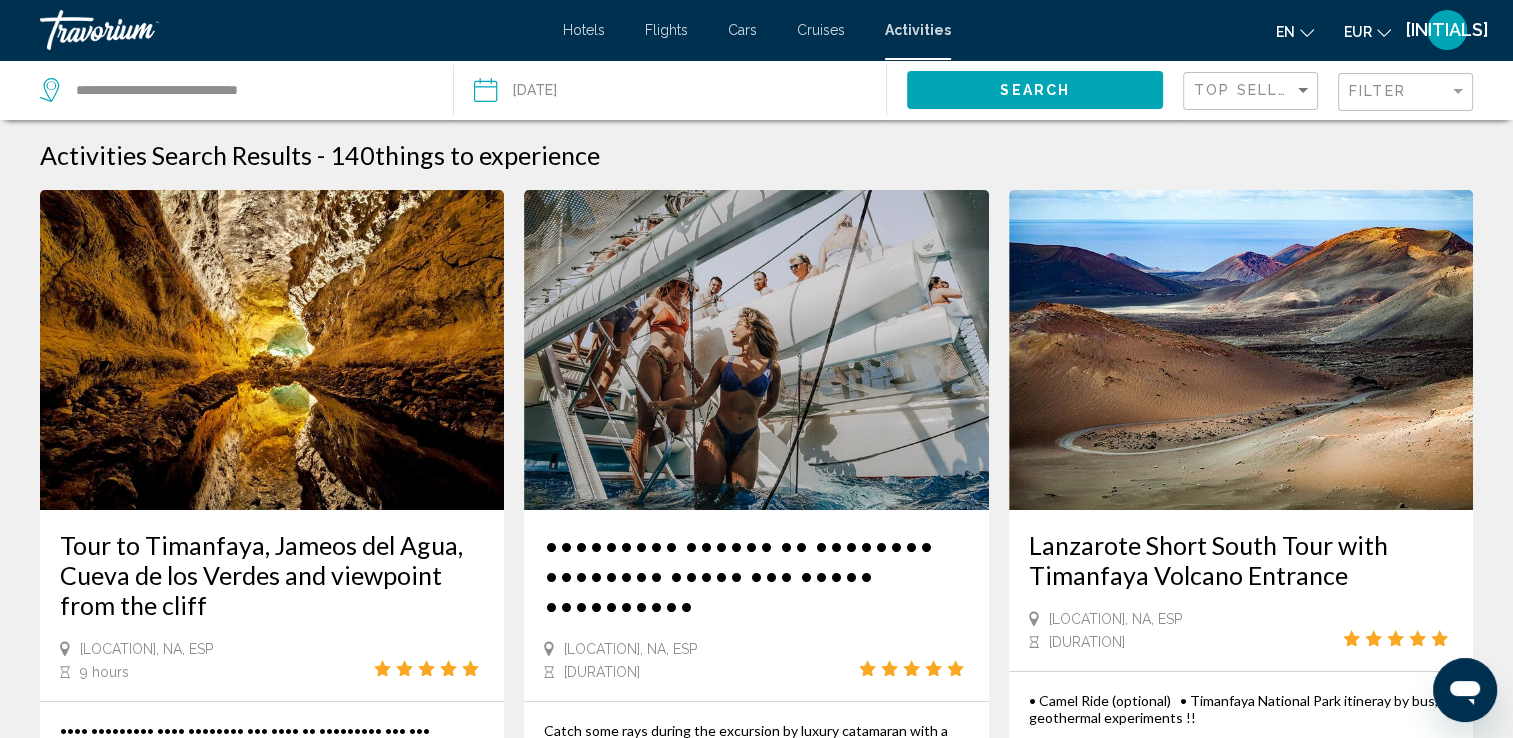 click on "Filter" at bounding box center (1408, 92) 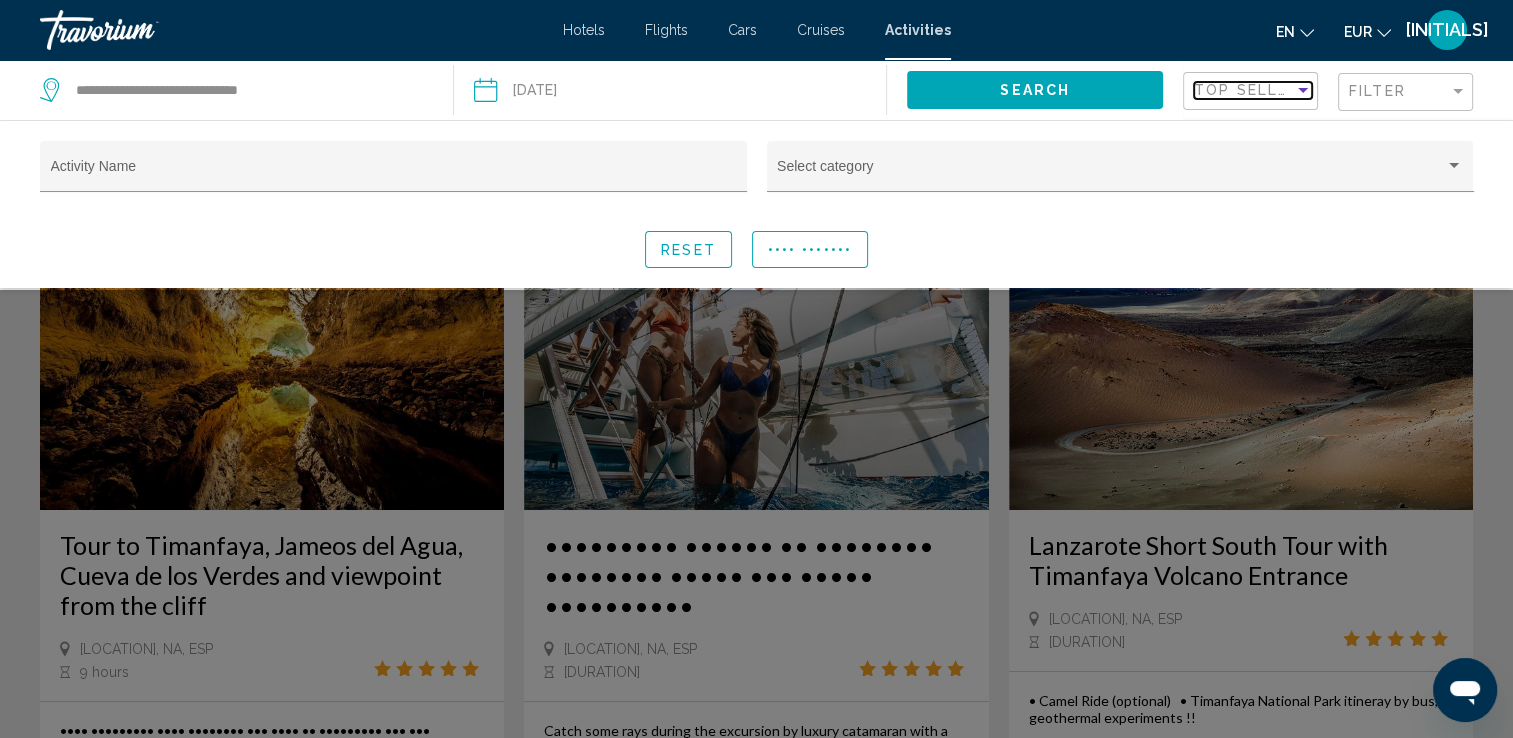 click on "Top Sellers" at bounding box center (1252, 90) 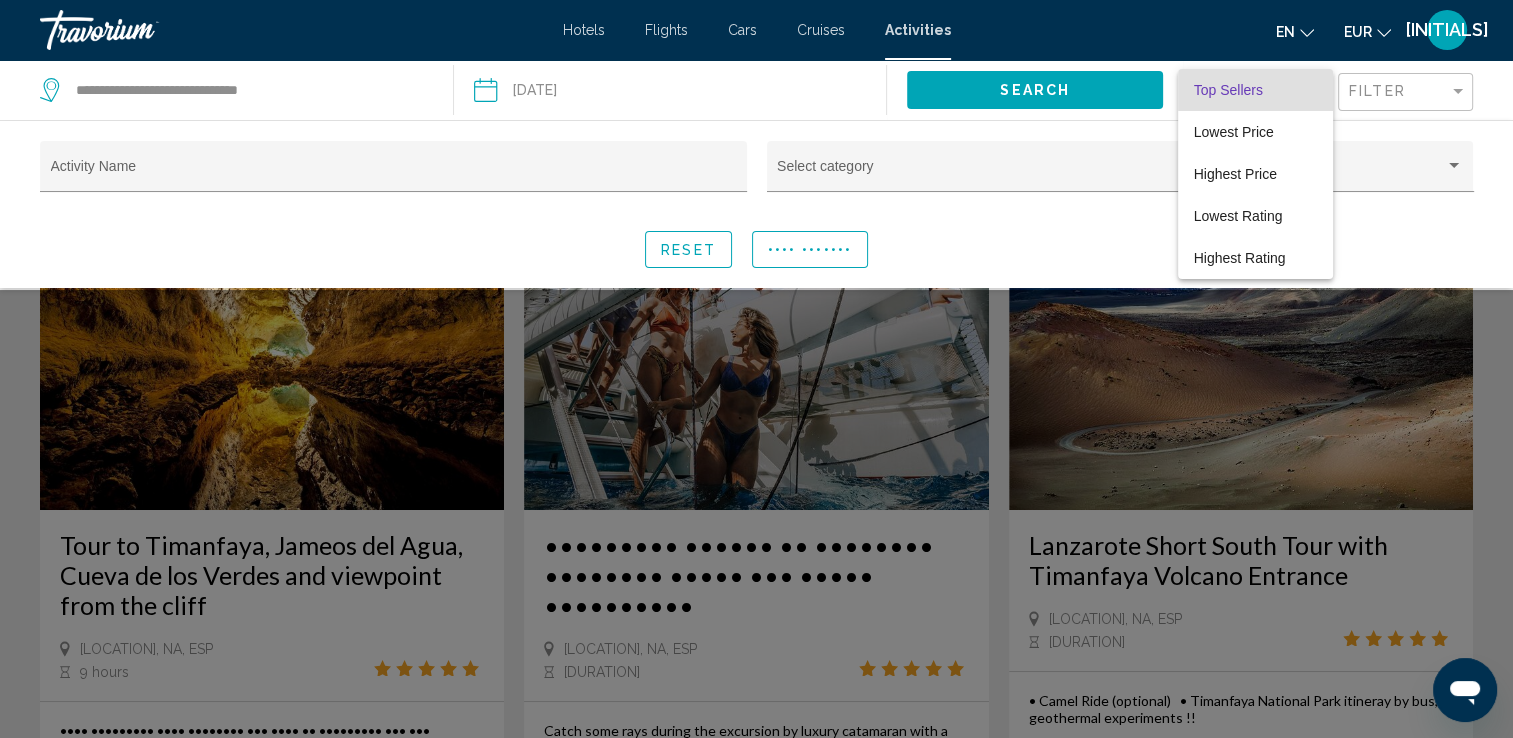 click at bounding box center (756, 369) 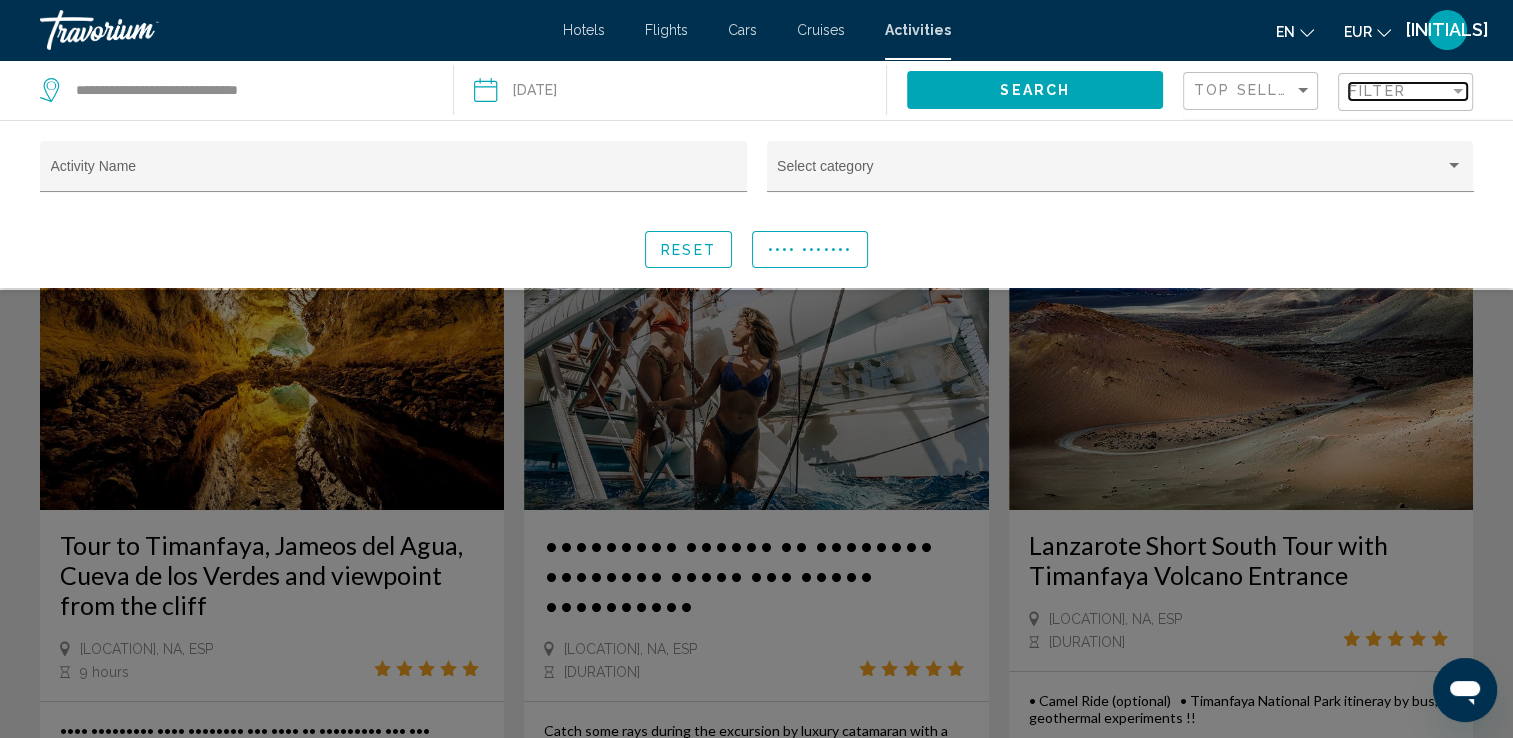 click on "Filter" at bounding box center (1399, 91) 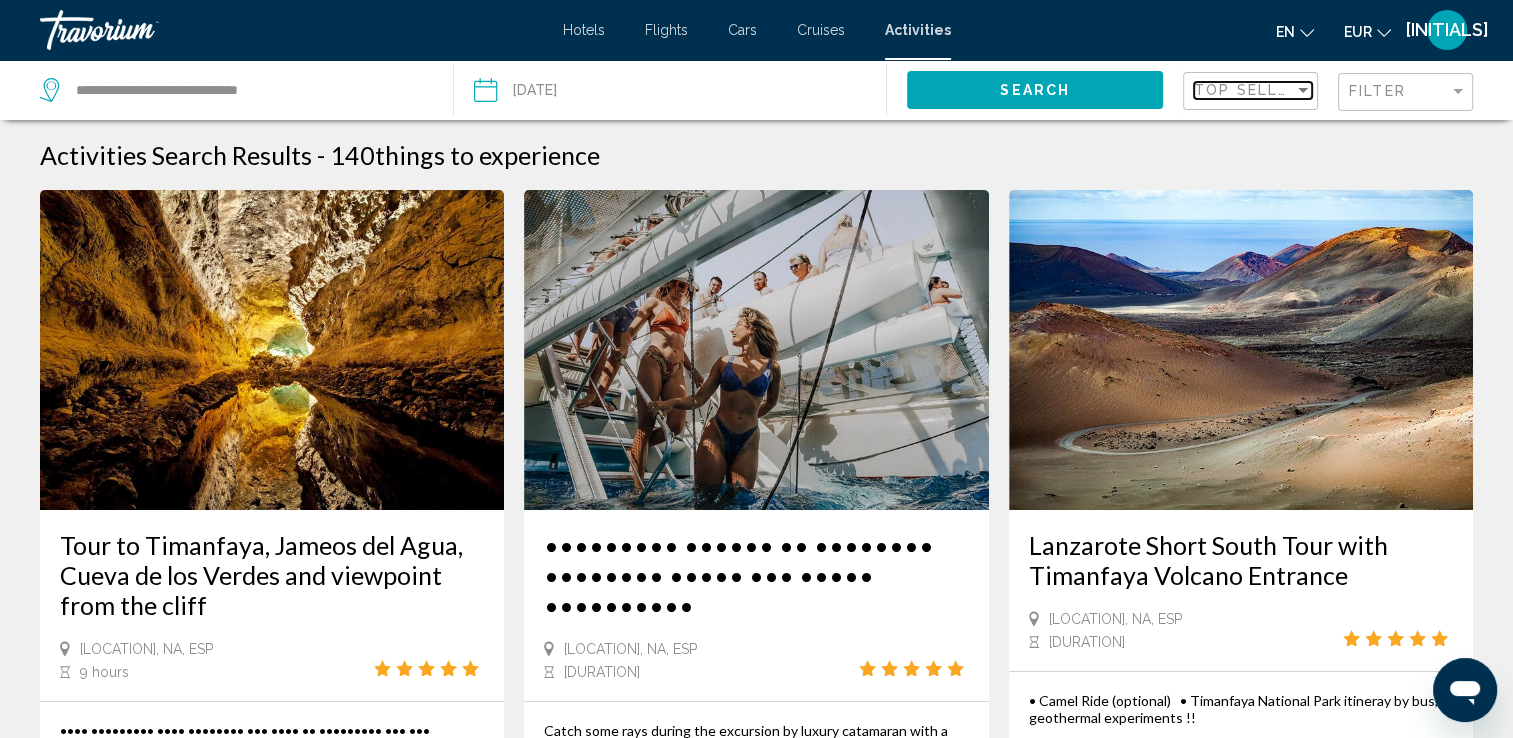 click at bounding box center [1303, 90] 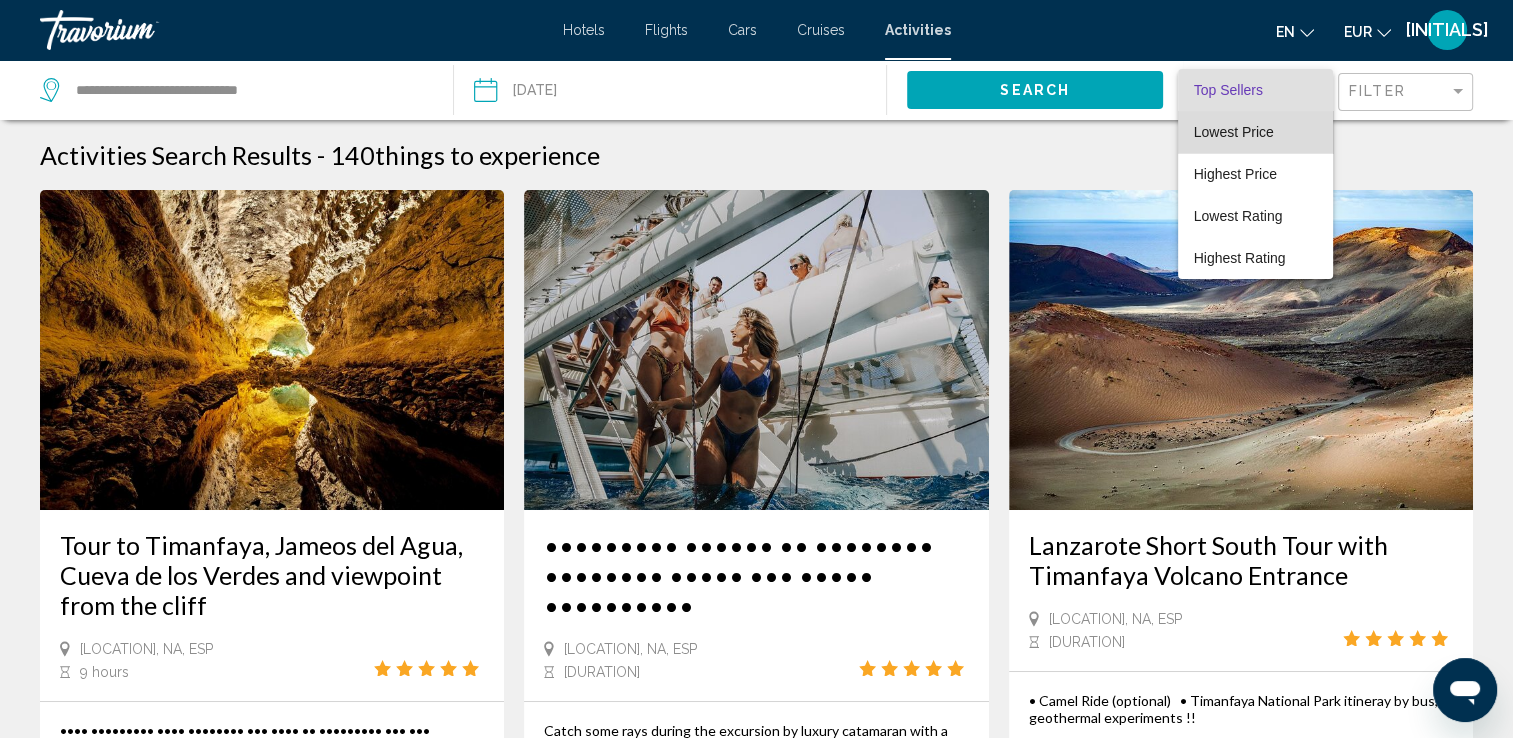 click on "Lowest Price" at bounding box center (1234, 132) 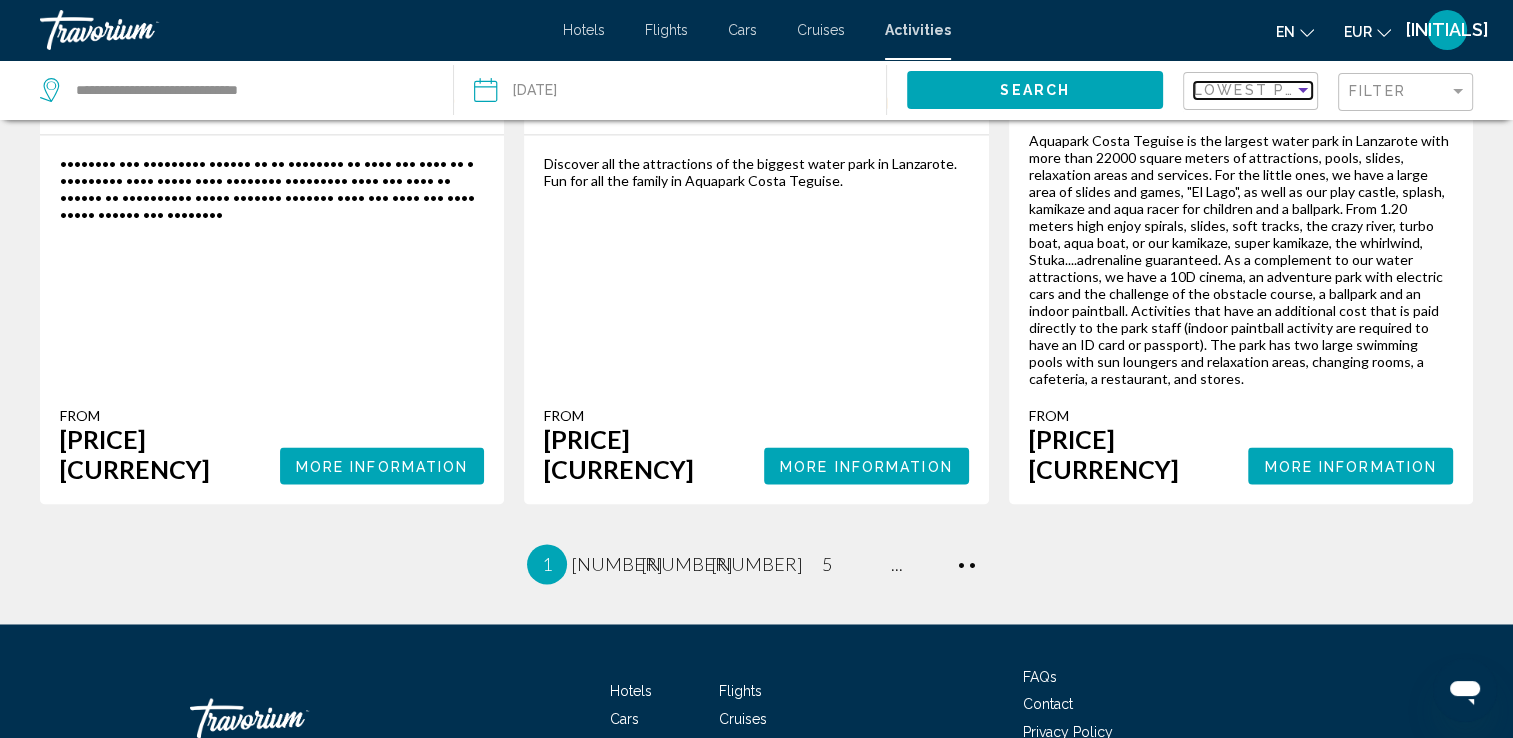 scroll, scrollTop: 3118, scrollLeft: 0, axis: vertical 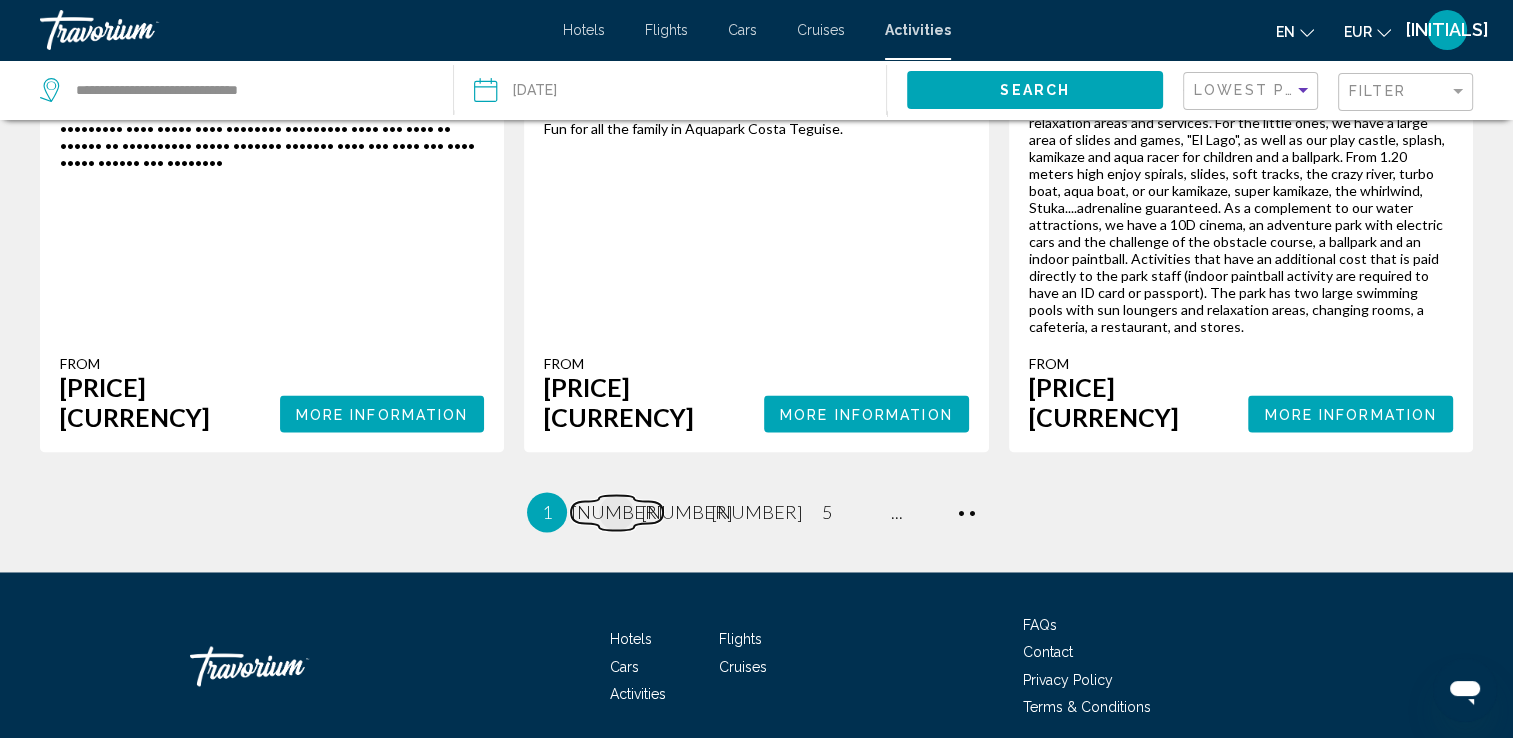click on "[NUMBER]" at bounding box center (617, 512) 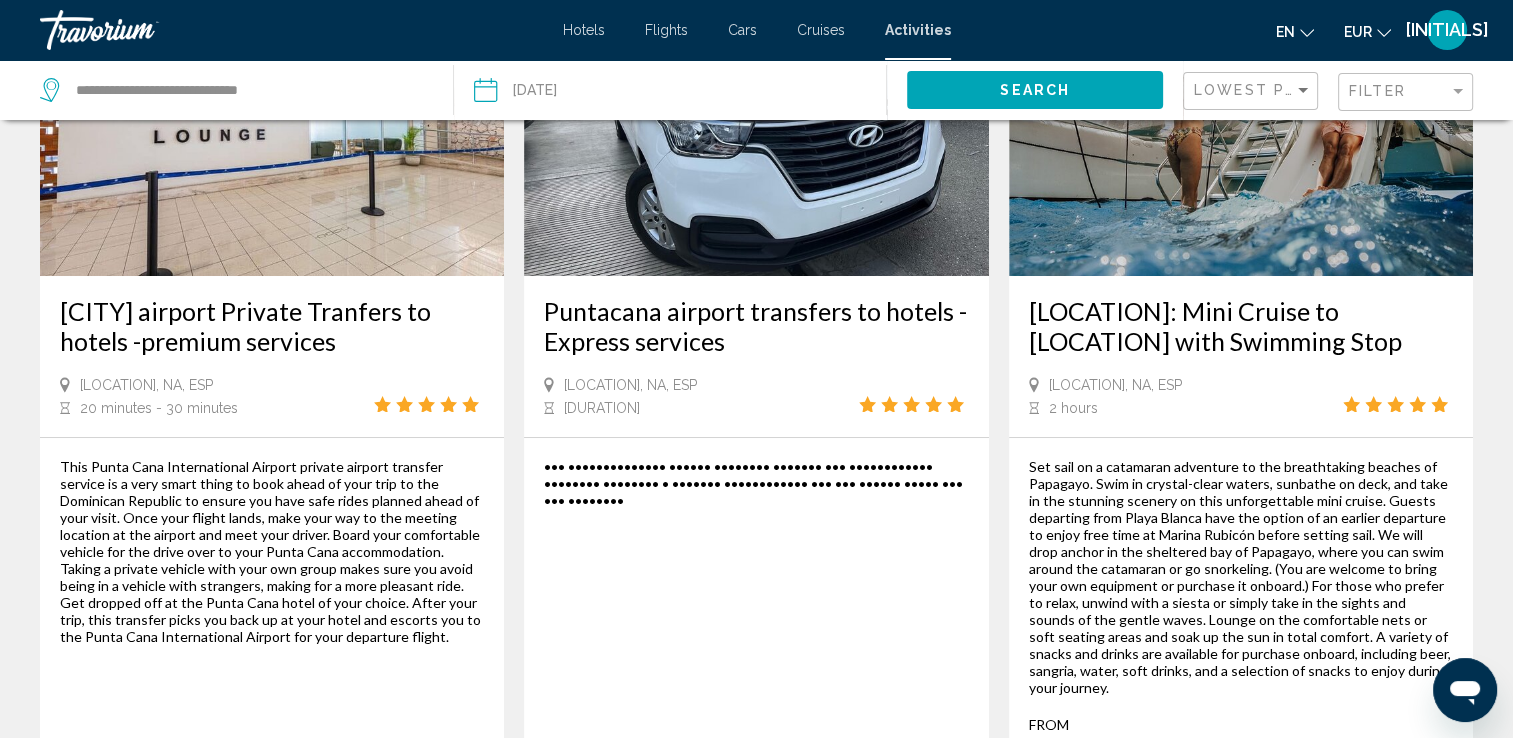 scroll, scrollTop: 200, scrollLeft: 0, axis: vertical 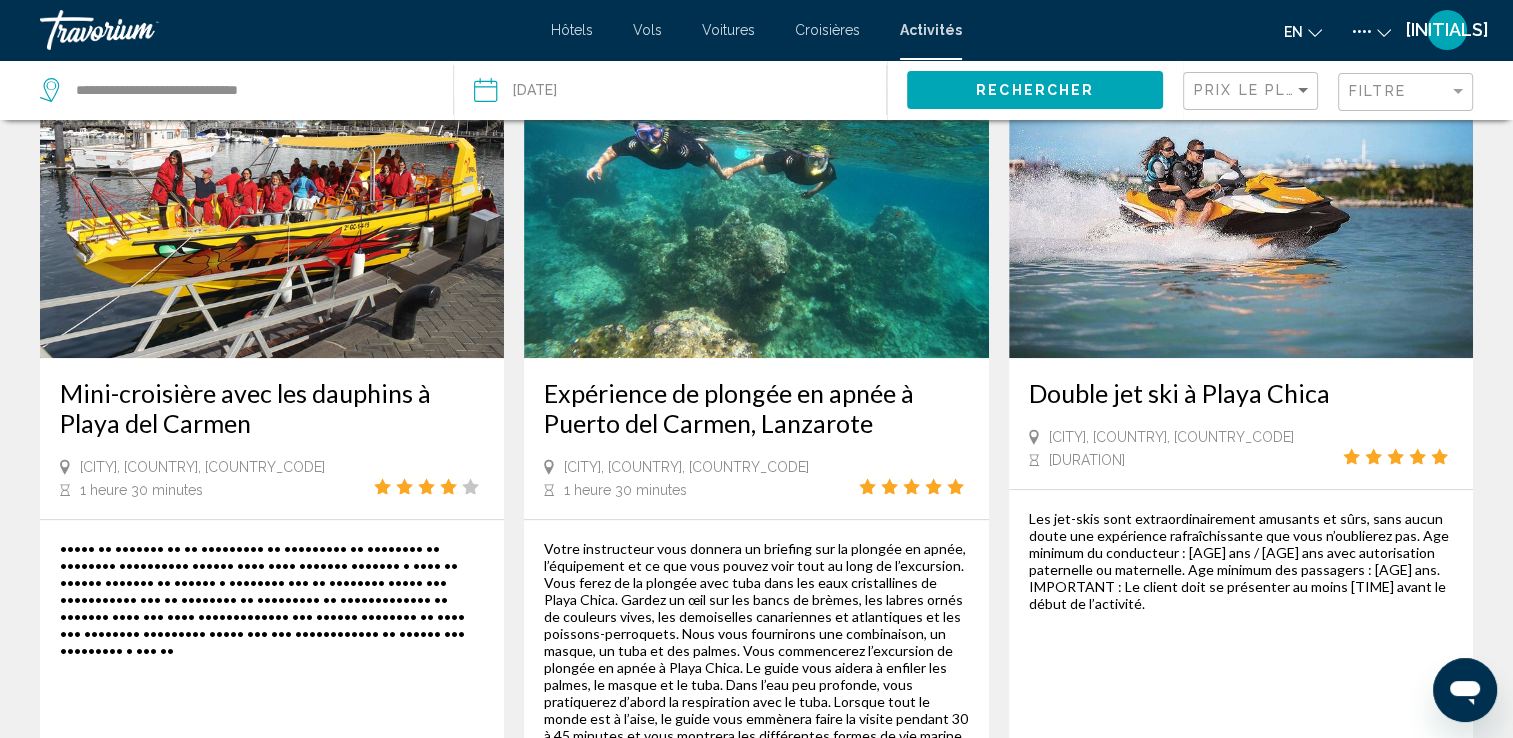 click at bounding box center [1241, 198] 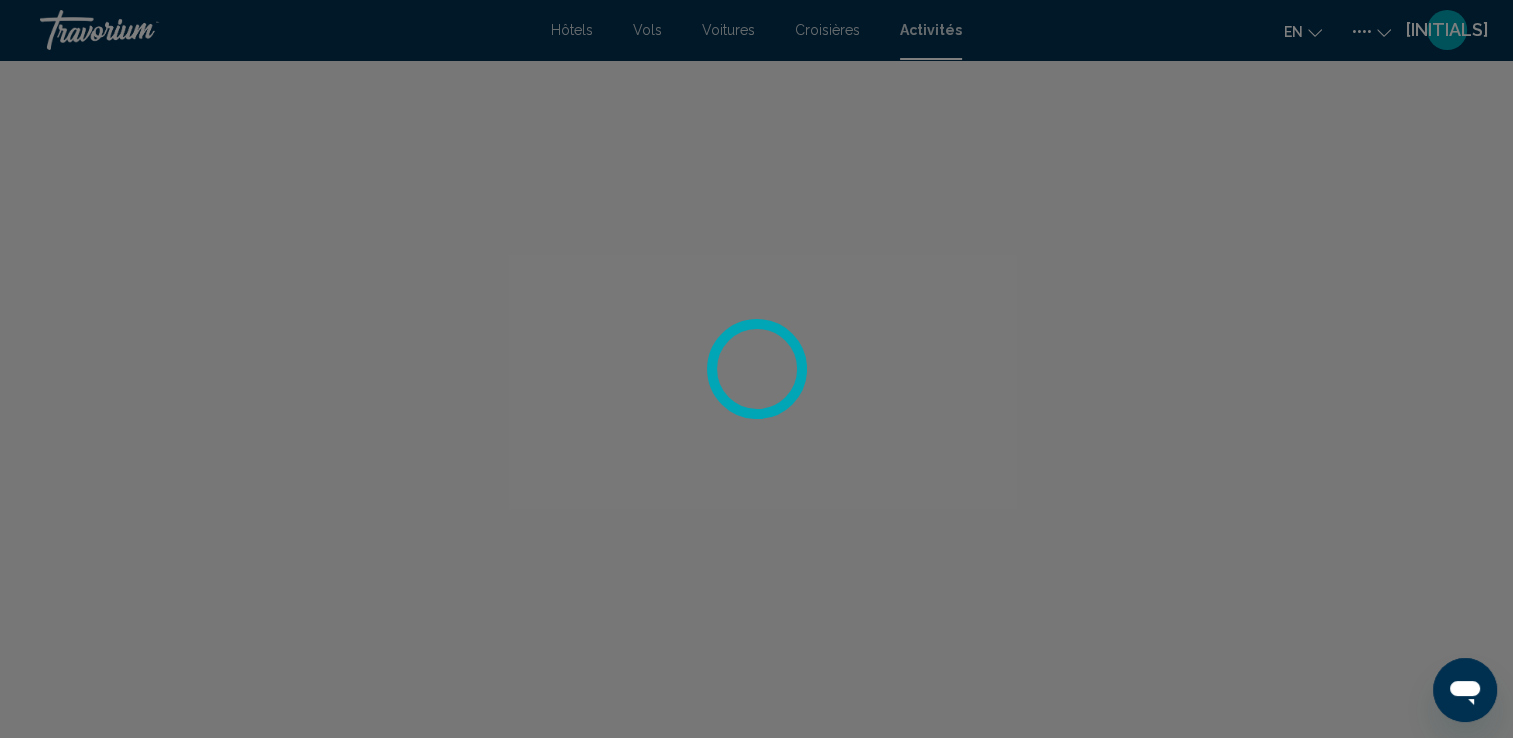 scroll, scrollTop: 0, scrollLeft: 0, axis: both 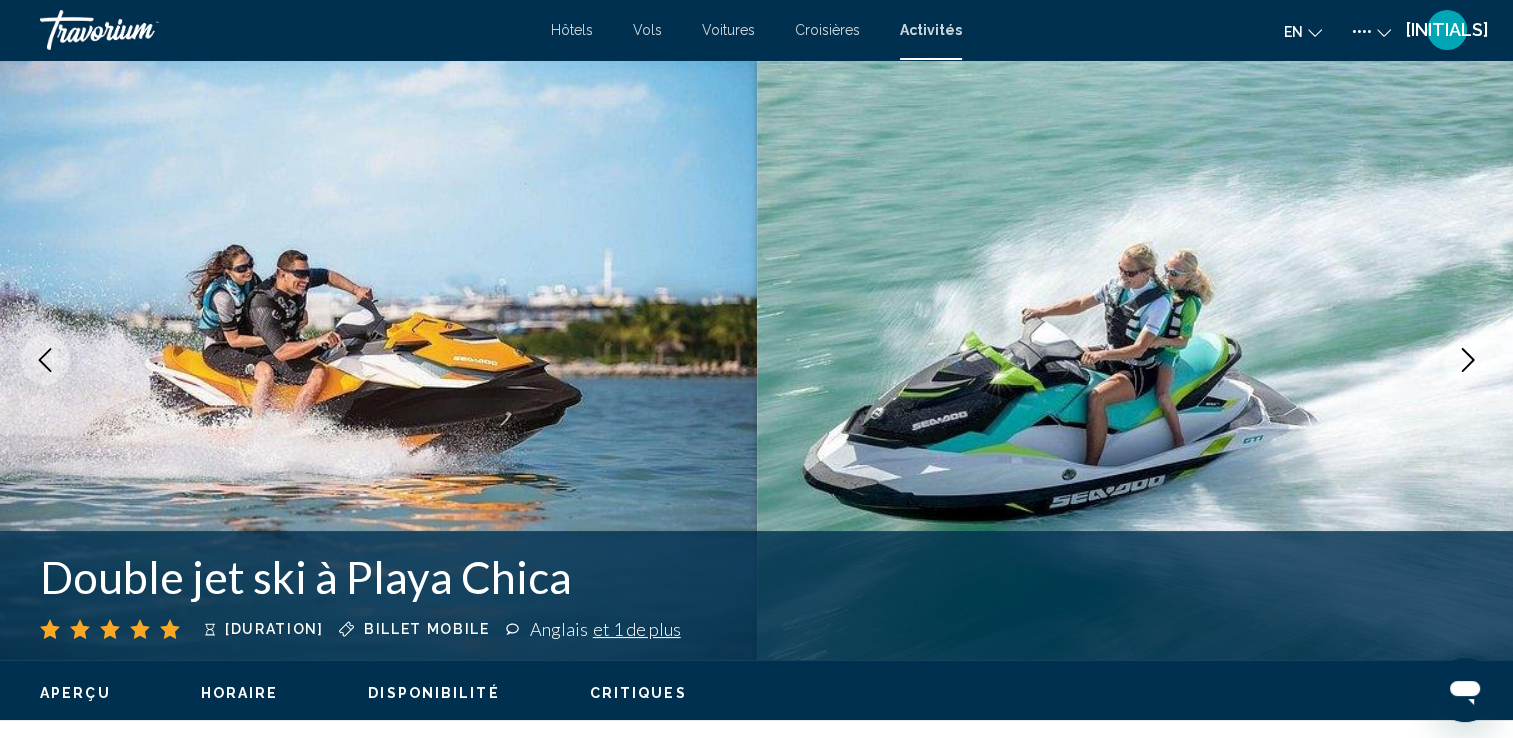 click at bounding box center (1468, 360) 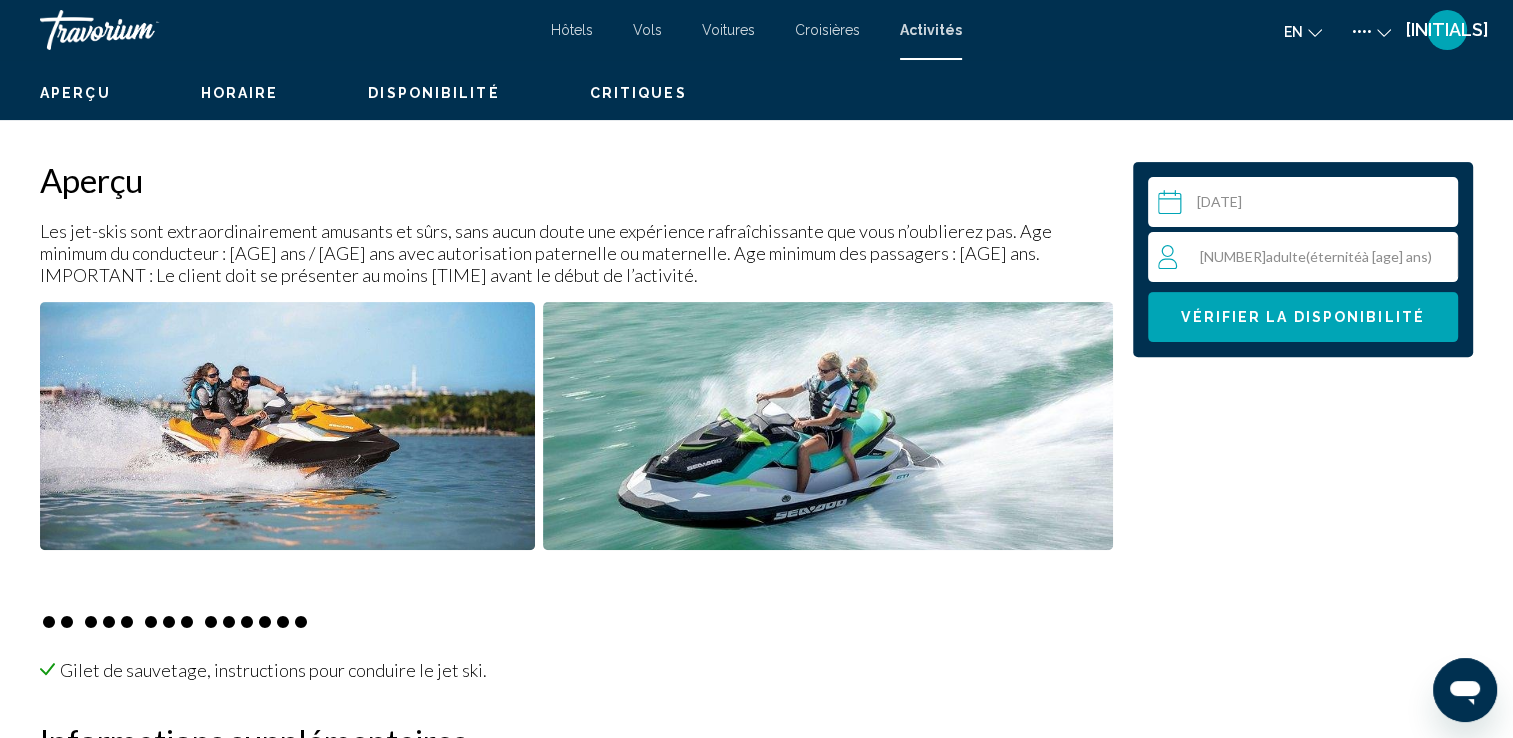 scroll, scrollTop: 0, scrollLeft: 0, axis: both 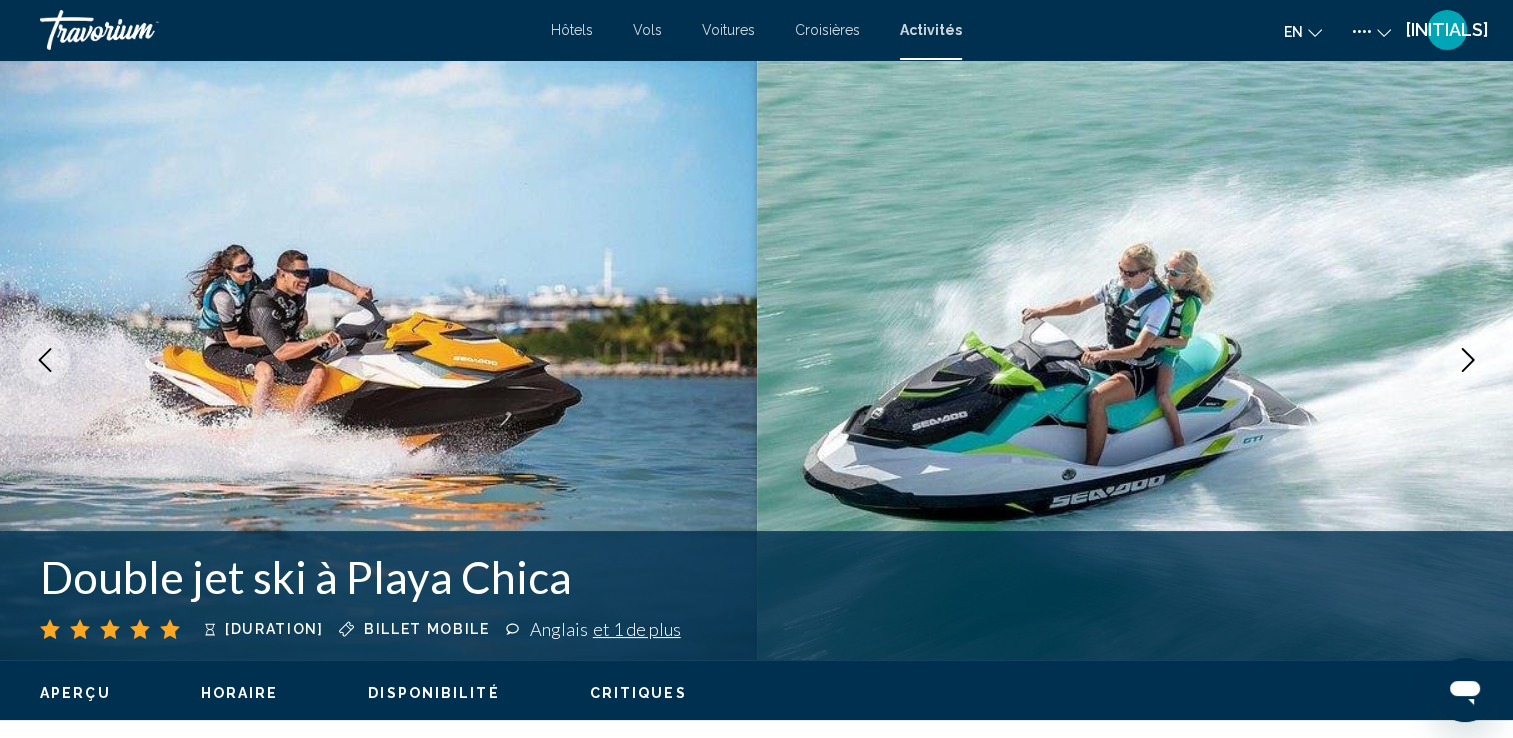 click at bounding box center [1468, 360] 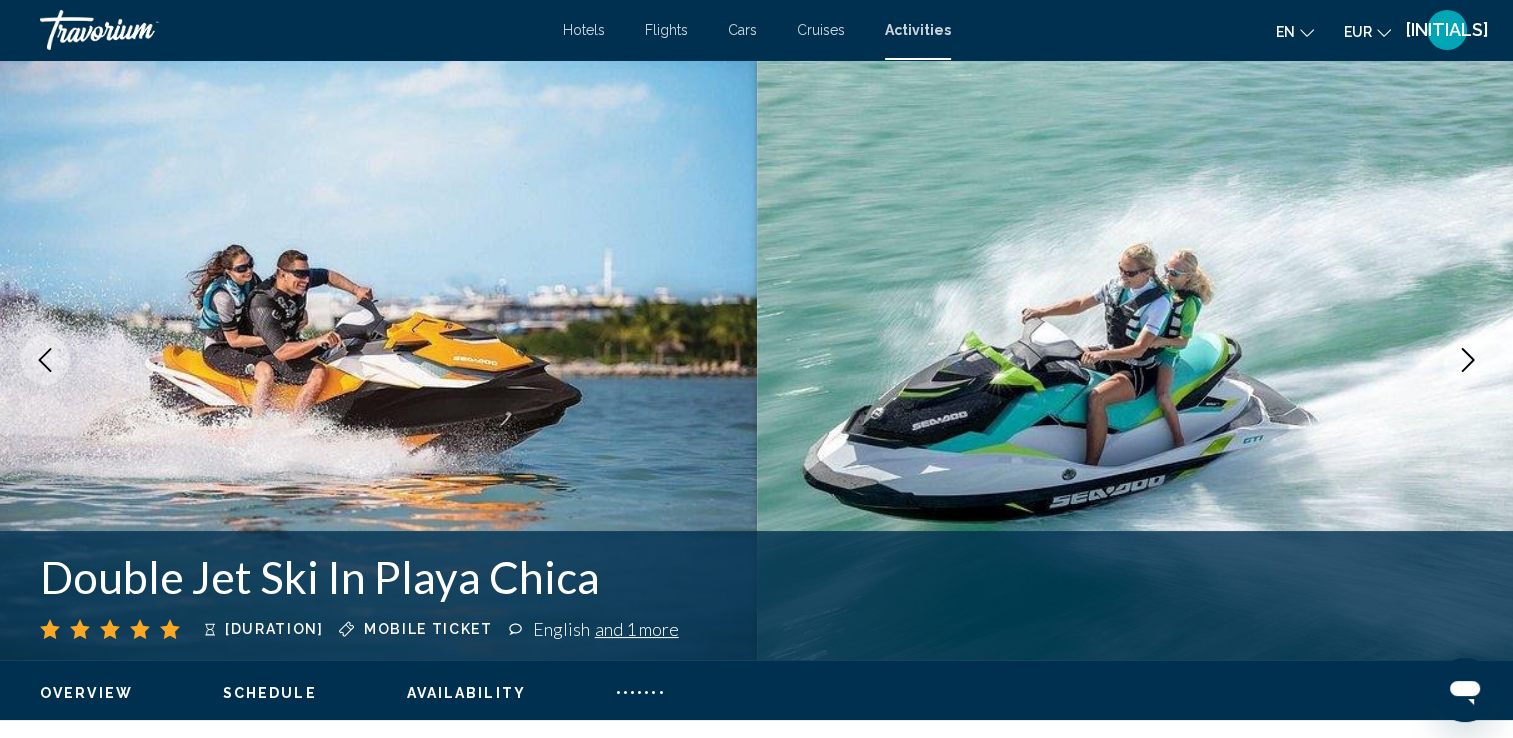 click at bounding box center [1468, 360] 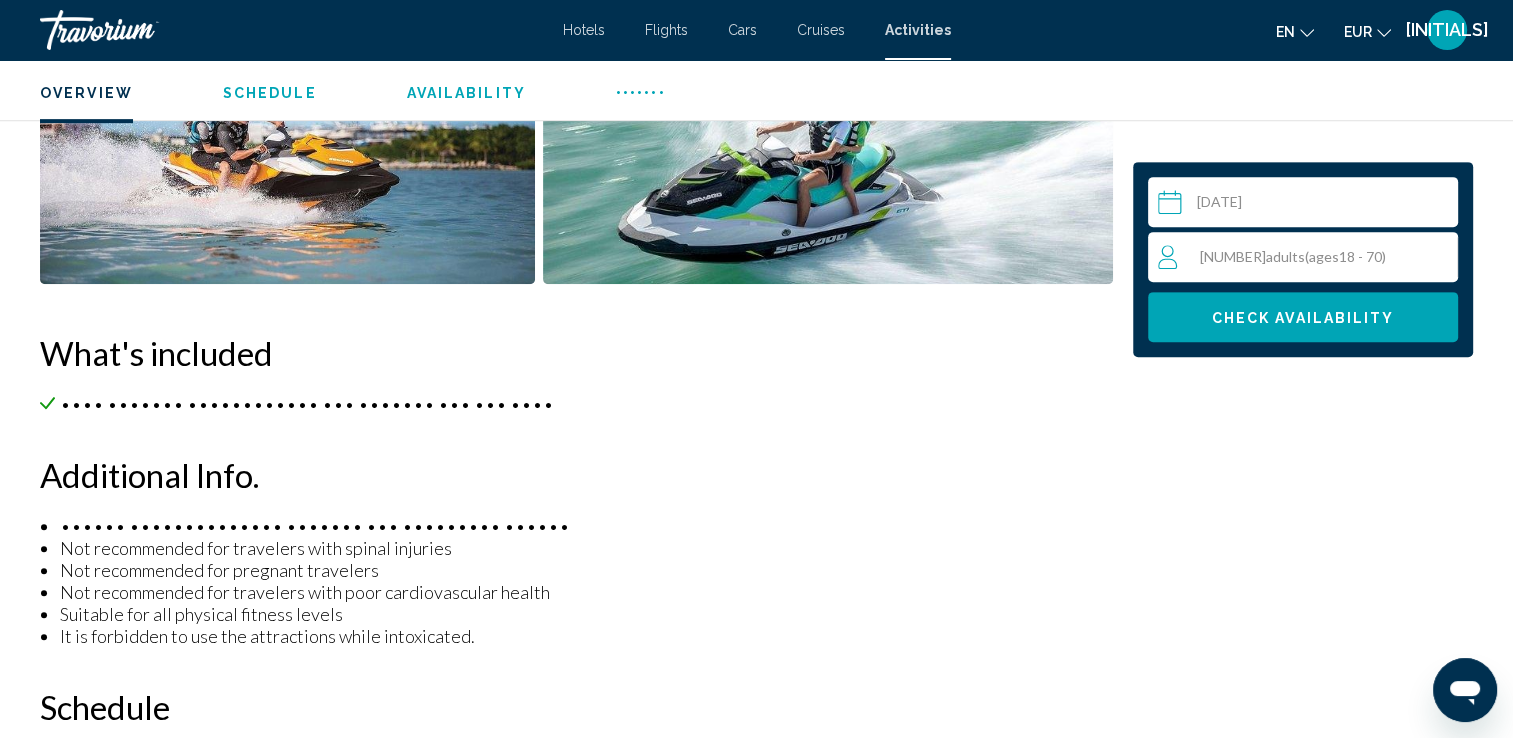 scroll, scrollTop: 900, scrollLeft: 0, axis: vertical 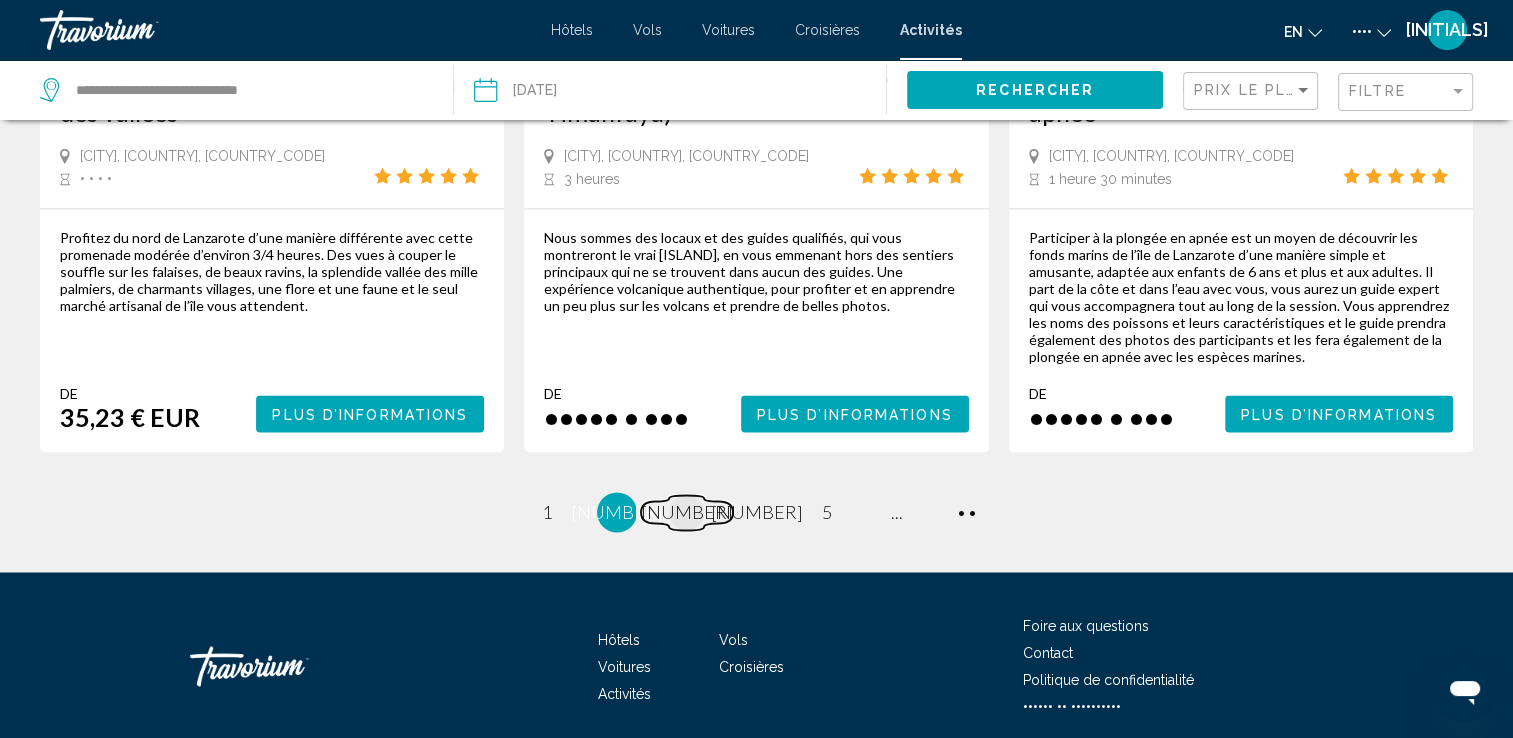click on "page [NUMBER]" at bounding box center (546, 512) 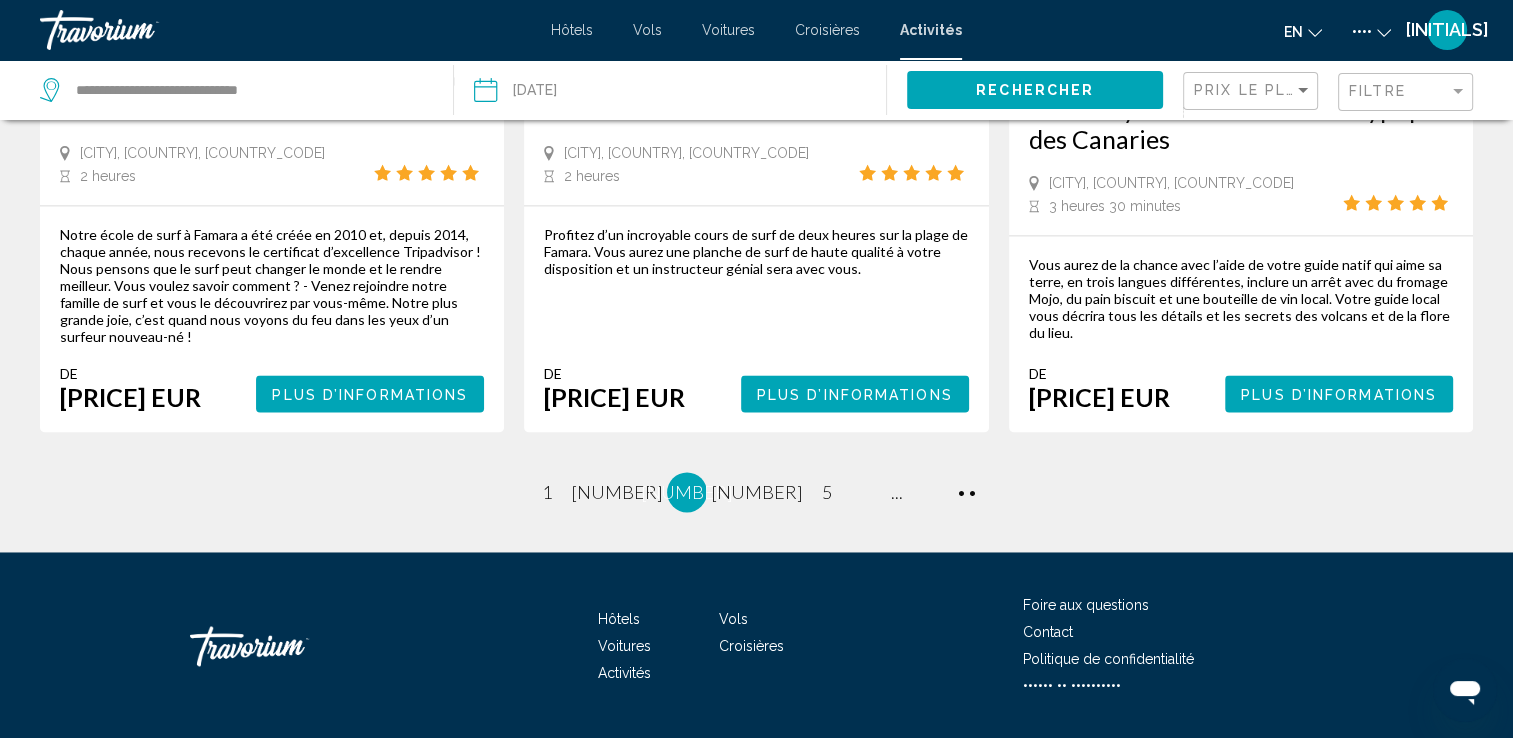 scroll, scrollTop: 3032, scrollLeft: 0, axis: vertical 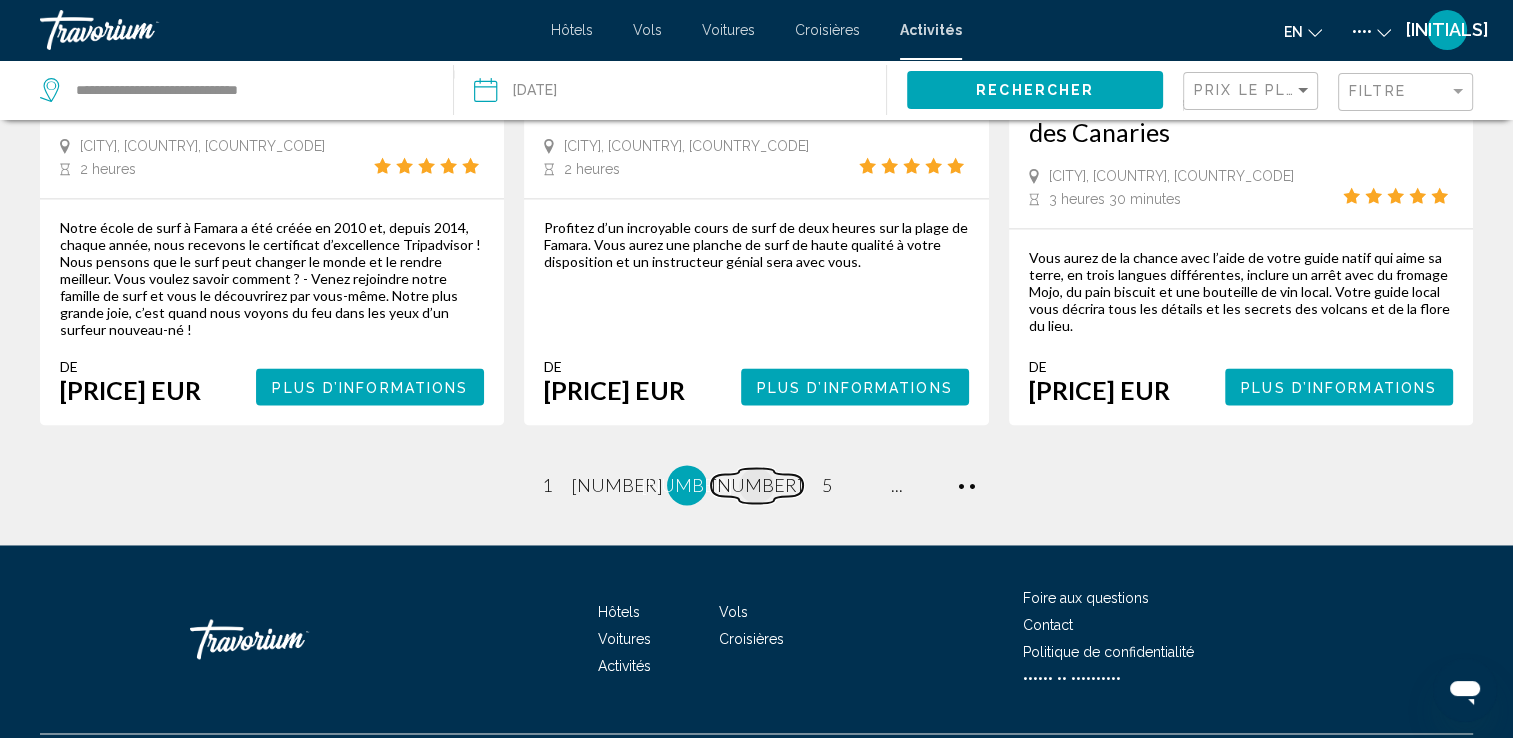 click on "page  4" at bounding box center (546, 485) 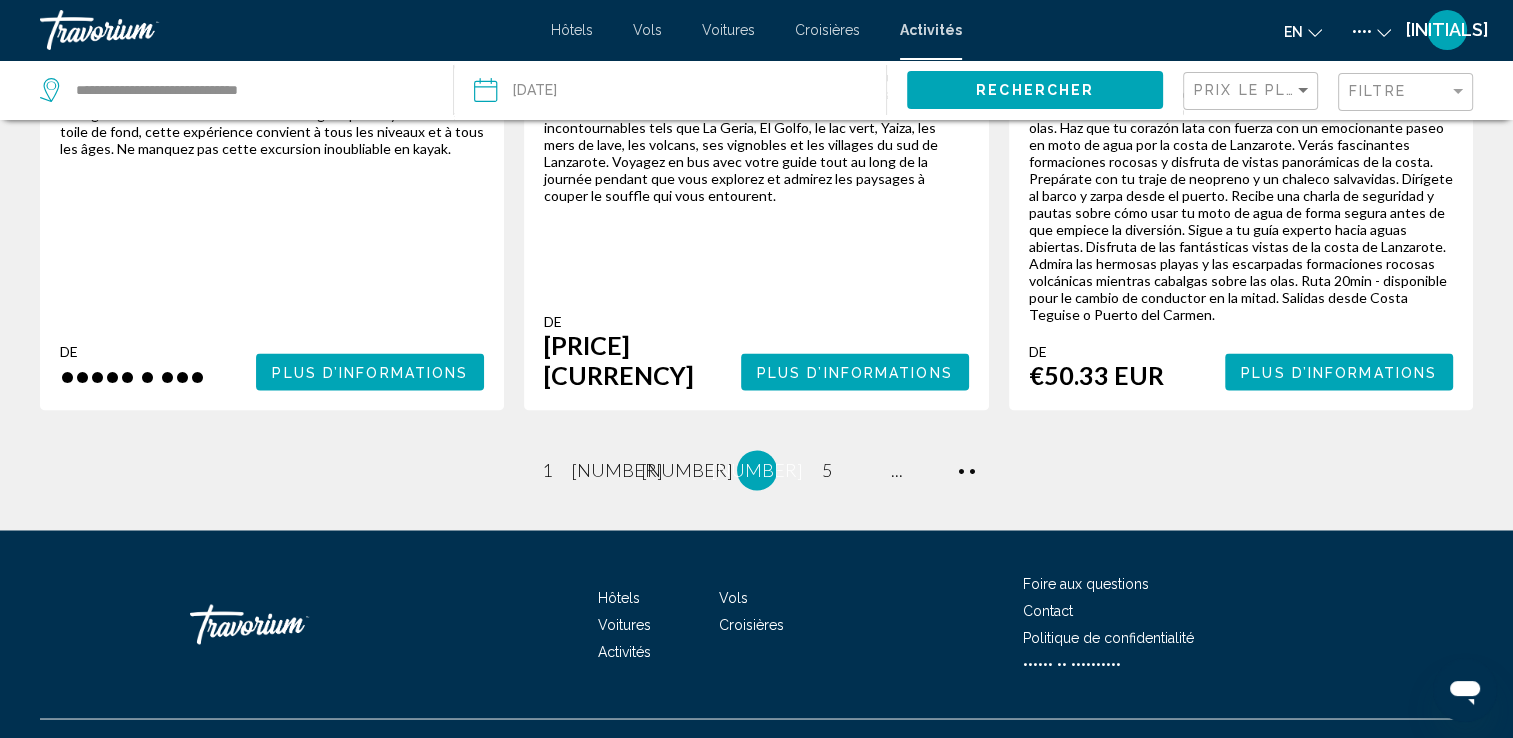 scroll, scrollTop: 3221, scrollLeft: 0, axis: vertical 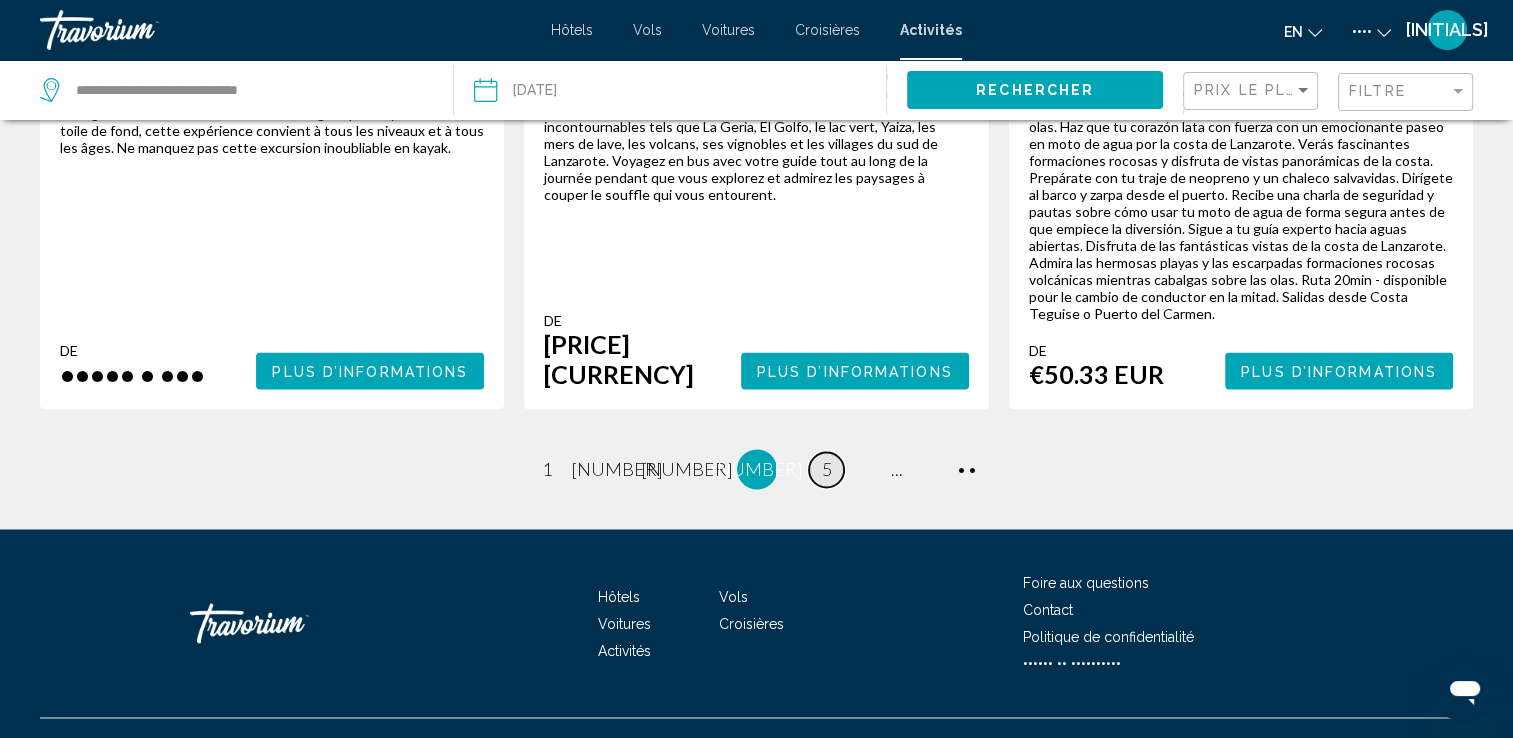 click on "5" at bounding box center (547, 469) 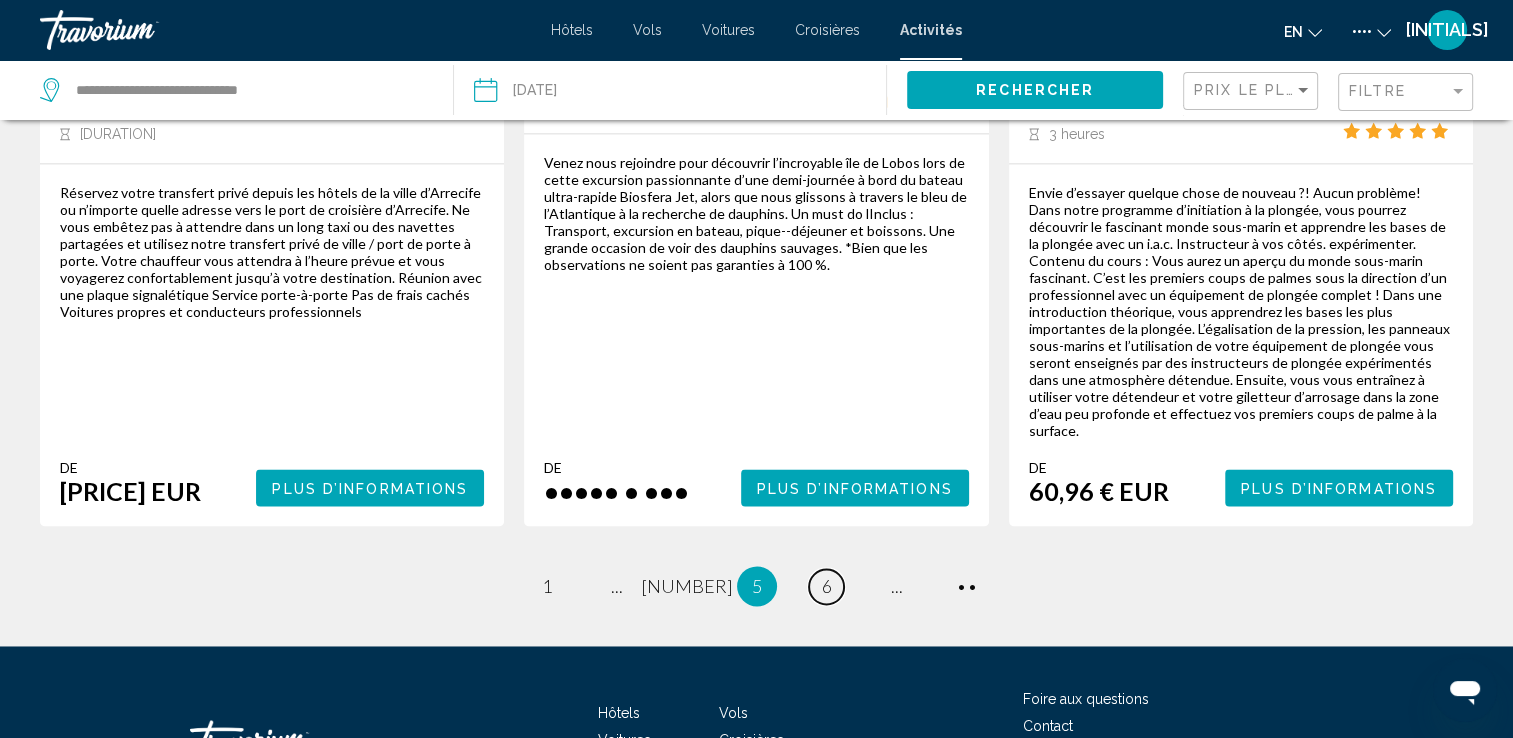 scroll, scrollTop: 3000, scrollLeft: 0, axis: vertical 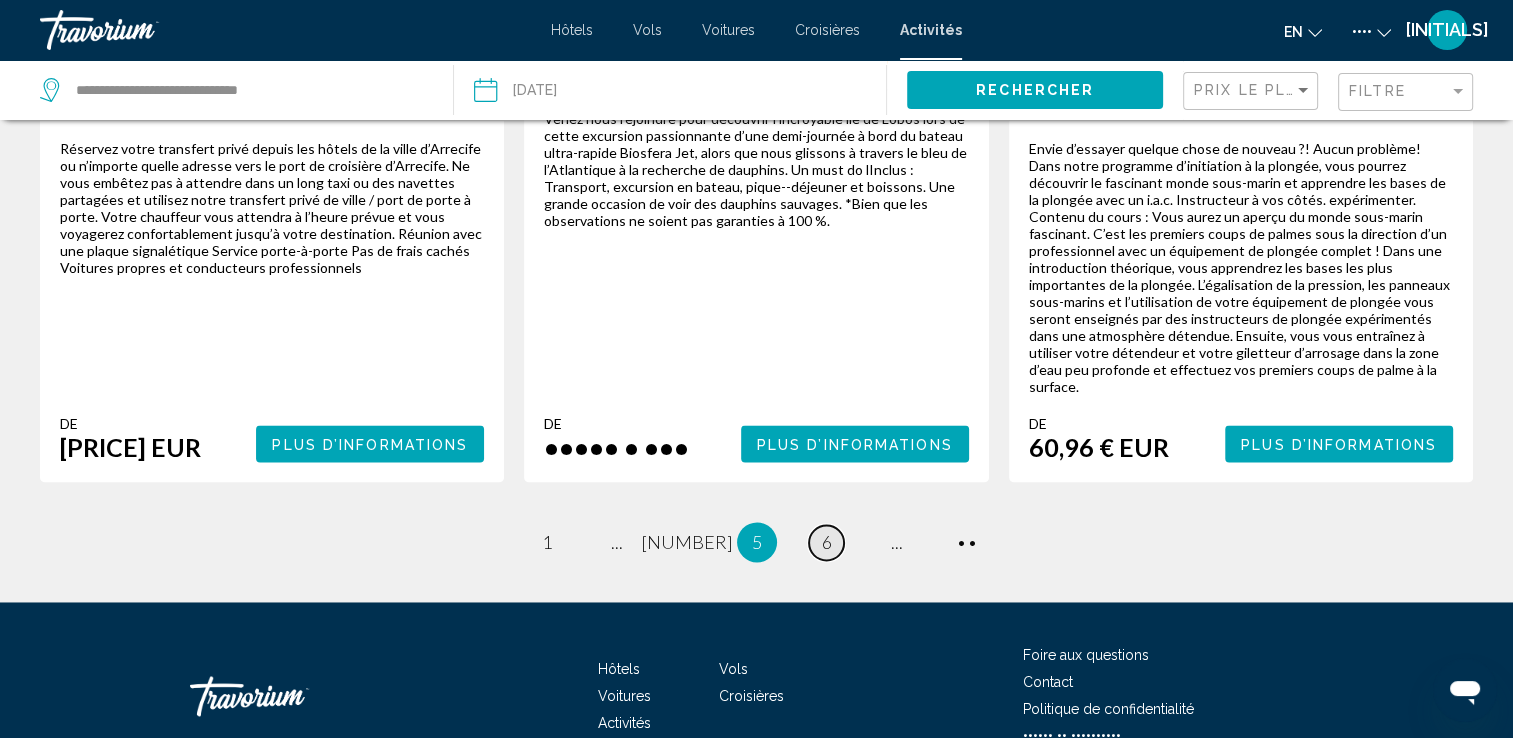 click on "page  6" at bounding box center [546, 542] 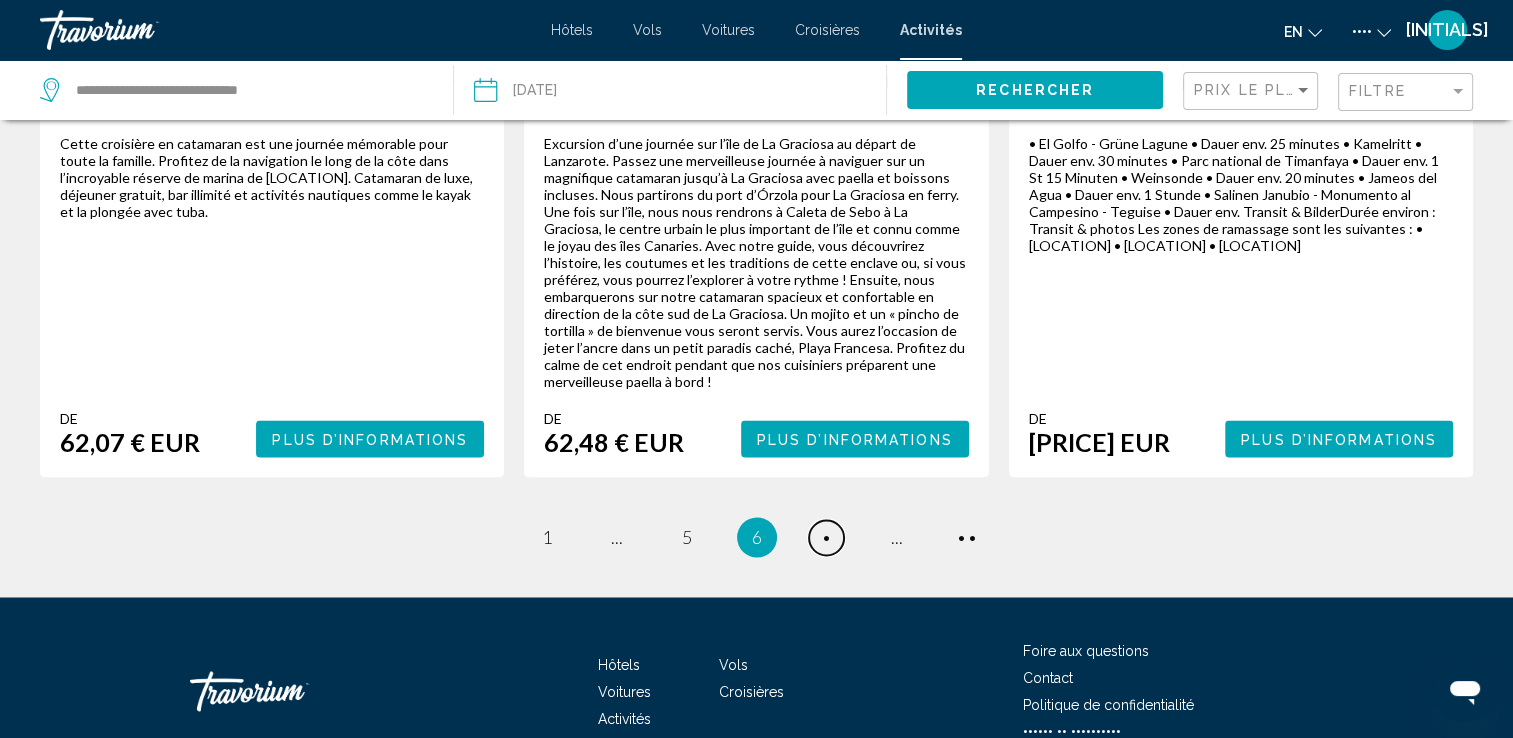 scroll, scrollTop: 3200, scrollLeft: 0, axis: vertical 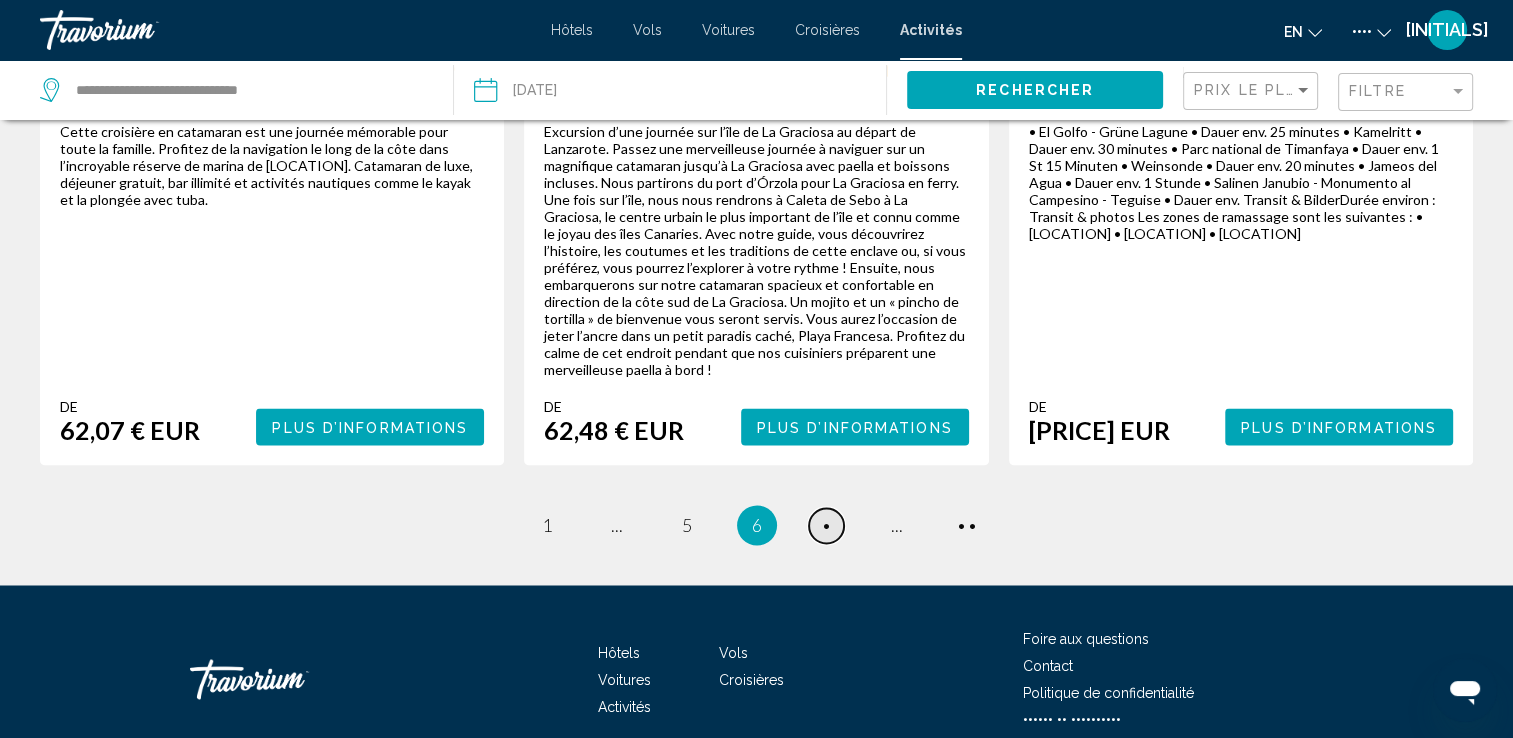 click on "page  7" at bounding box center [546, 525] 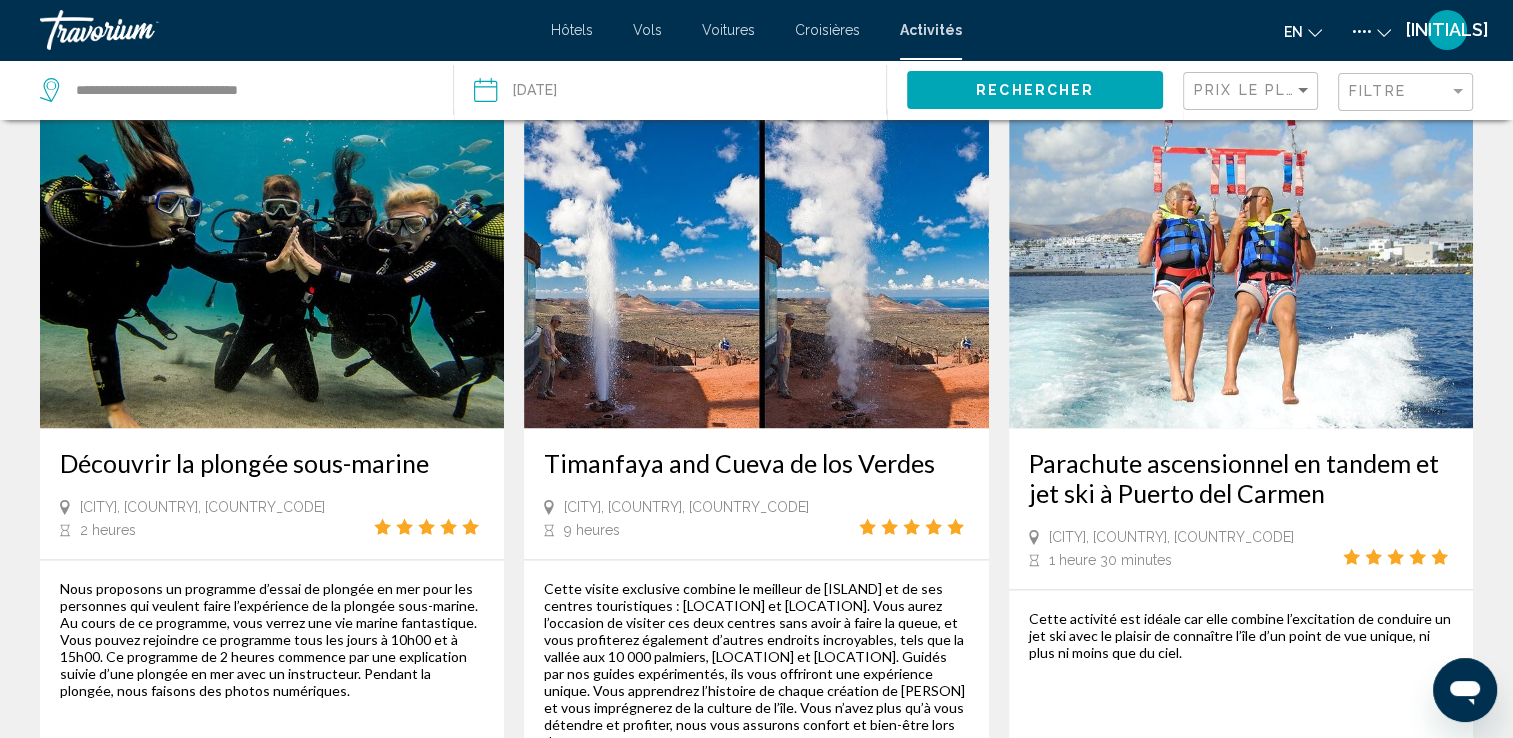 scroll, scrollTop: 2800, scrollLeft: 0, axis: vertical 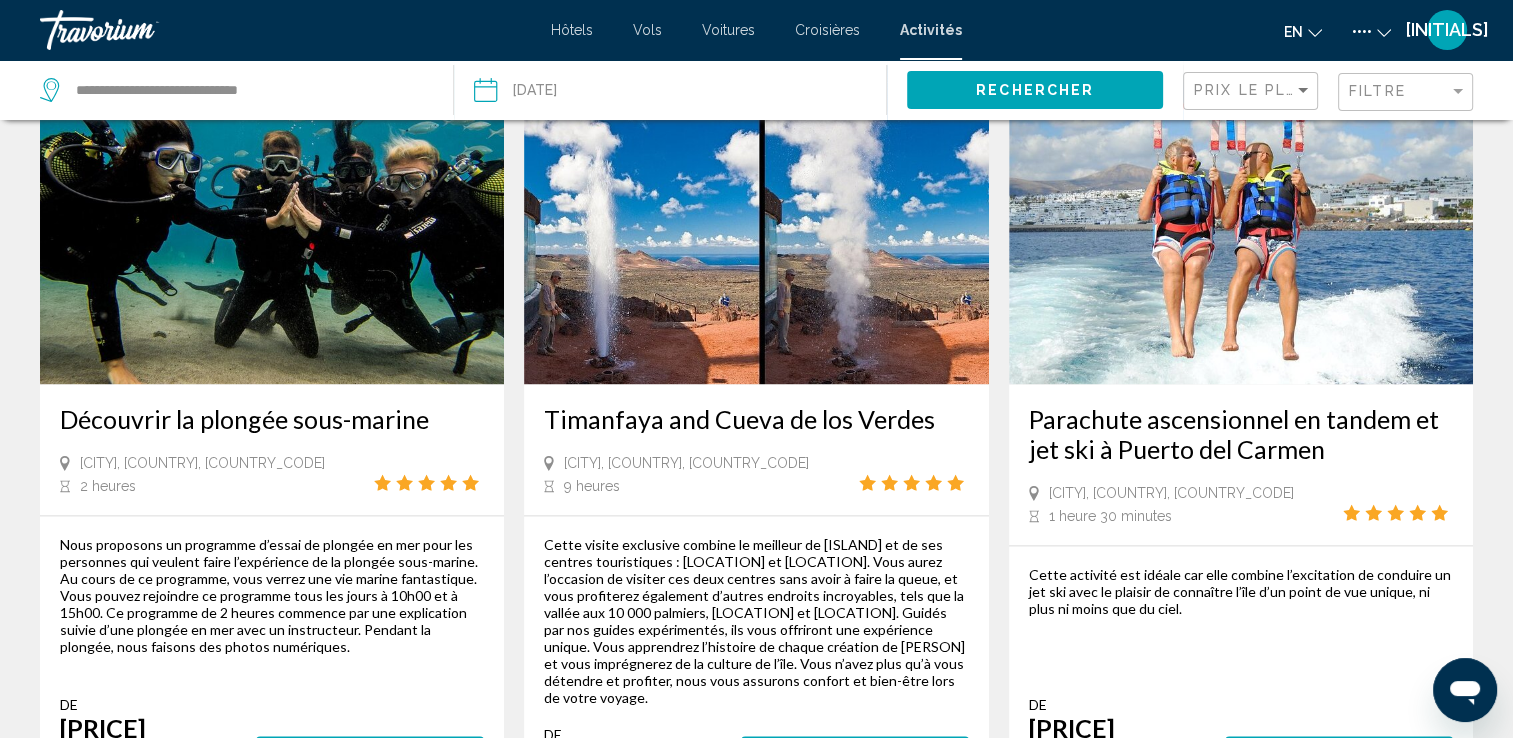 click at bounding box center (1241, 224) 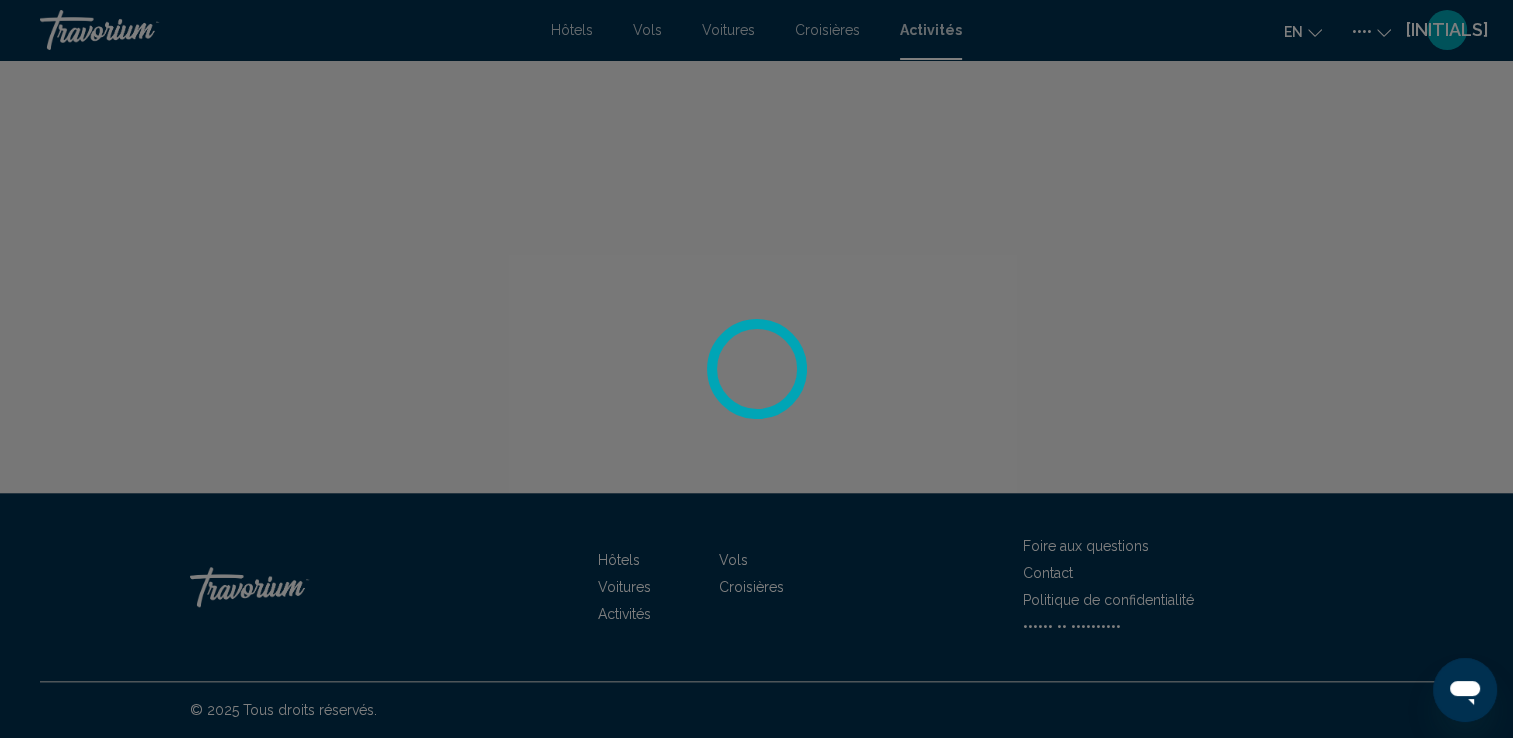 scroll, scrollTop: 0, scrollLeft: 0, axis: both 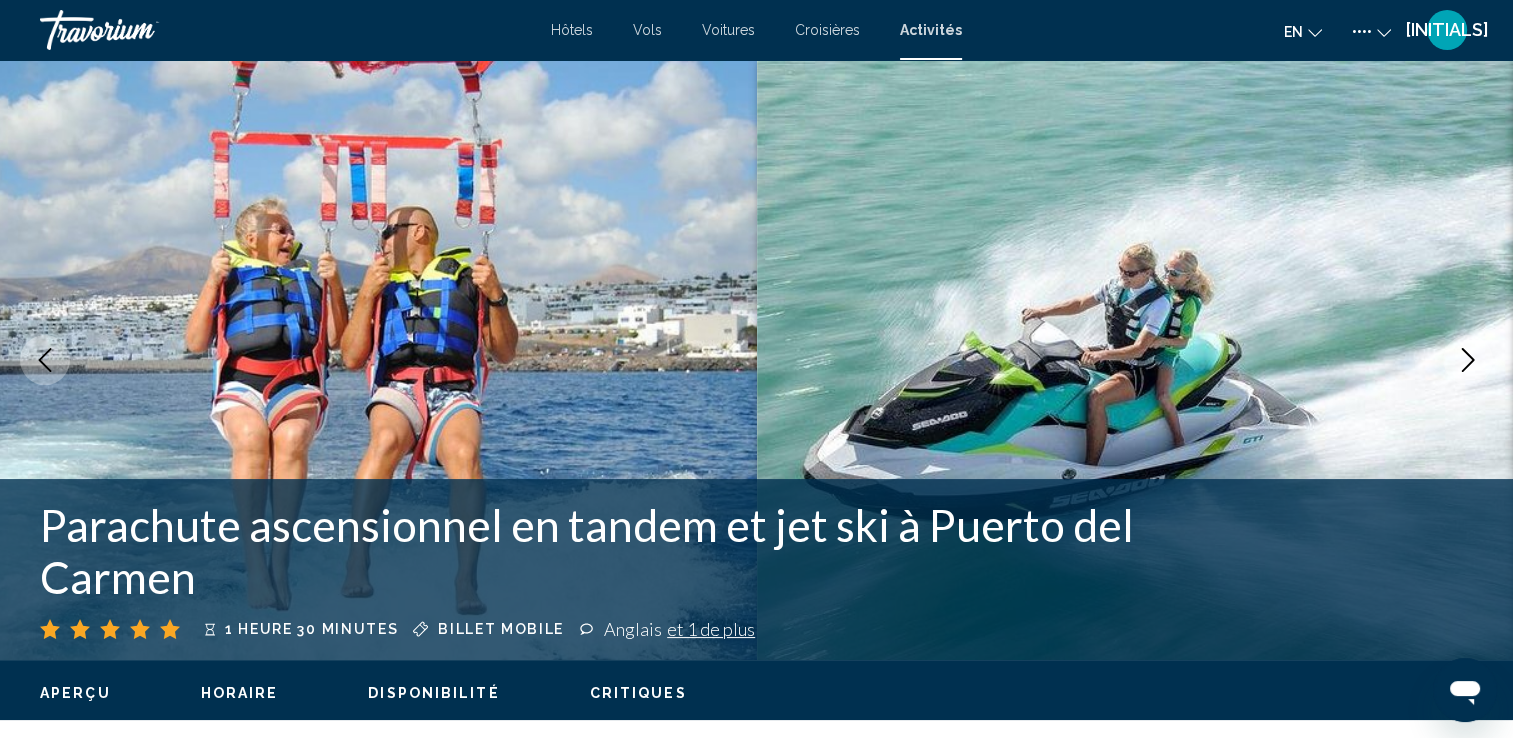 click at bounding box center [1468, 360] 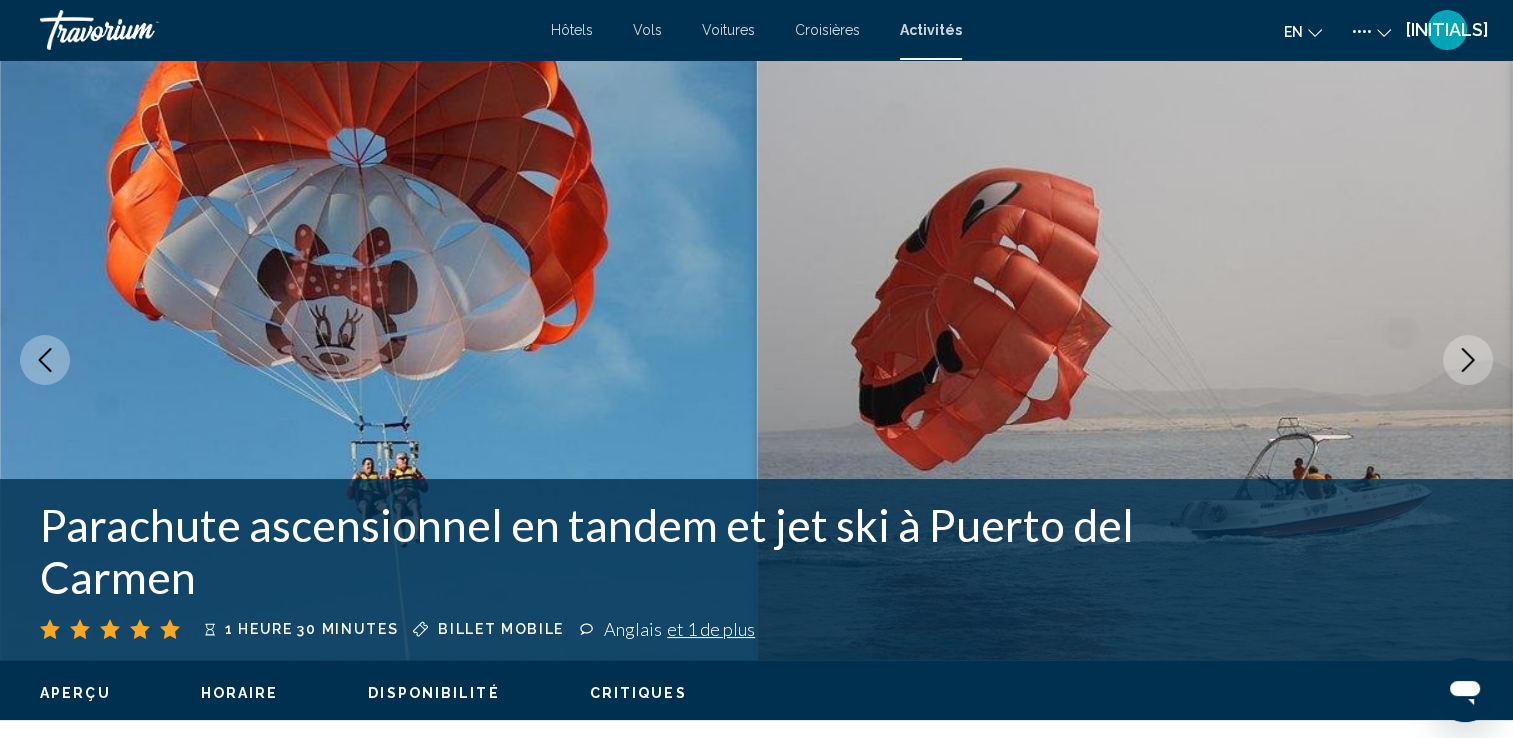 click at bounding box center (1468, 360) 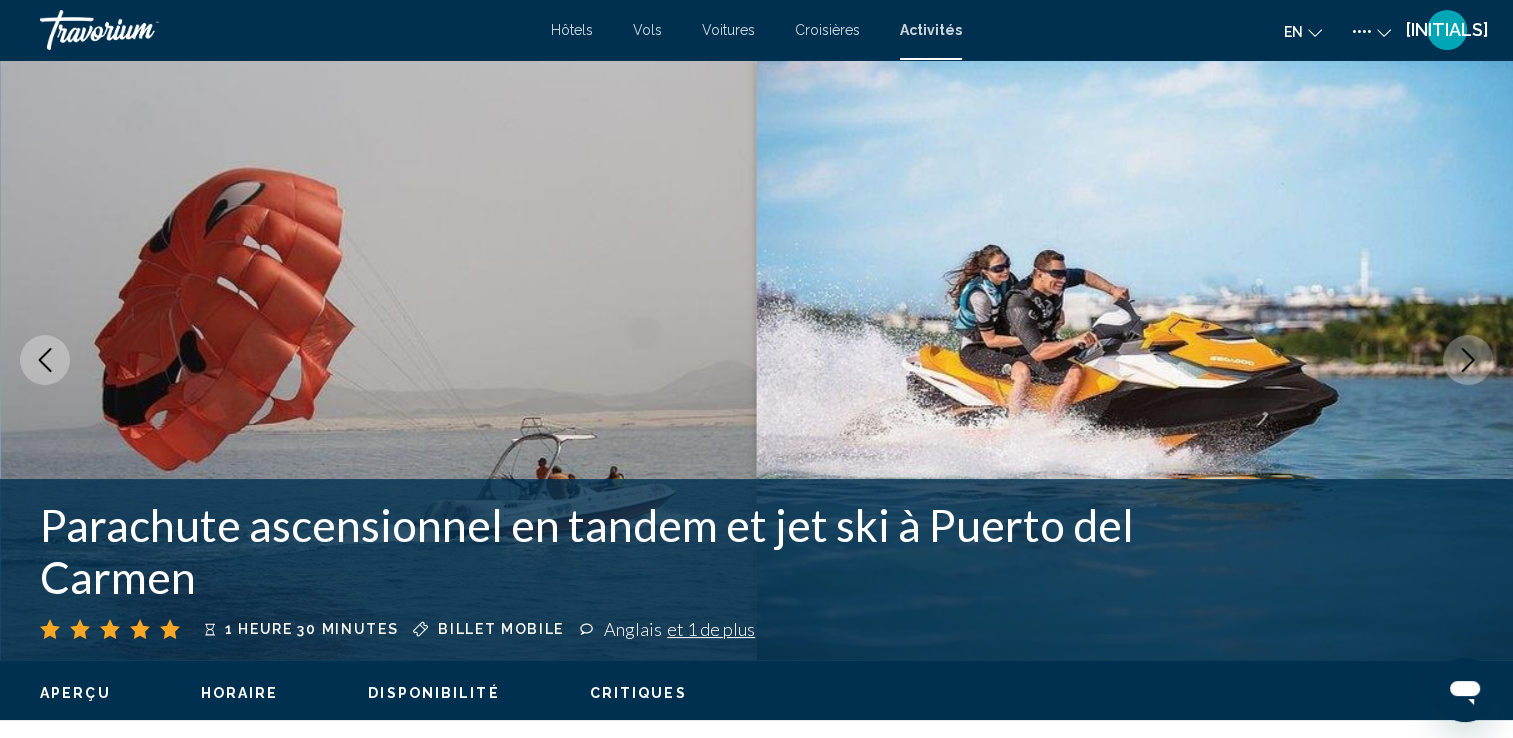 click at bounding box center [1468, 360] 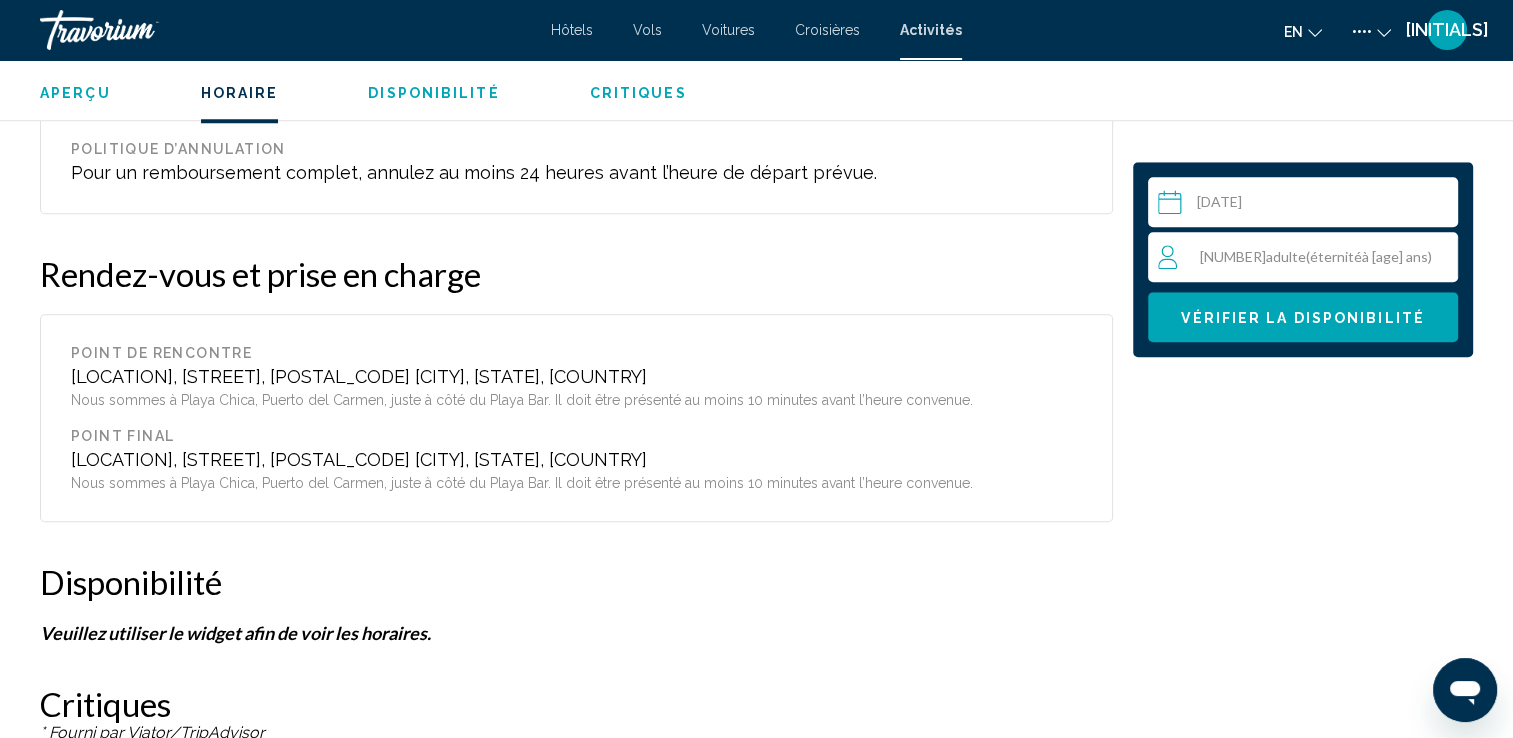 scroll, scrollTop: 1900, scrollLeft: 0, axis: vertical 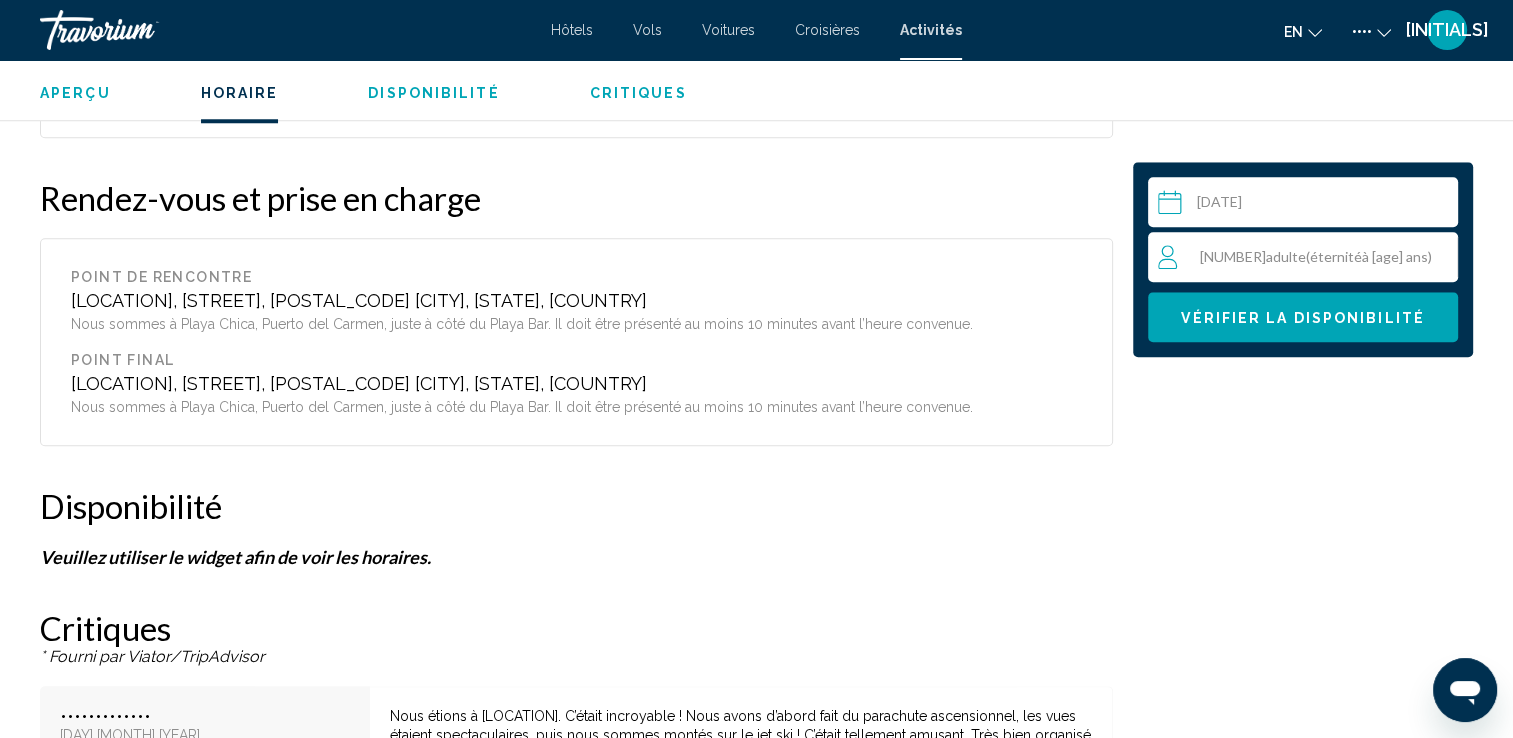 click at bounding box center [1307, 205] 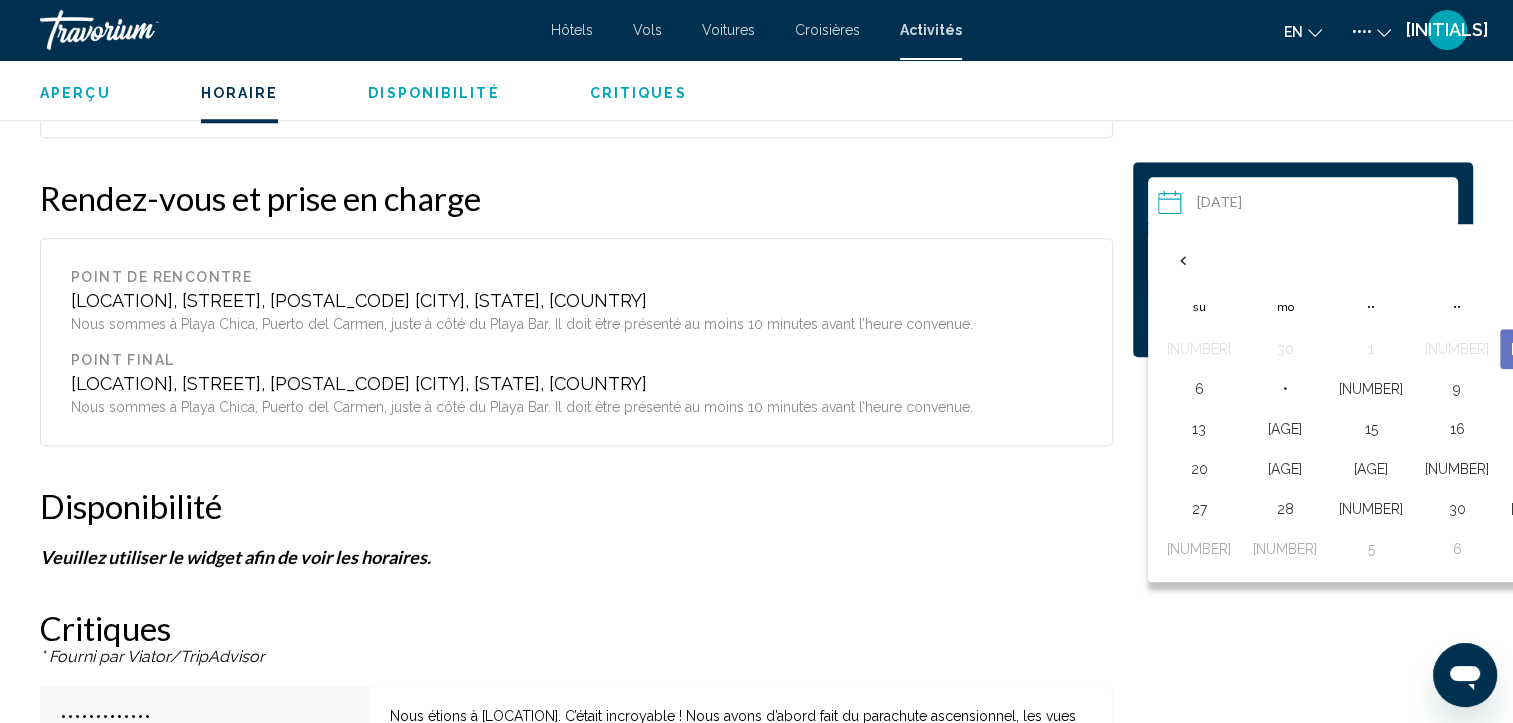 click on "Aperçu Cette activité est idéale car elle combine l’excitation de conduire un jet ski avec le plaisir de connaître l’île d’un point de vue unique, ni plus ni moins que du ciel. Ce qui est inclus
Gilet de sauvetage  Informations supplémentaires. Des options de transport en commun sont disponibles à proximité Déconseillé aux voyageurs souffrant de lésions à la colonne vertébrale Déconseillé aux voyageuses enceintes Déconseillé aux voyageurs ayant une mauvaise santé cardiovasculaire Convient à tous les niveaux de forme physique IMPORTANT : Le client doit se présenter au moins 15 minutes avant le début de l’activité. Il est interdit d’utiliser les attractions en état d’ébriété. Horaire Durée 1 heure 30 minutes Politique d’annulation Pour un remboursement complet, annulez au moins 24 heures avant l’heure de départ prévue. Rendez-vous et prise en charge Point de rencontre Playa Chica, P.º Barrilla, 35510 Tías, Las Palmas, Espagne Point final" at bounding box center (576, 611) 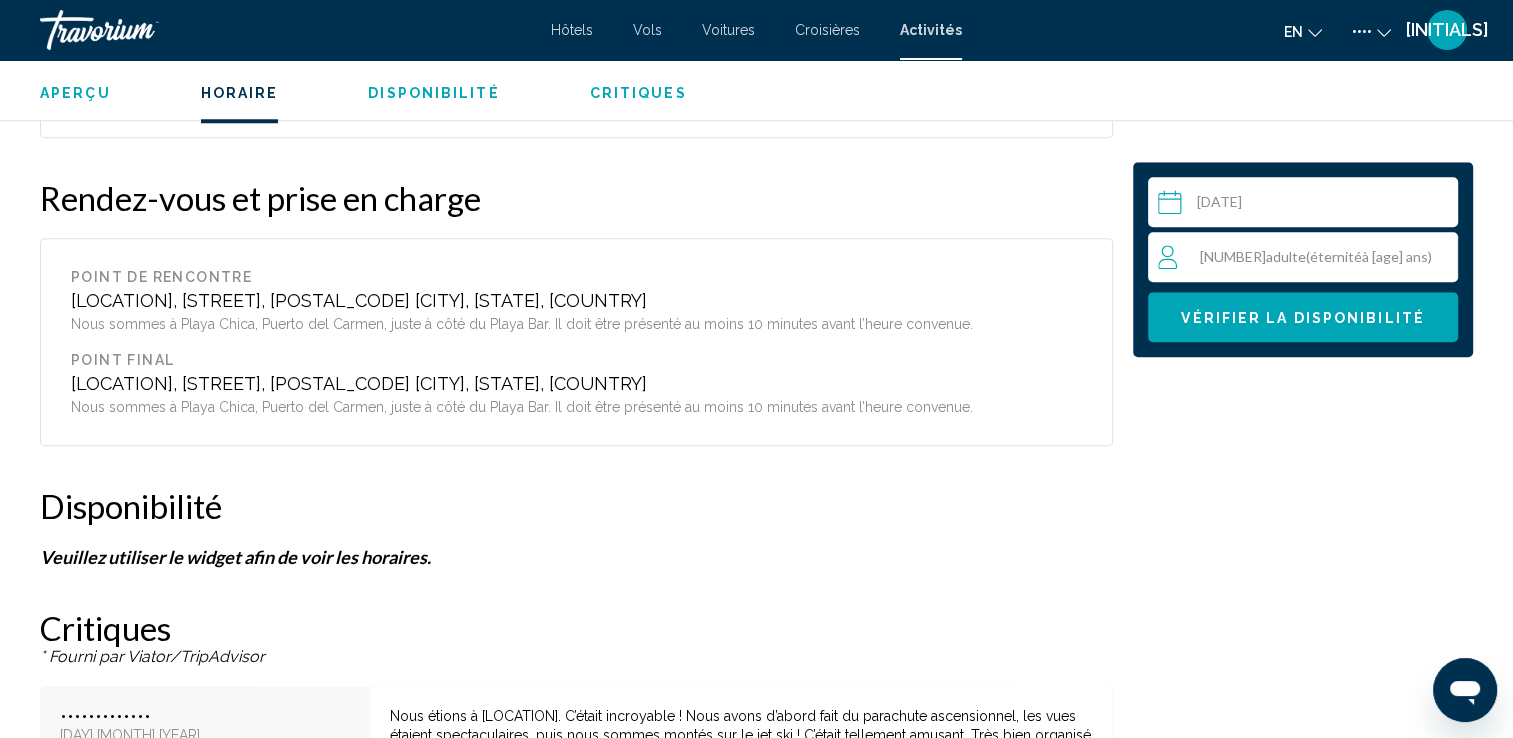 click on "2 Adult Adulte ( éternité à 70 ans)" at bounding box center (1307, 257) 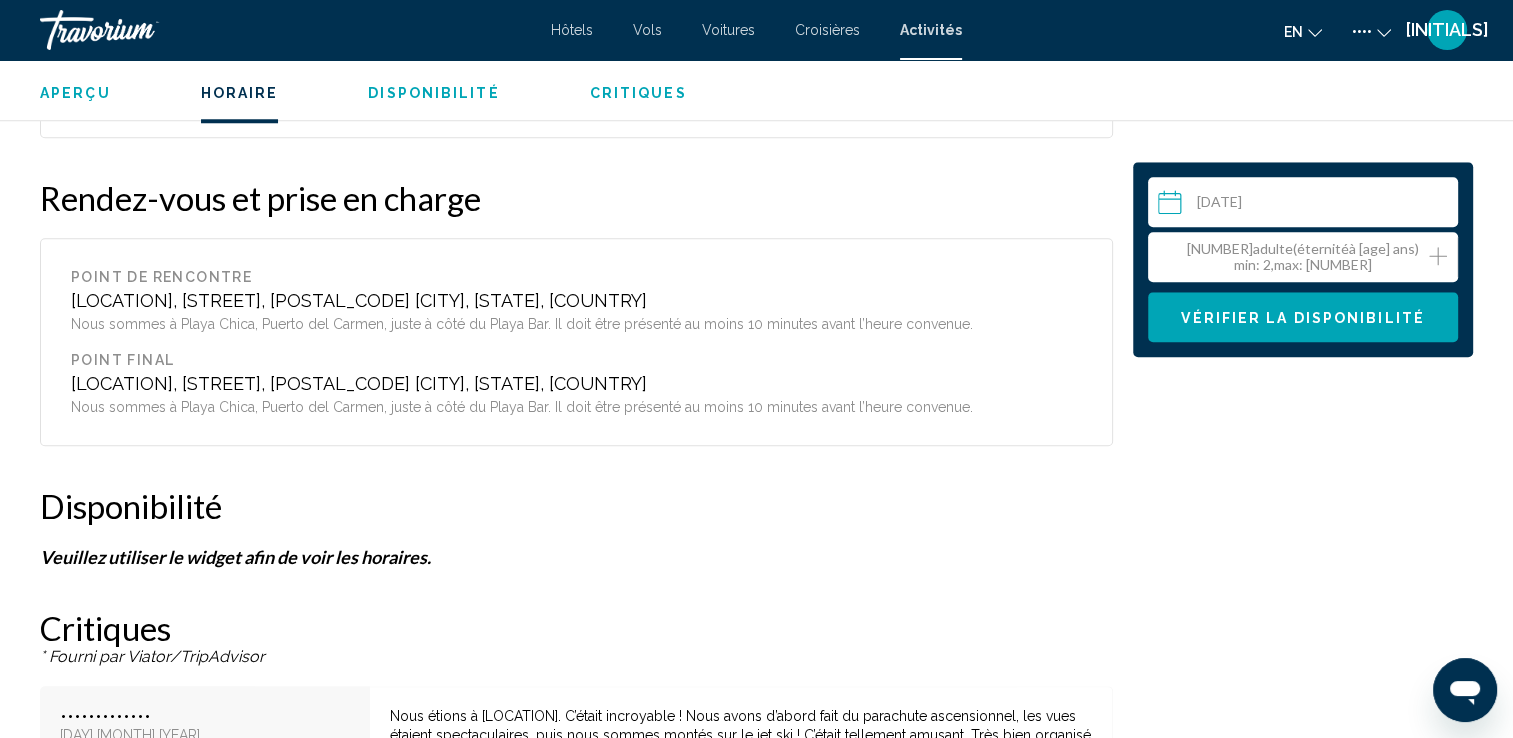 click at bounding box center (1438, 256) 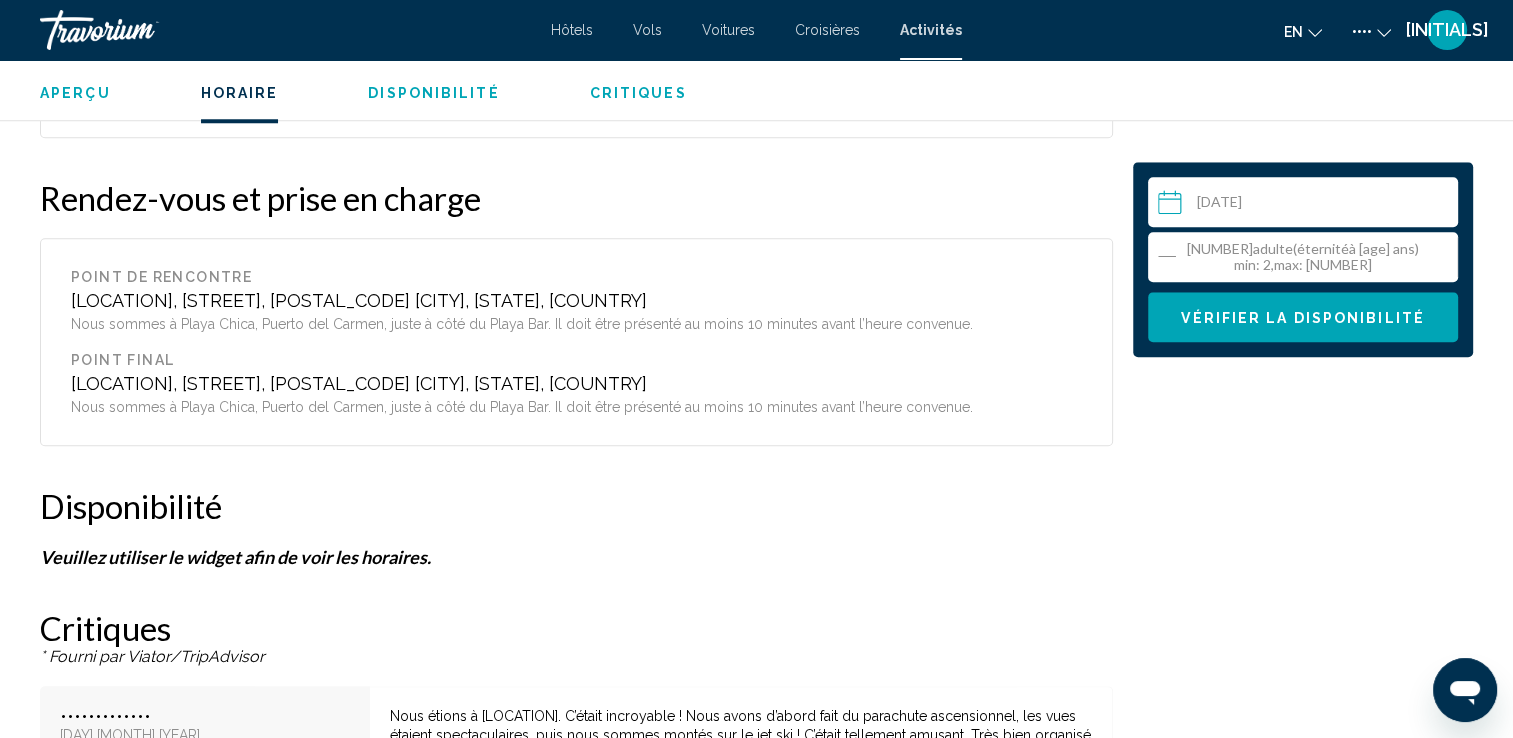 click at bounding box center [1167, 256] 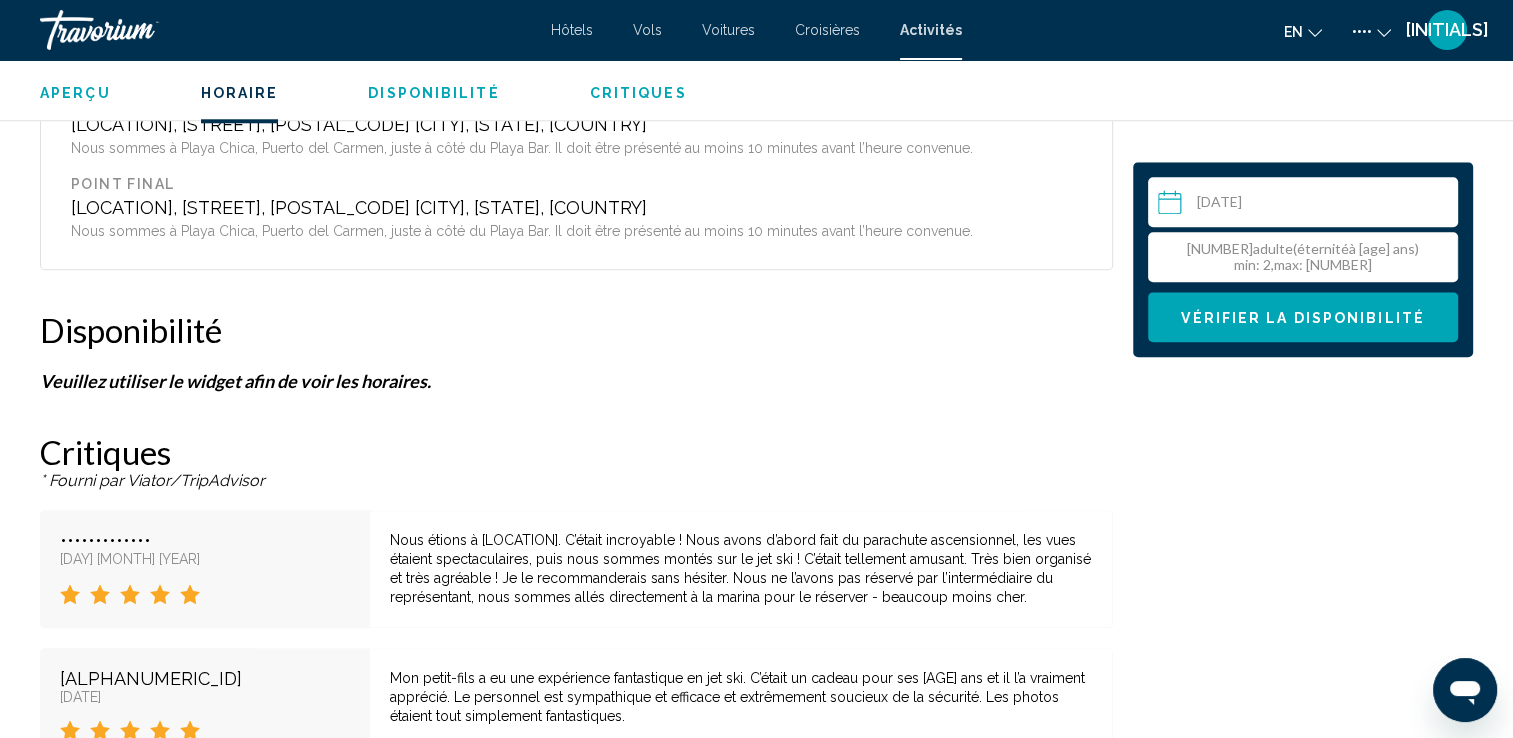 scroll, scrollTop: 2200, scrollLeft: 0, axis: vertical 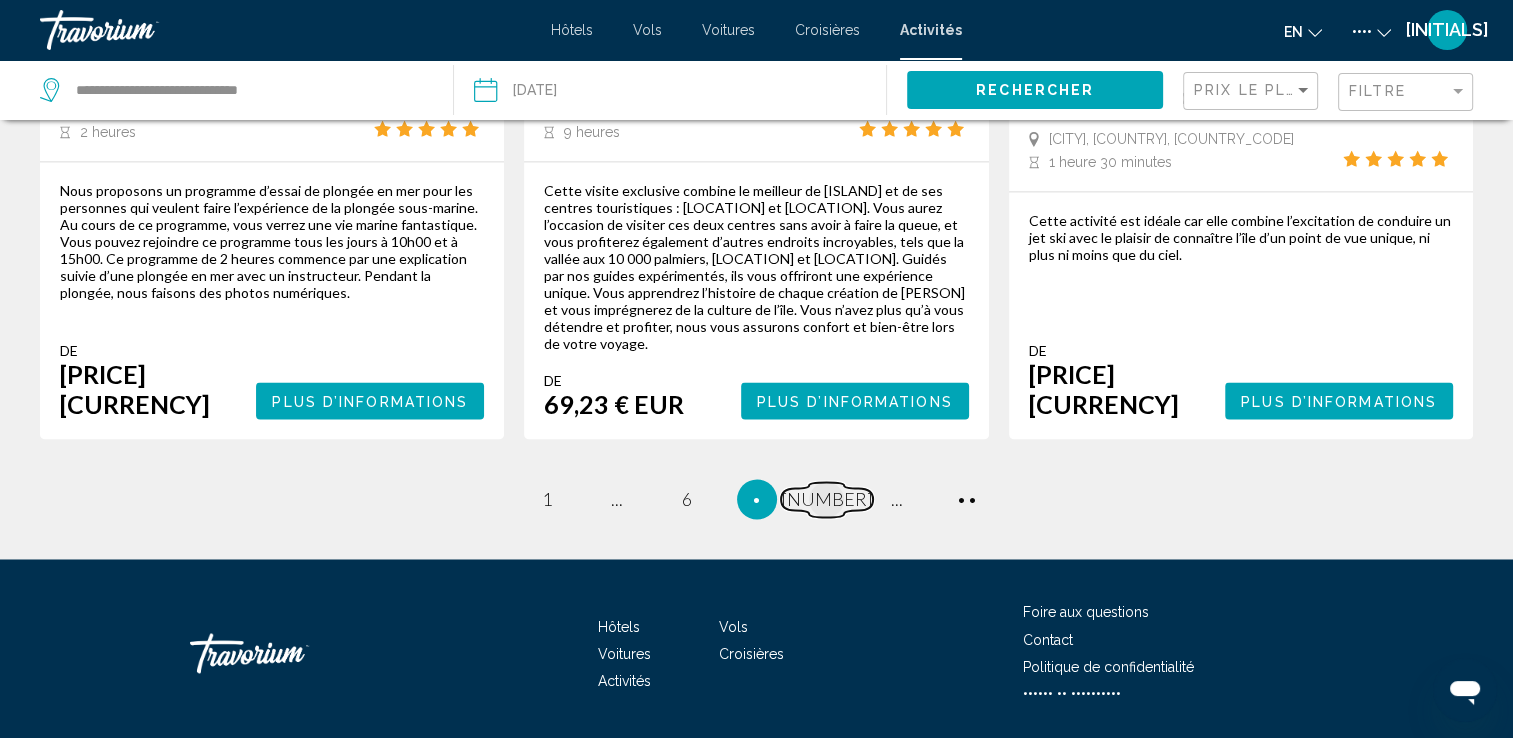 click on "page  8" at bounding box center [546, 499] 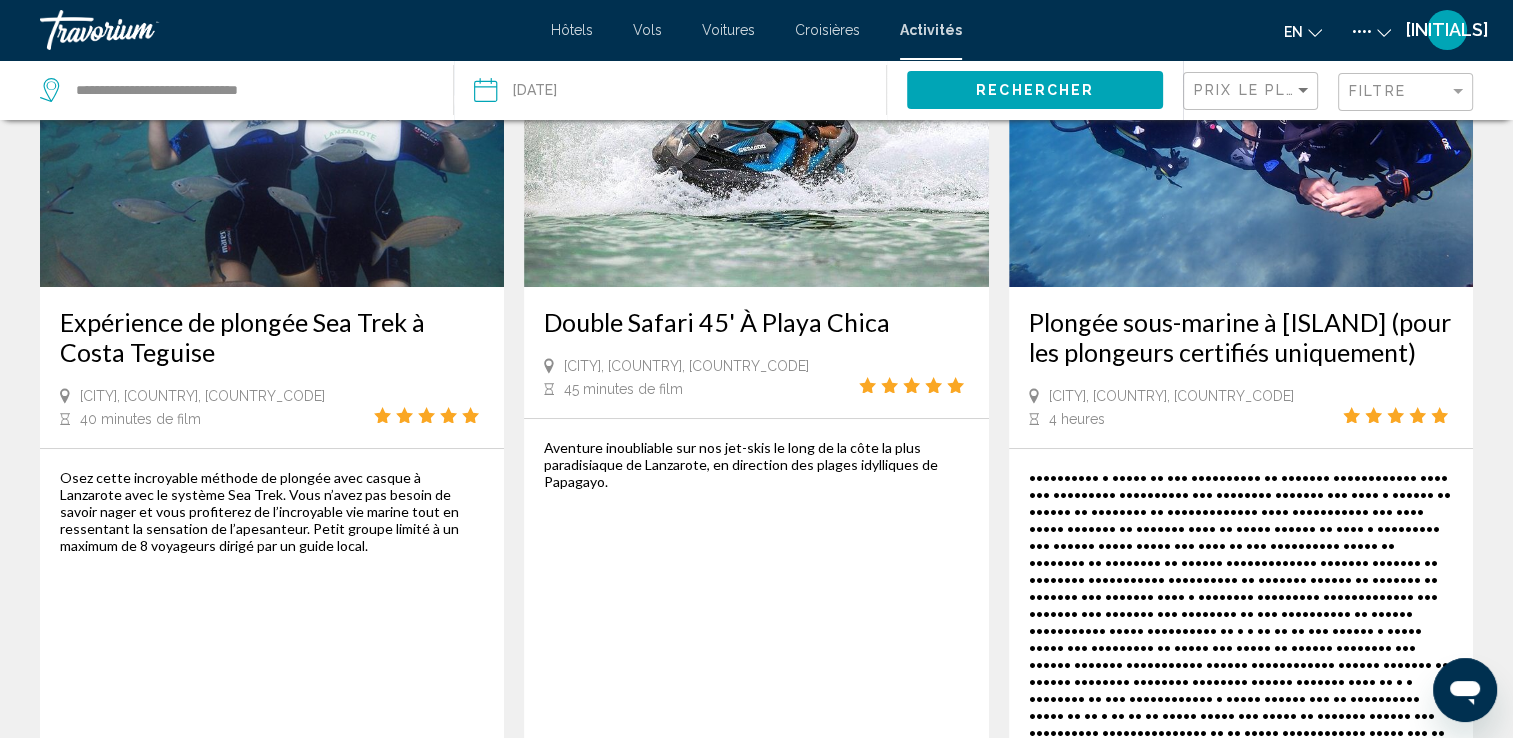 scroll, scrollTop: 100, scrollLeft: 0, axis: vertical 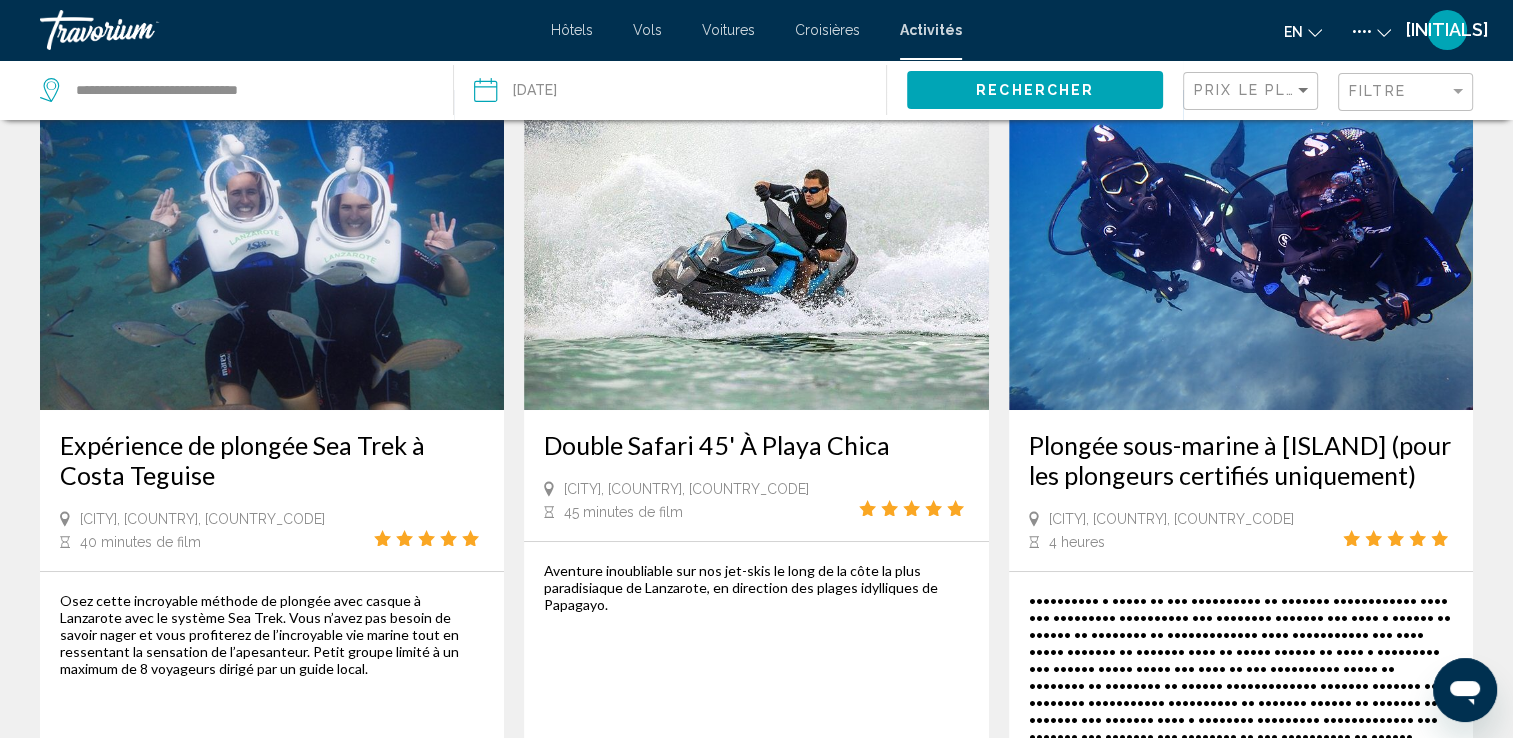 click at bounding box center [756, 250] 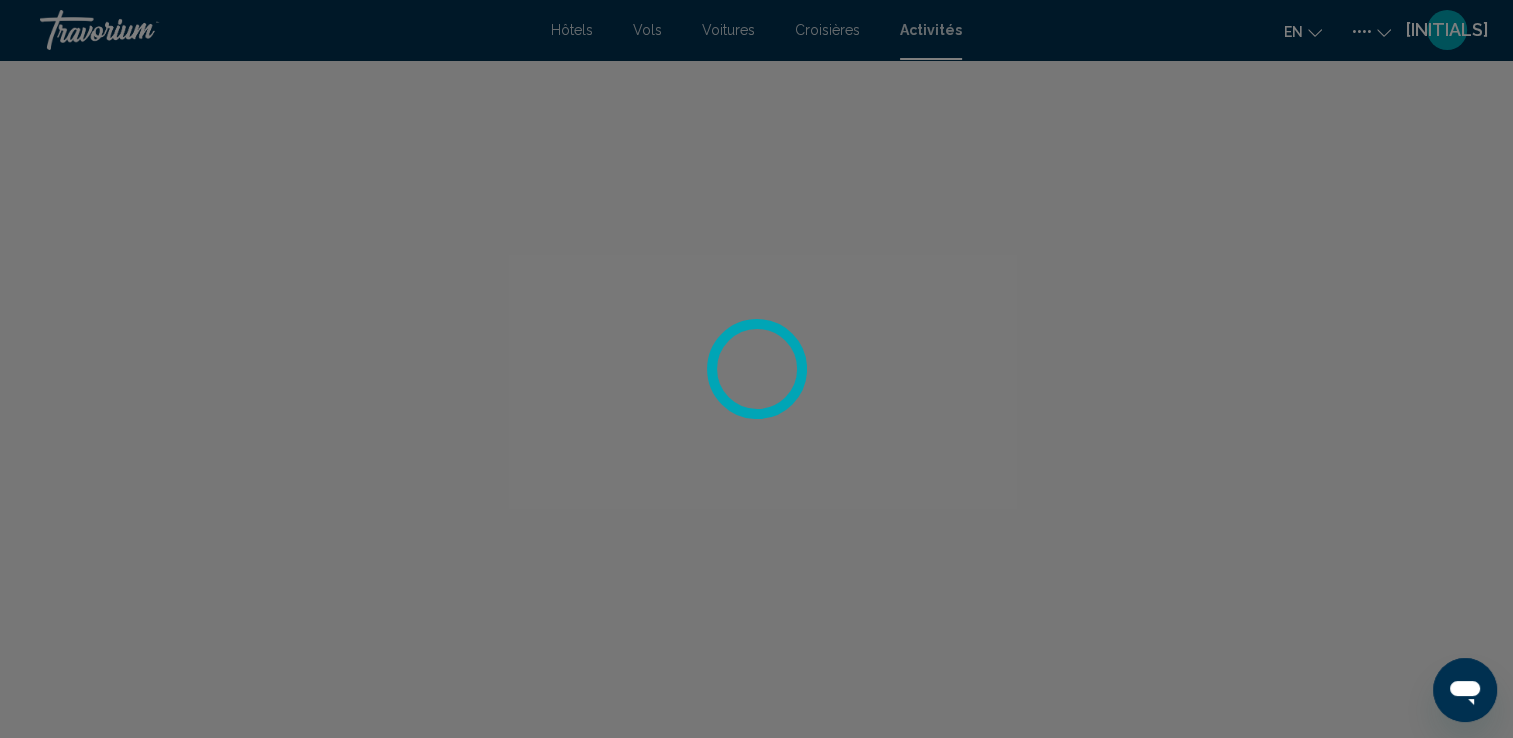 scroll, scrollTop: 0, scrollLeft: 0, axis: both 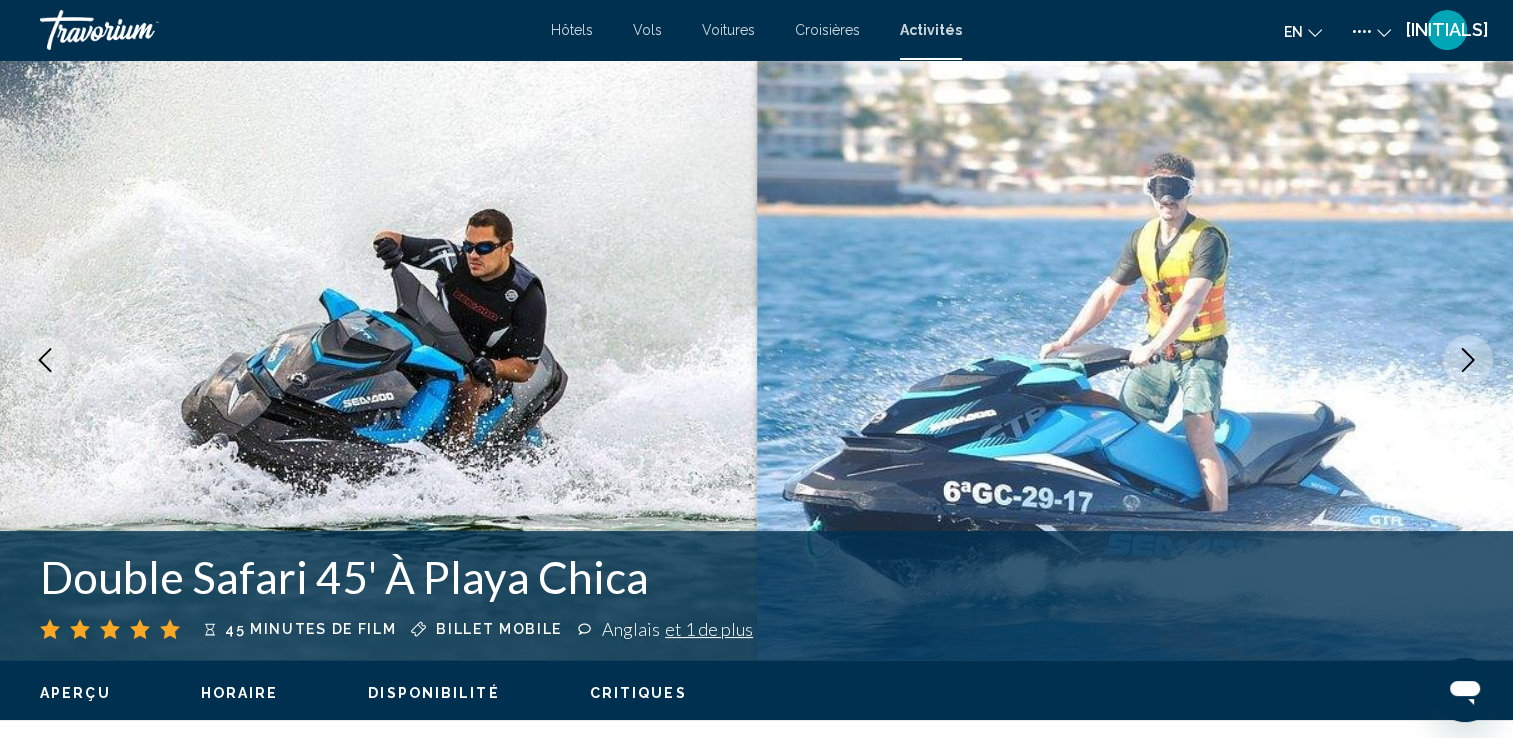 click at bounding box center [1468, 360] 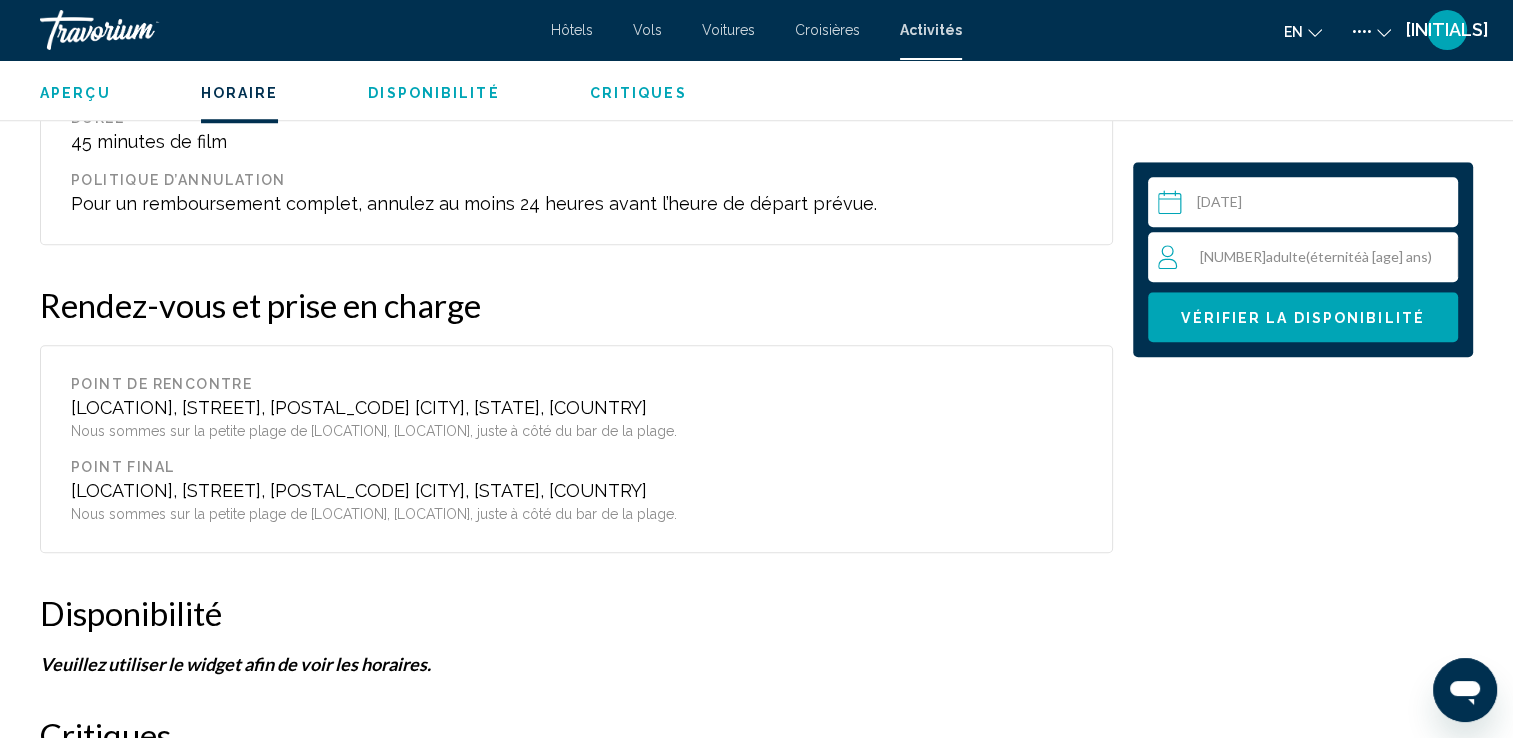 scroll, scrollTop: 1800, scrollLeft: 0, axis: vertical 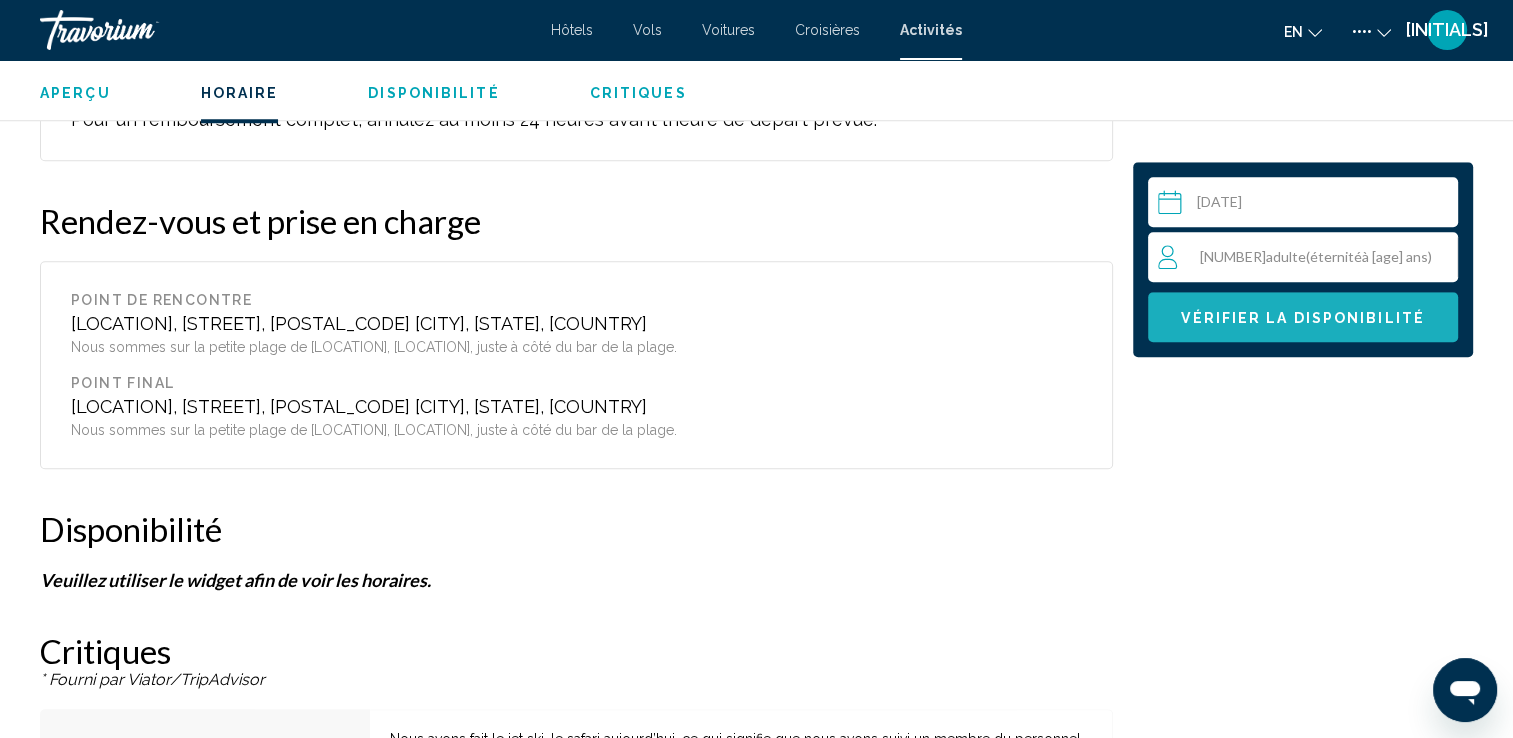 click on "Vérifier la disponibilité" at bounding box center (1303, 317) 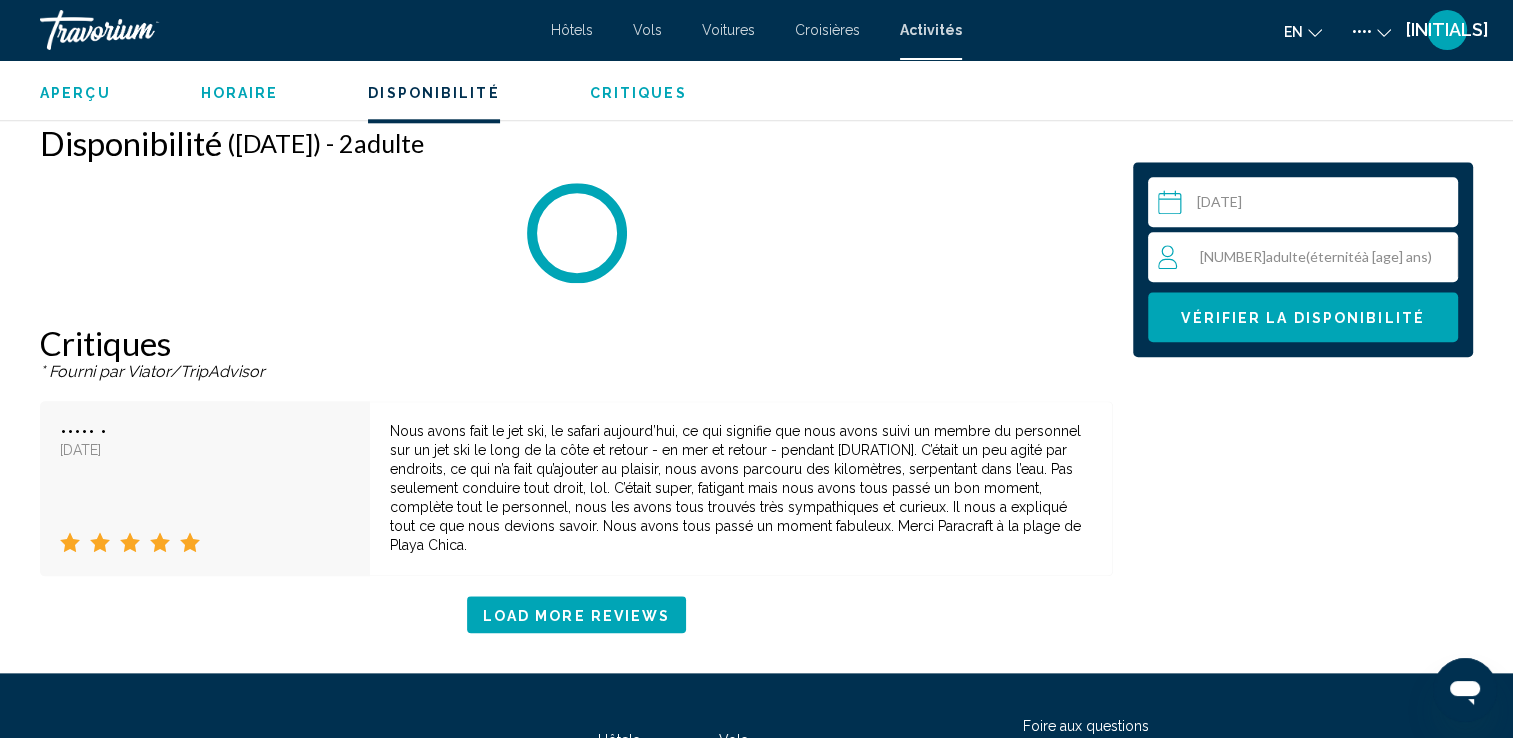 scroll, scrollTop: 2188, scrollLeft: 0, axis: vertical 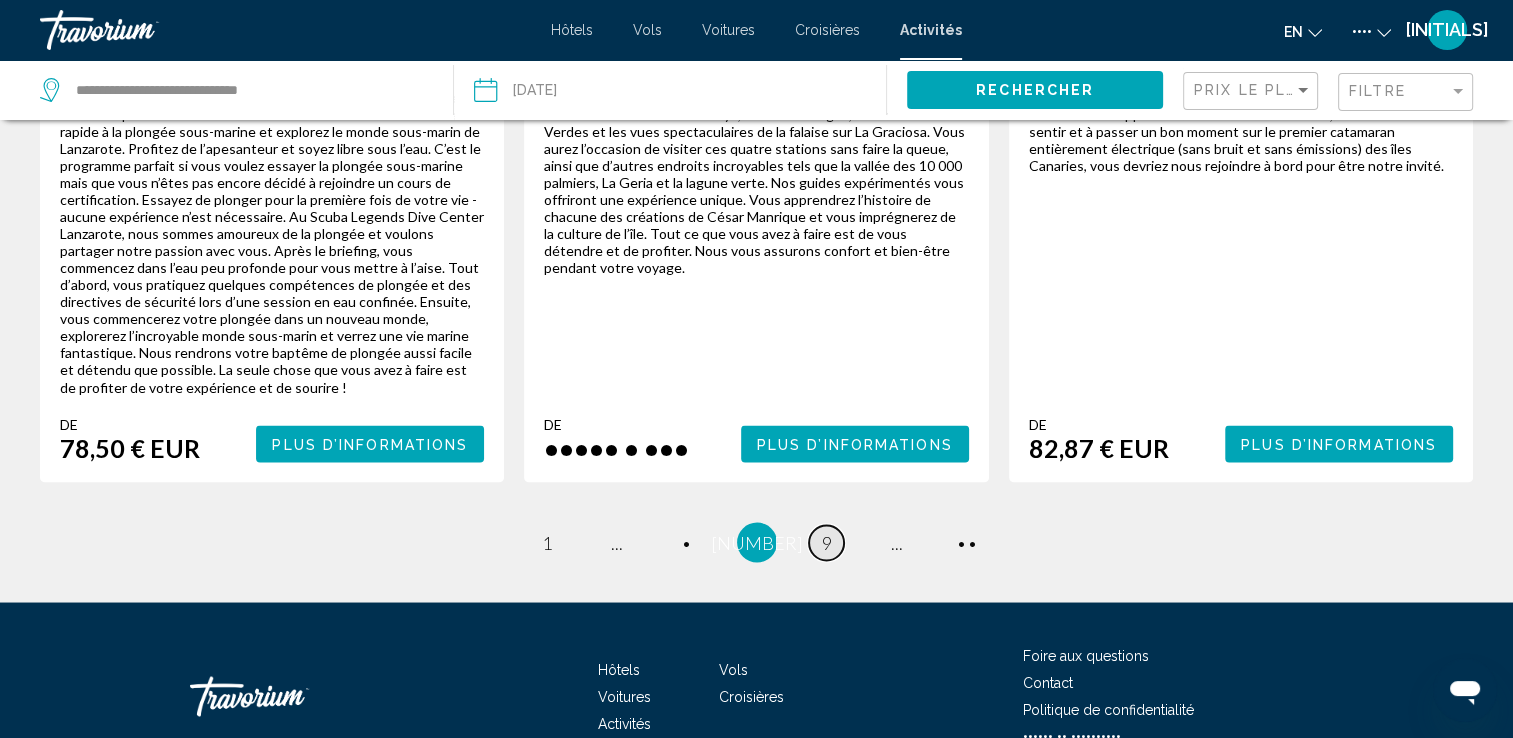 click on "9" at bounding box center [547, 542] 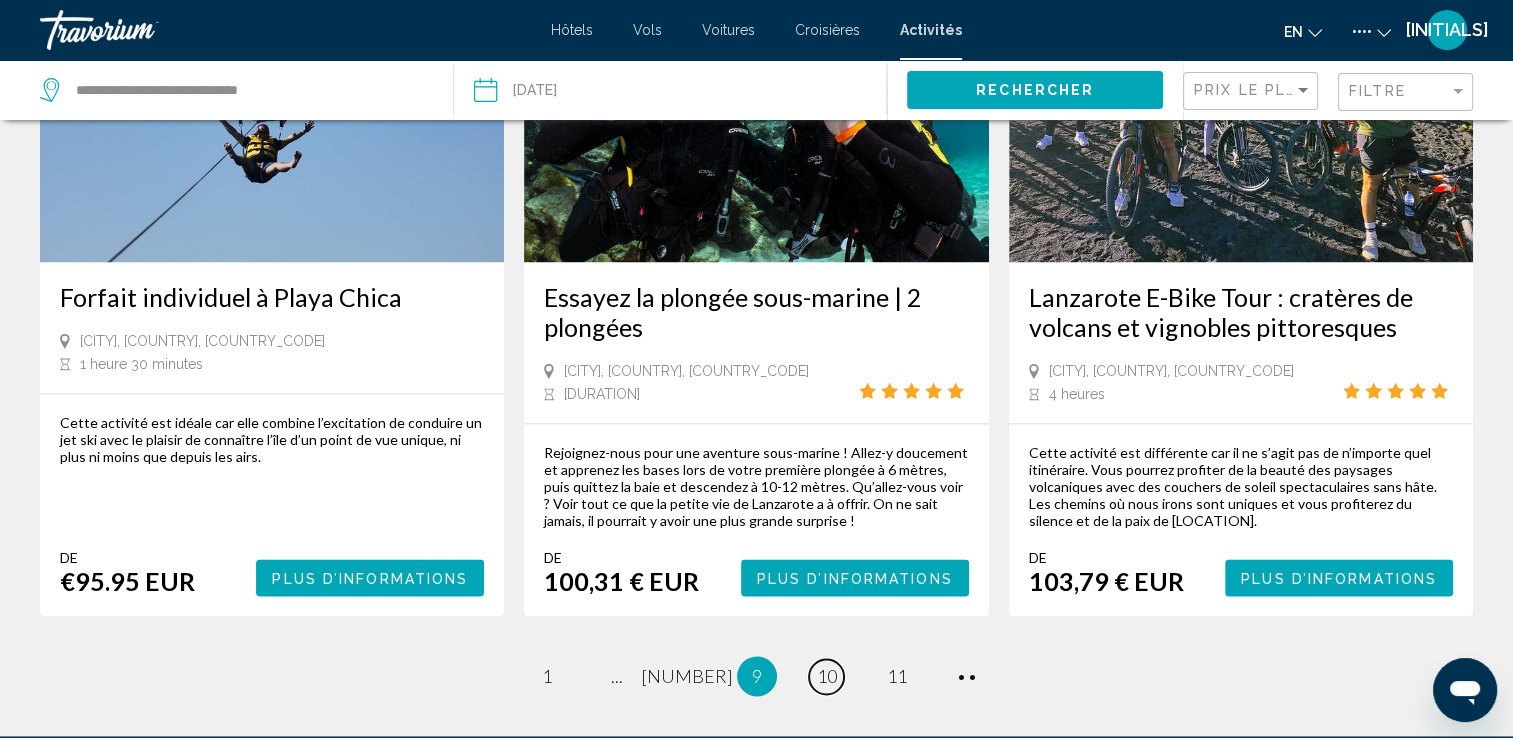 scroll, scrollTop: 2900, scrollLeft: 0, axis: vertical 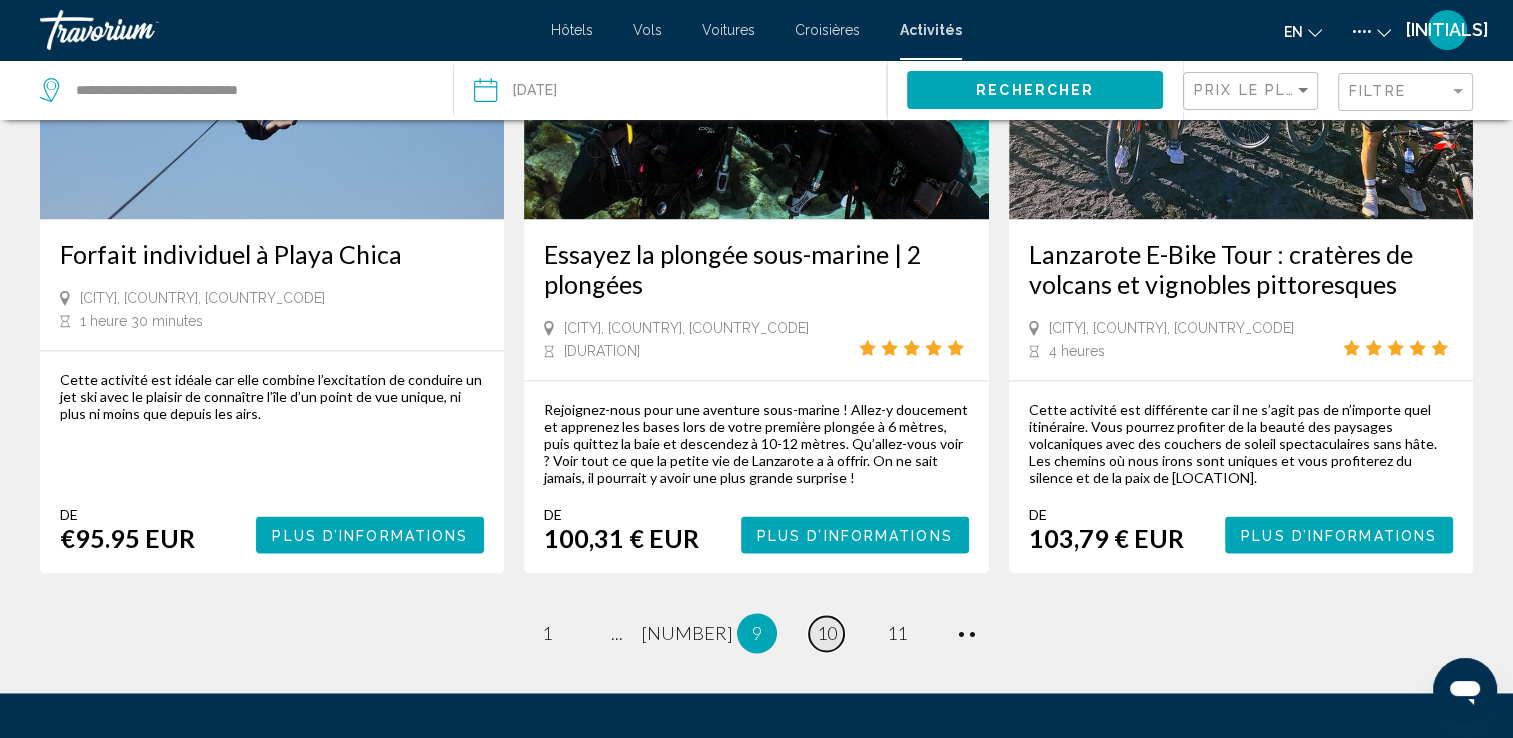 click on "10" at bounding box center (547, 633) 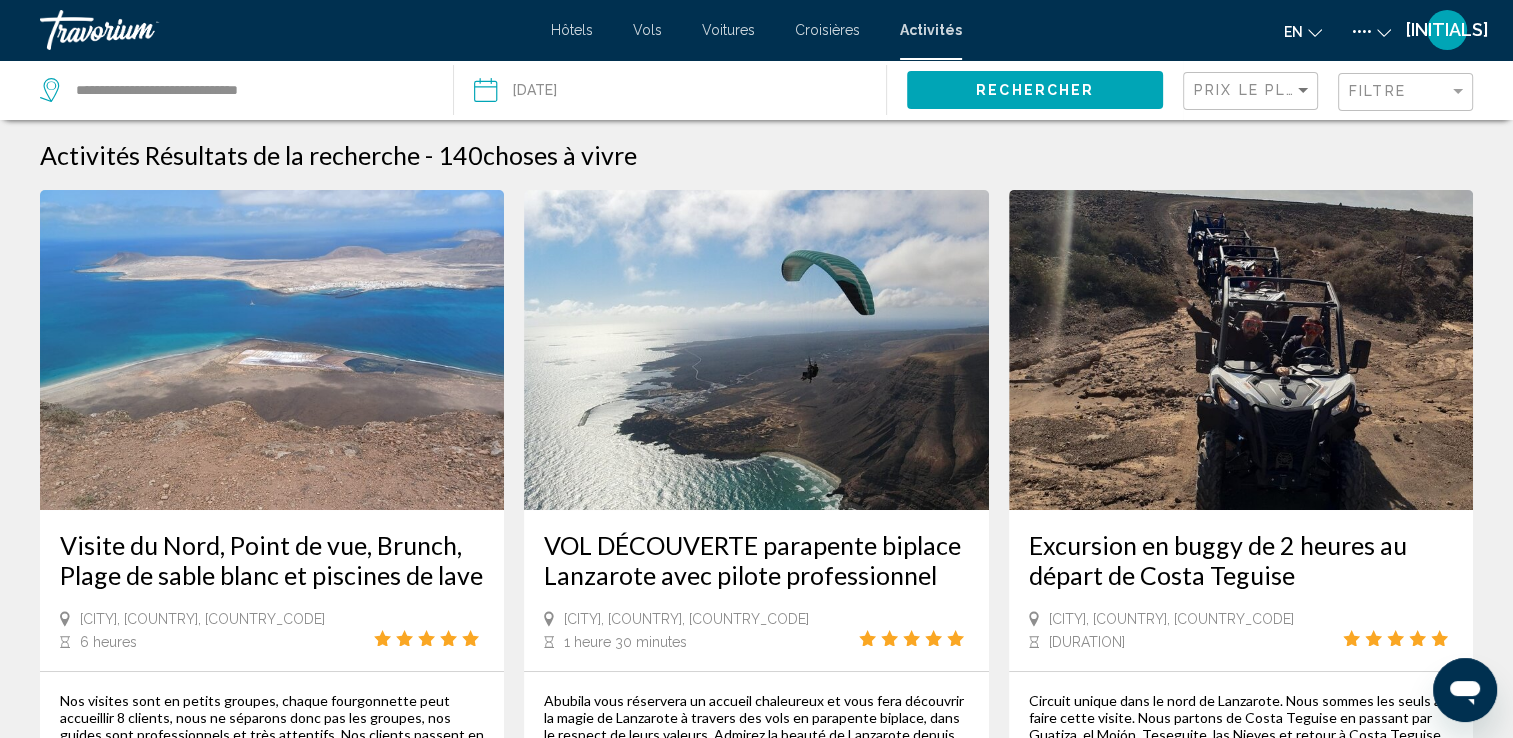 scroll, scrollTop: 200, scrollLeft: 0, axis: vertical 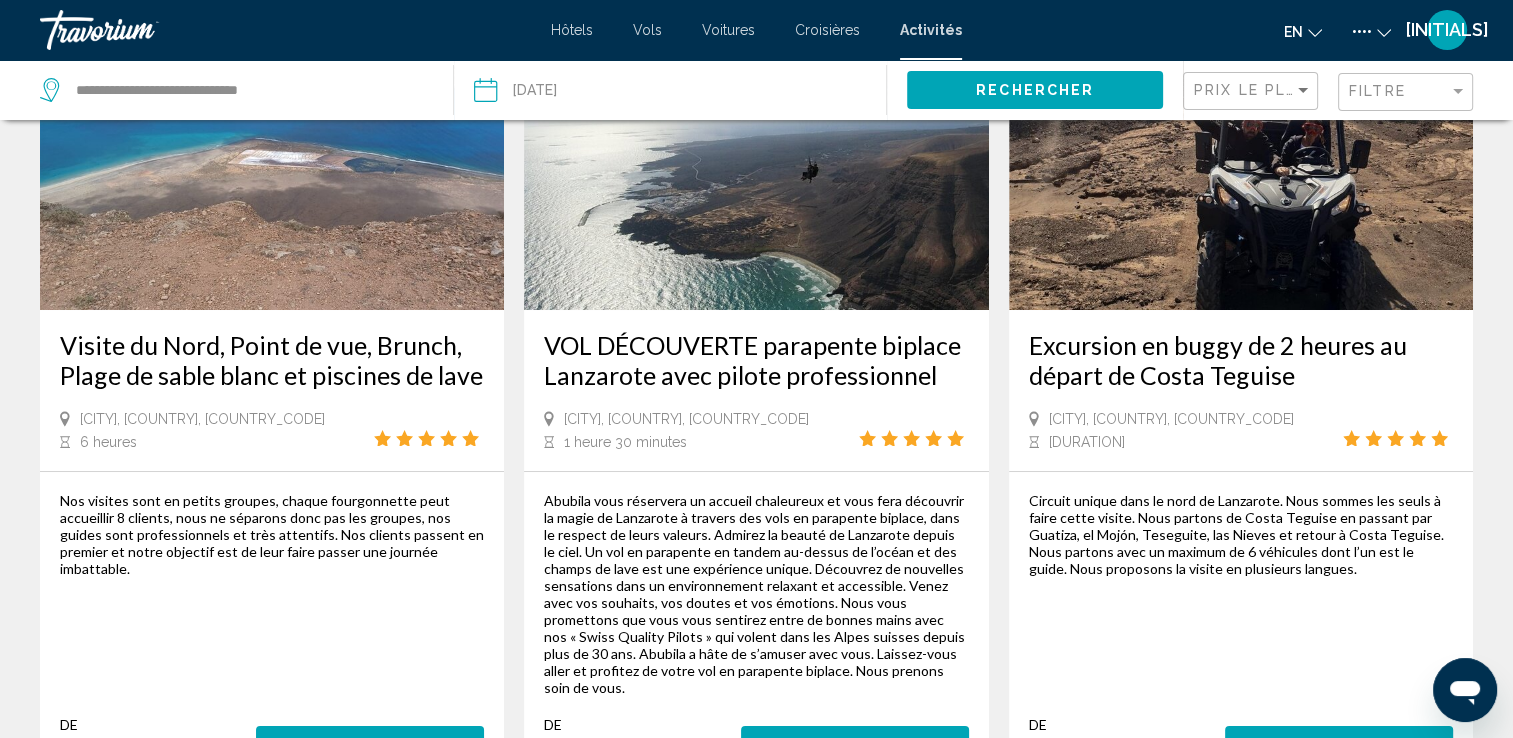 click at bounding box center [1241, 150] 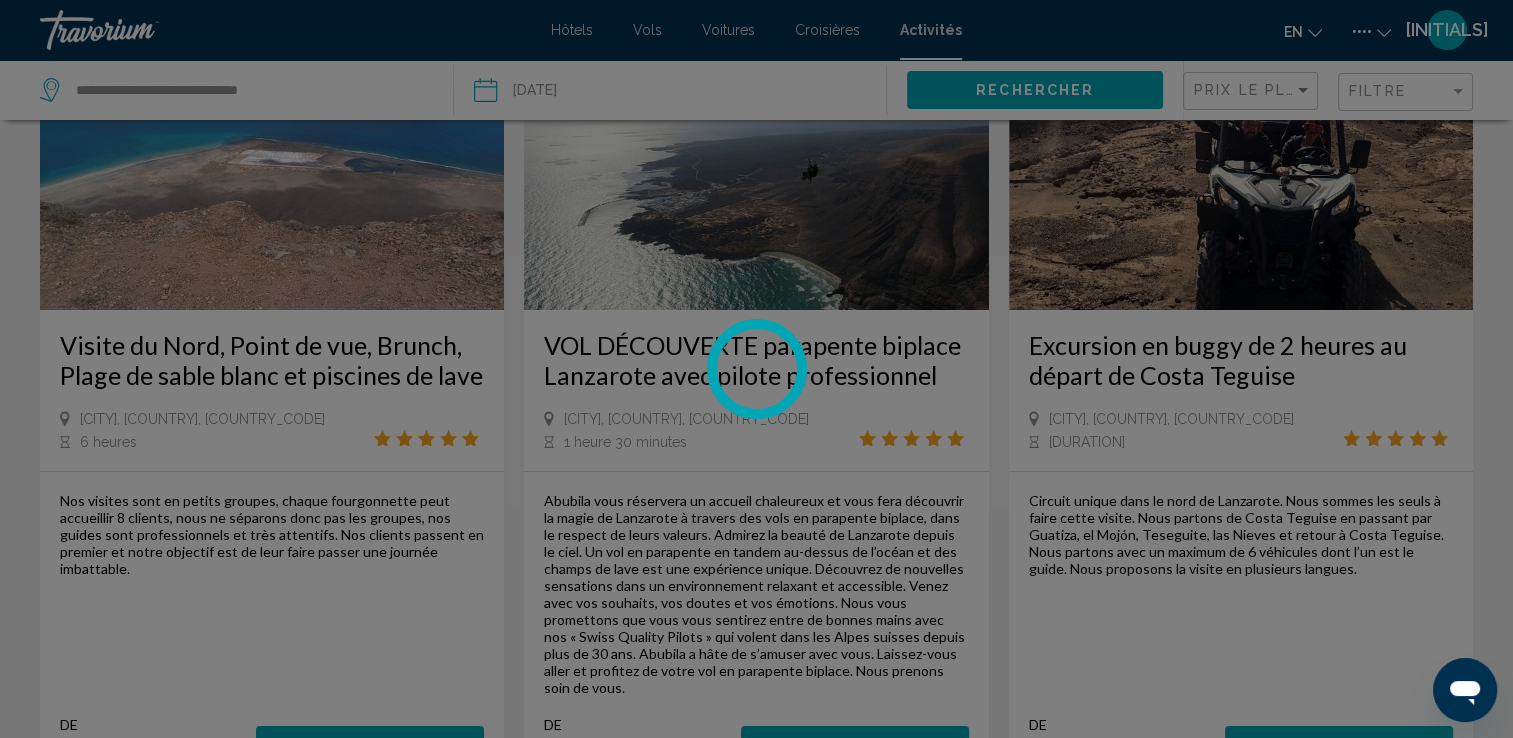 scroll, scrollTop: 0, scrollLeft: 0, axis: both 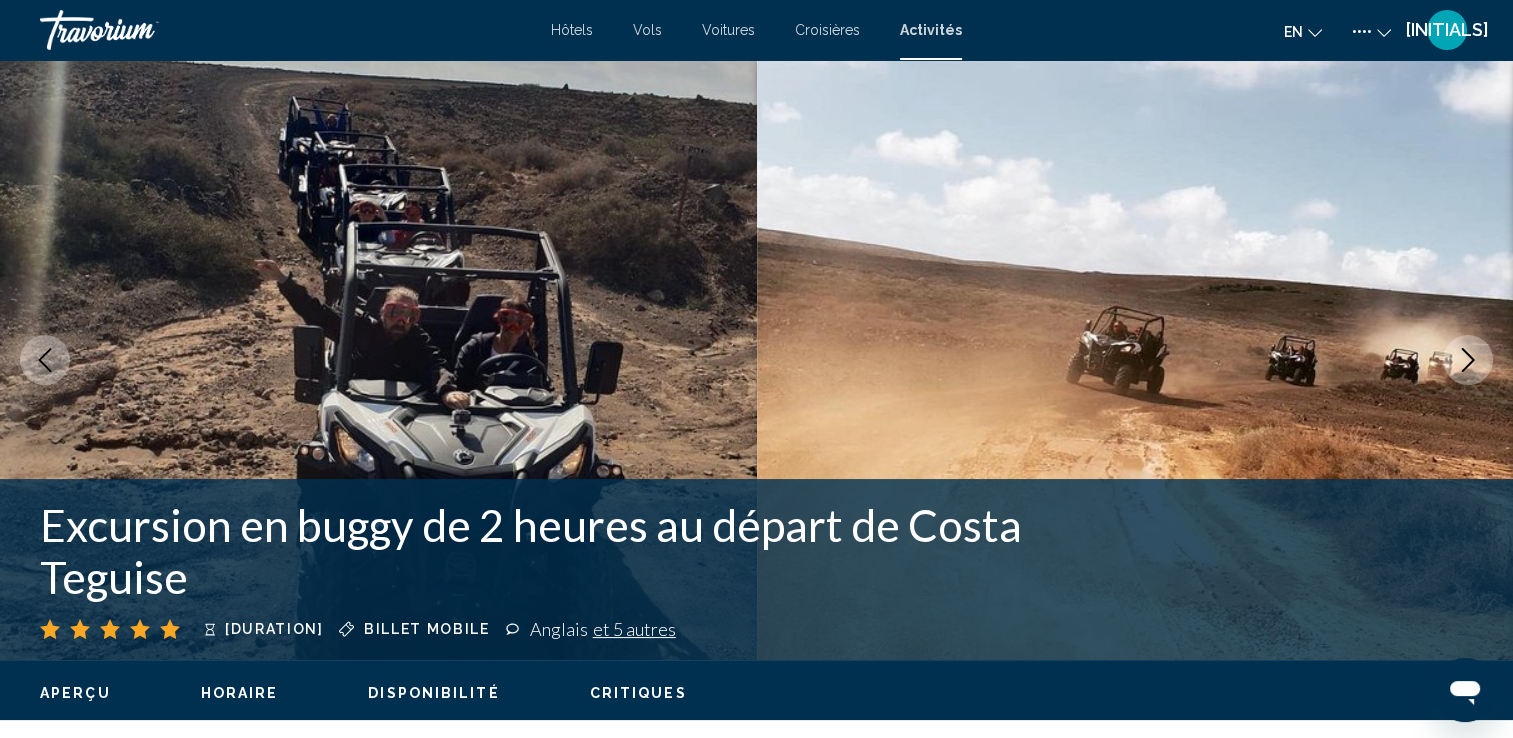click at bounding box center [1468, 360] 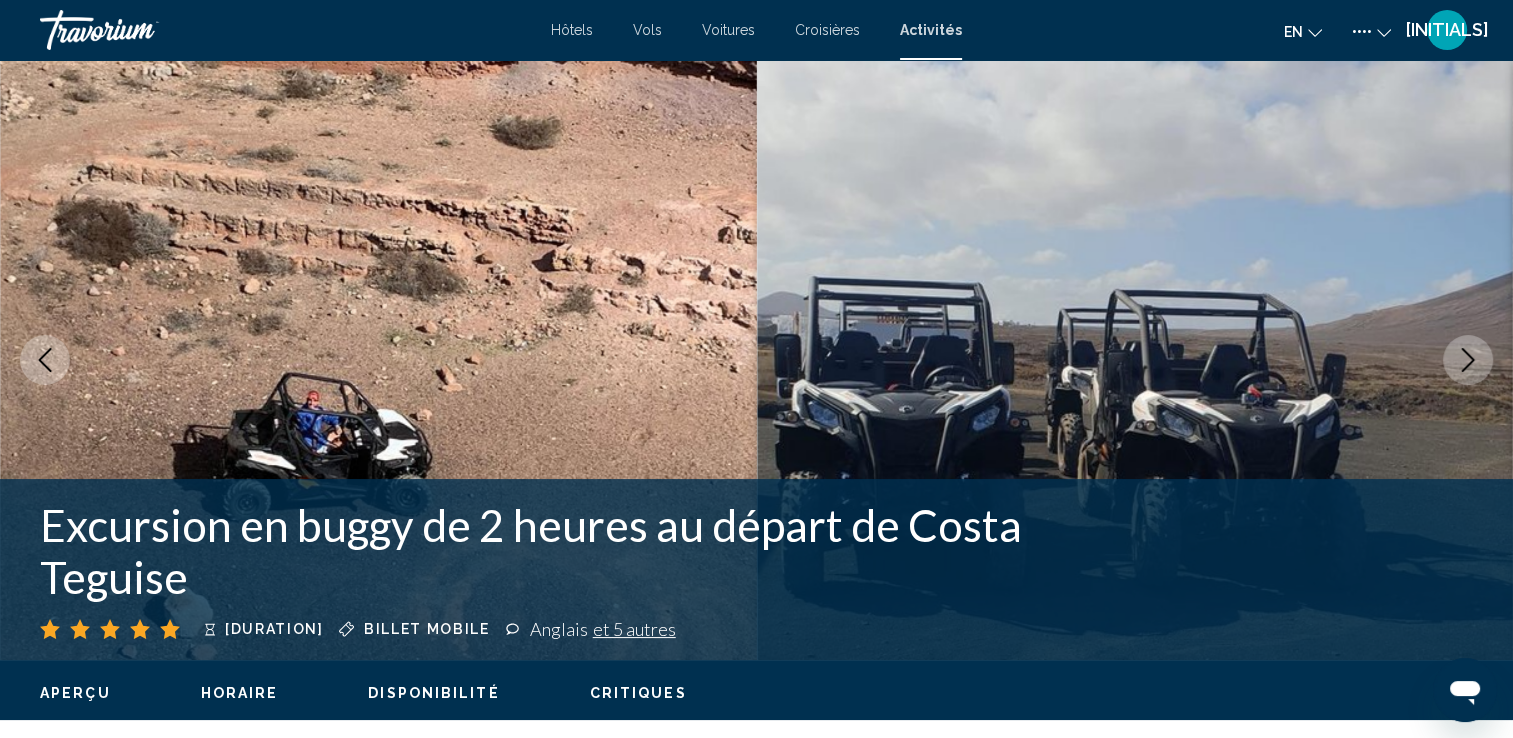 click at bounding box center [1468, 360] 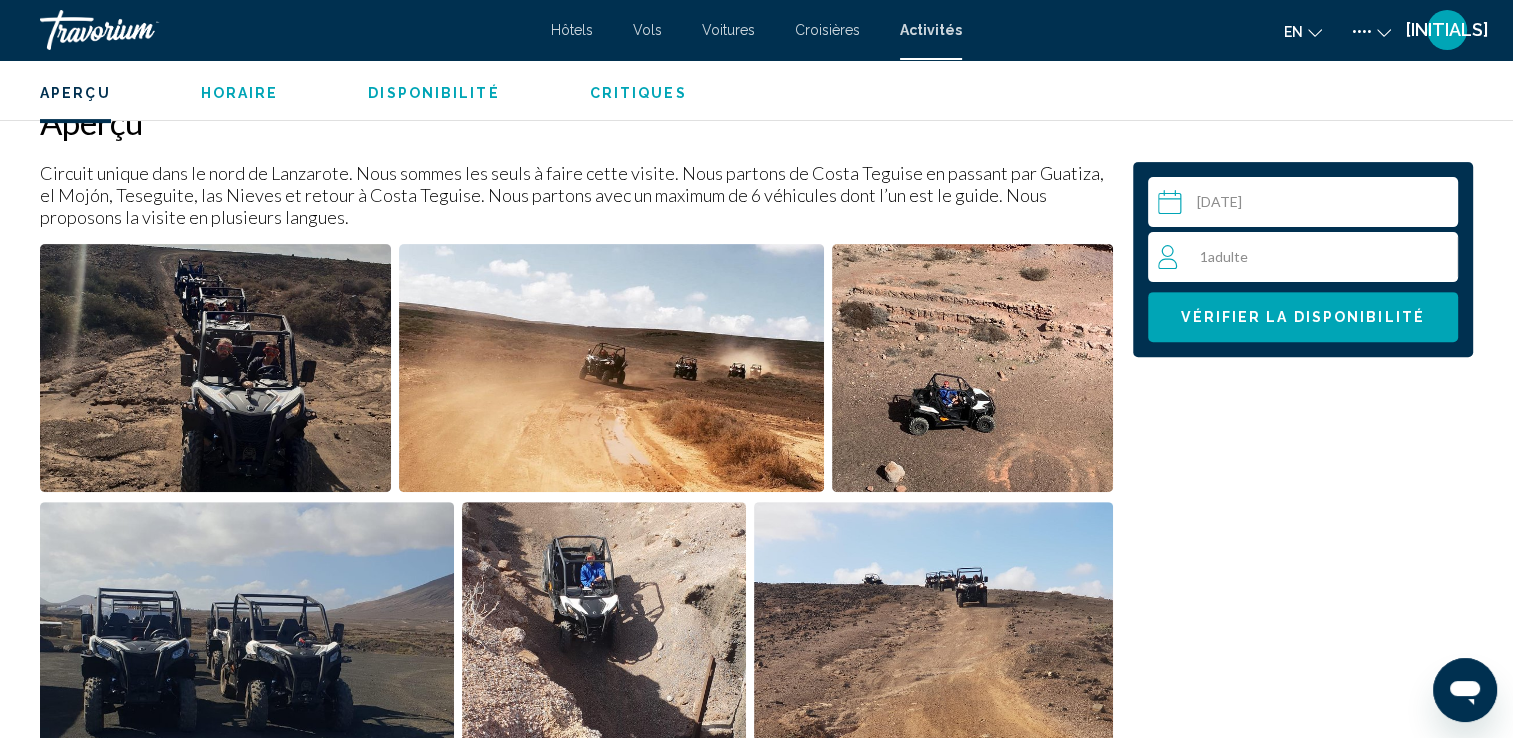 scroll, scrollTop: 700, scrollLeft: 0, axis: vertical 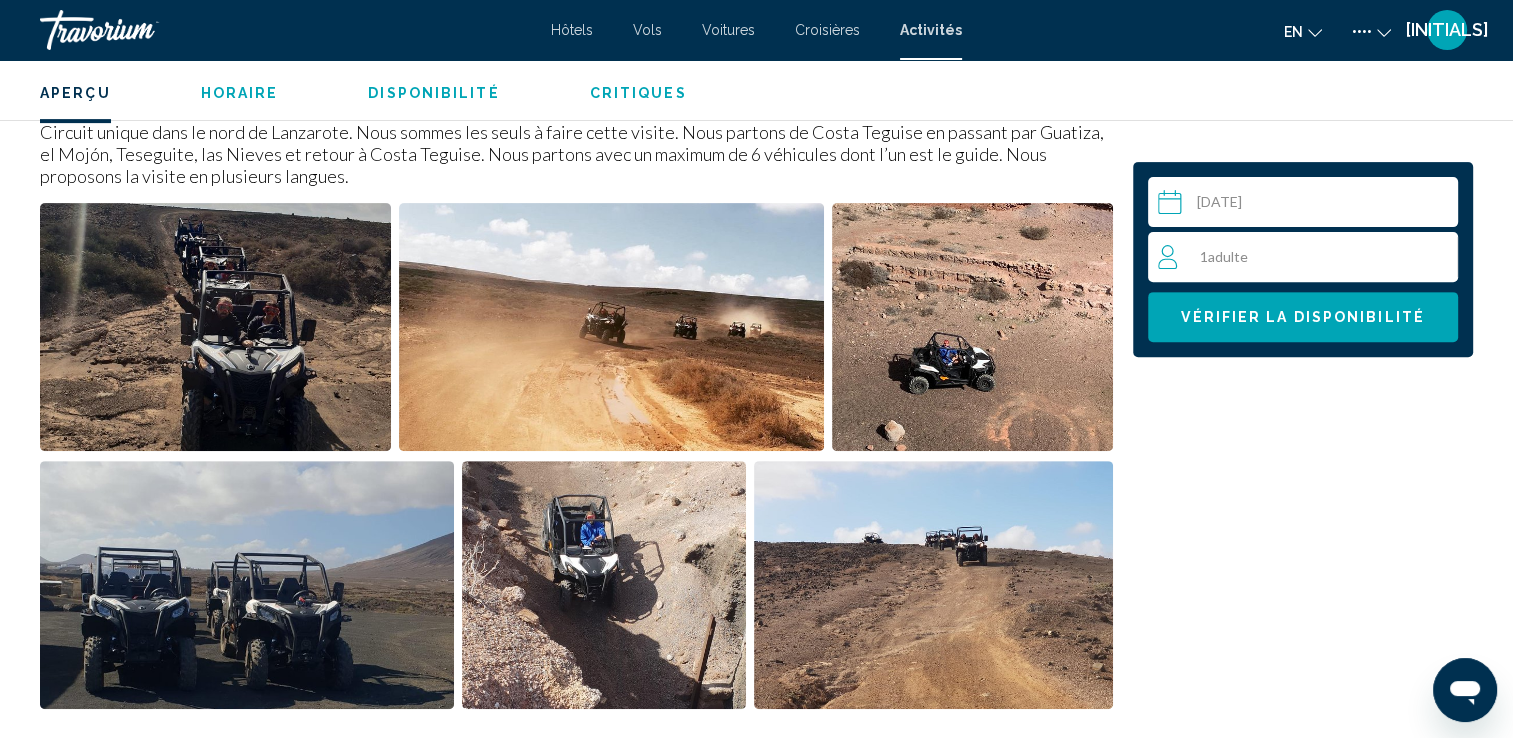 click on "[NUMBER] Adulte Adults" at bounding box center (1307, 257) 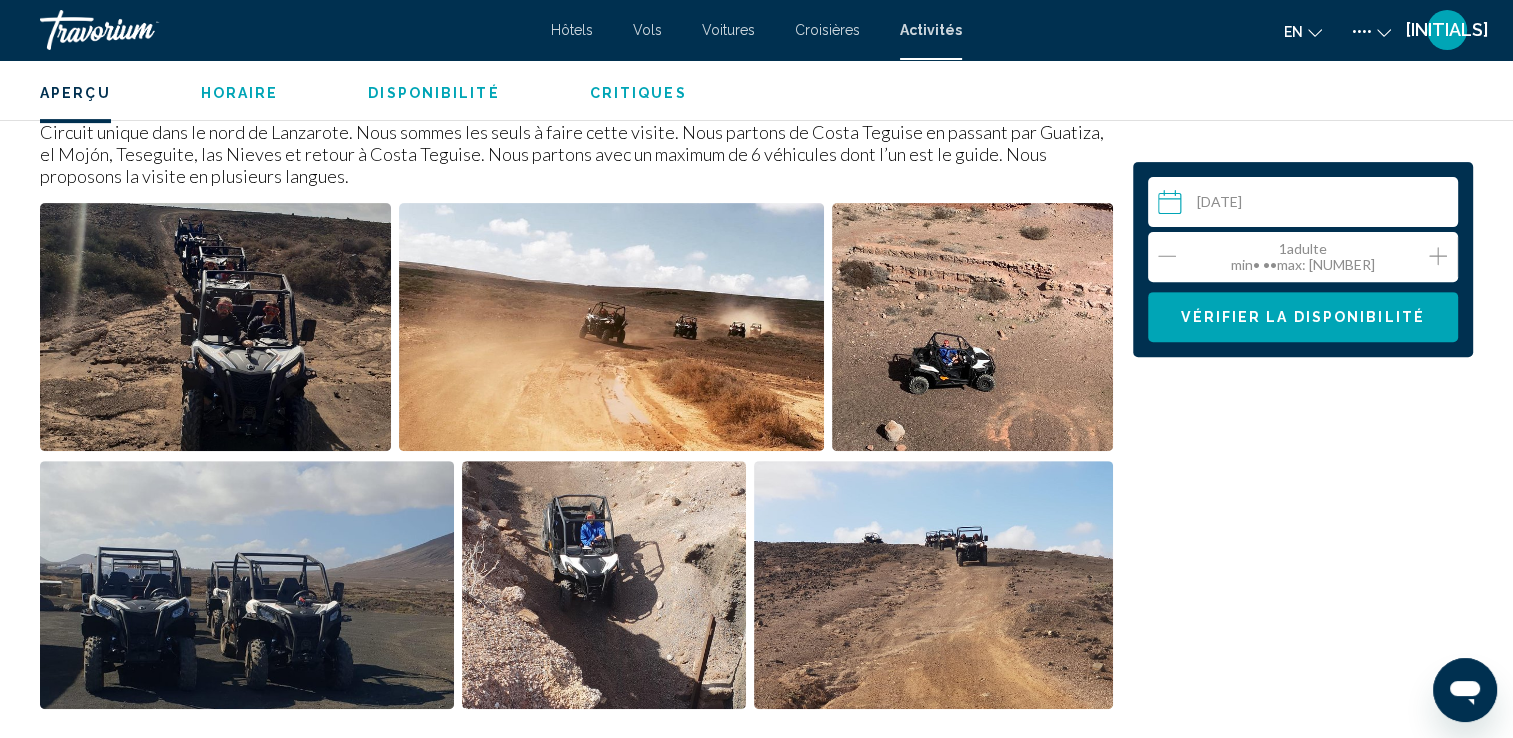 click at bounding box center [1438, 256] 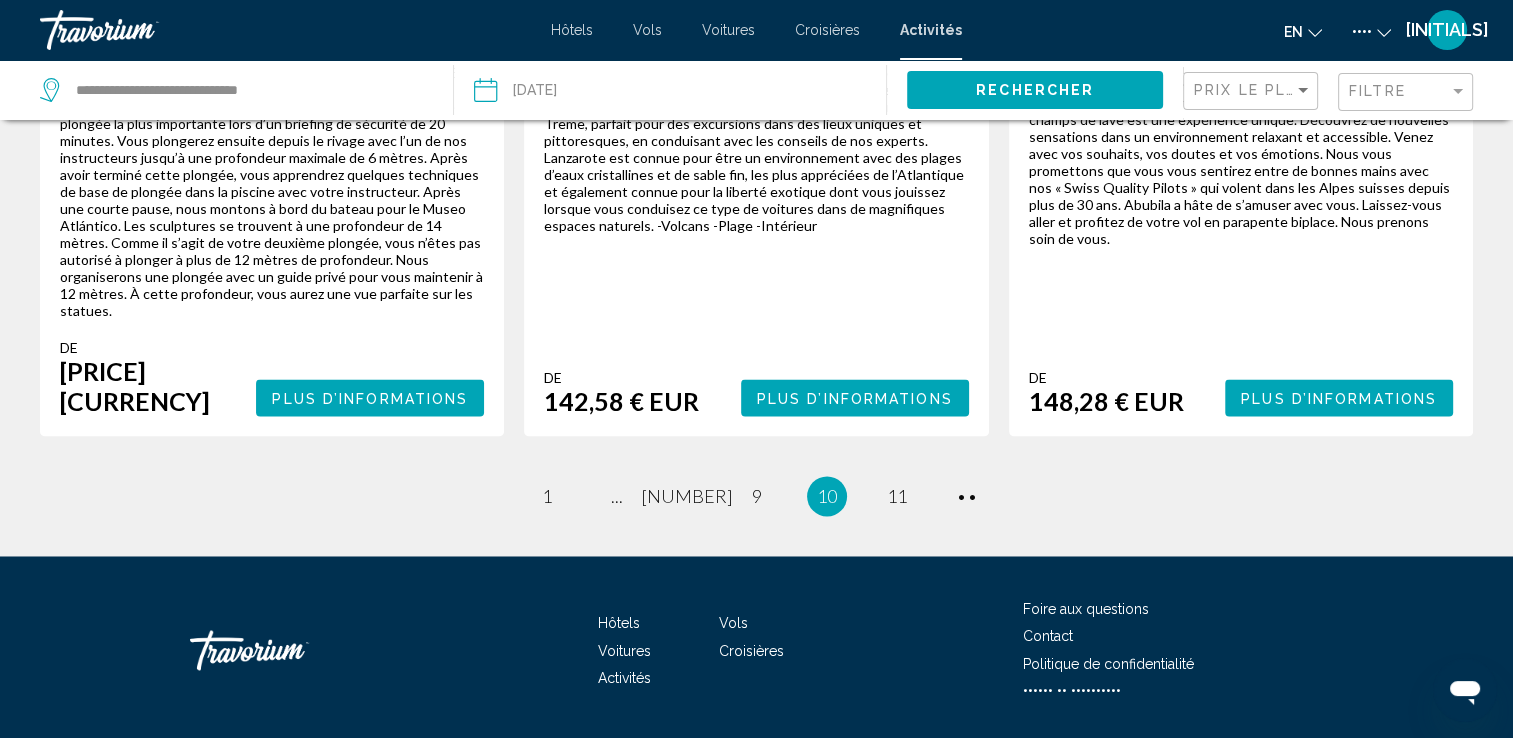 scroll, scrollTop: 3141, scrollLeft: 0, axis: vertical 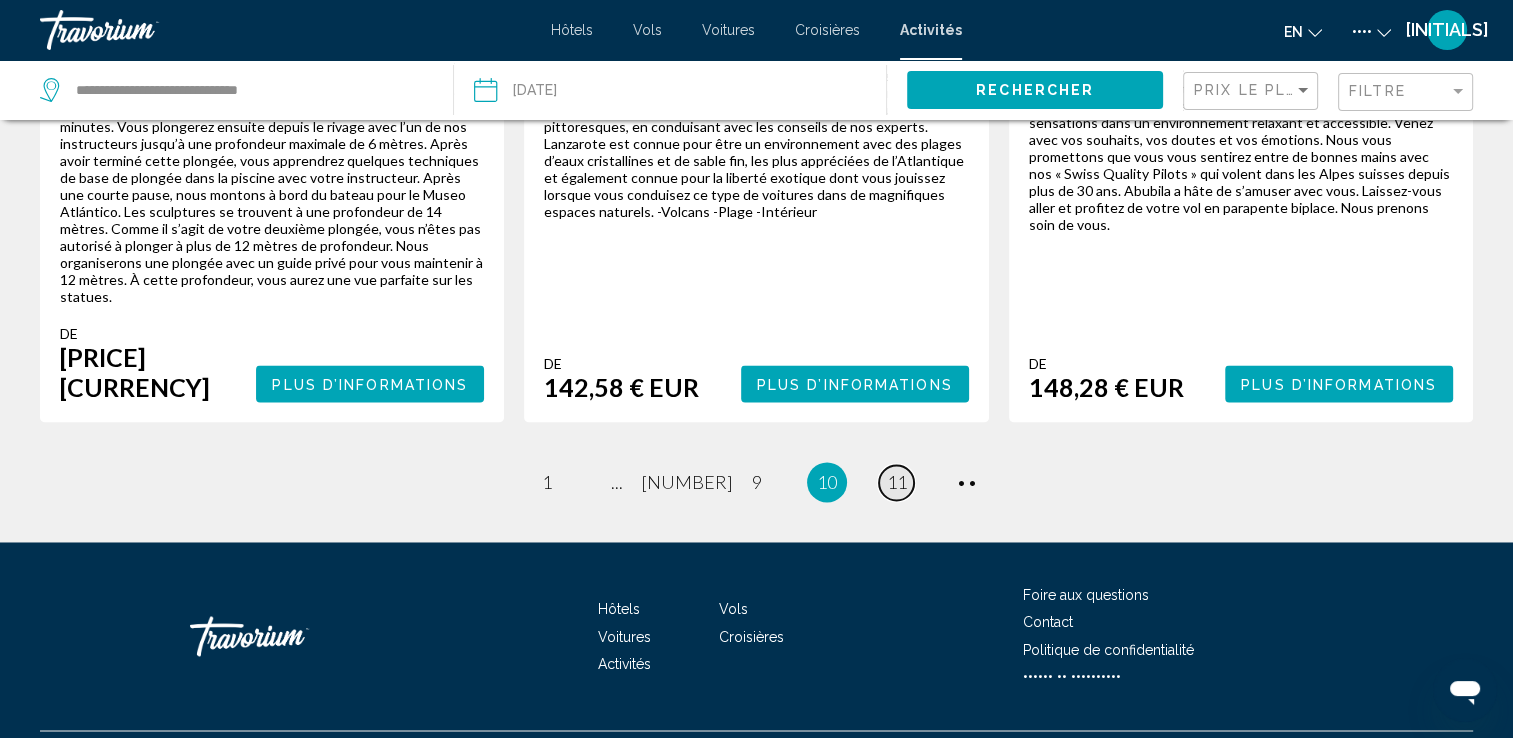 click on "11" at bounding box center (547, 482) 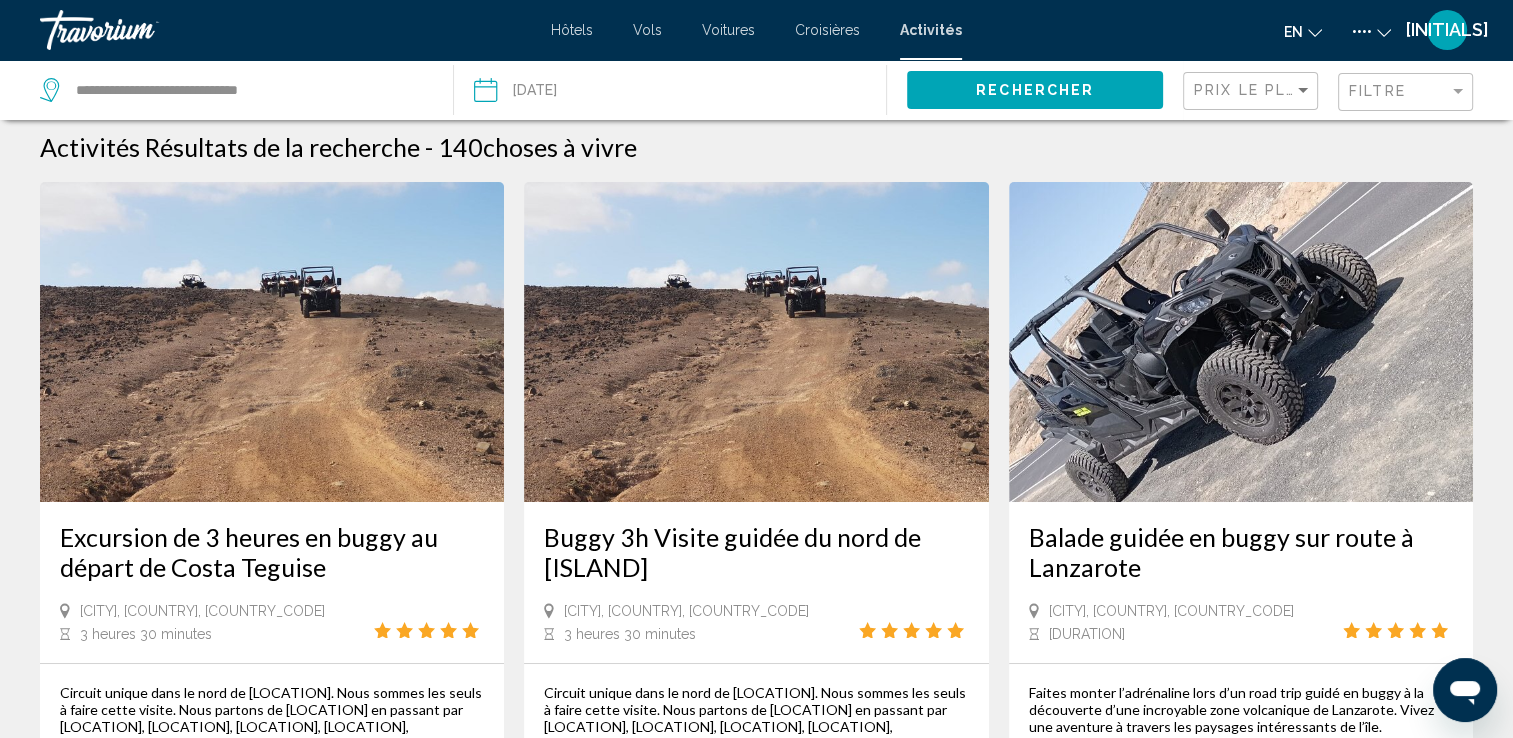 scroll, scrollTop: 0, scrollLeft: 0, axis: both 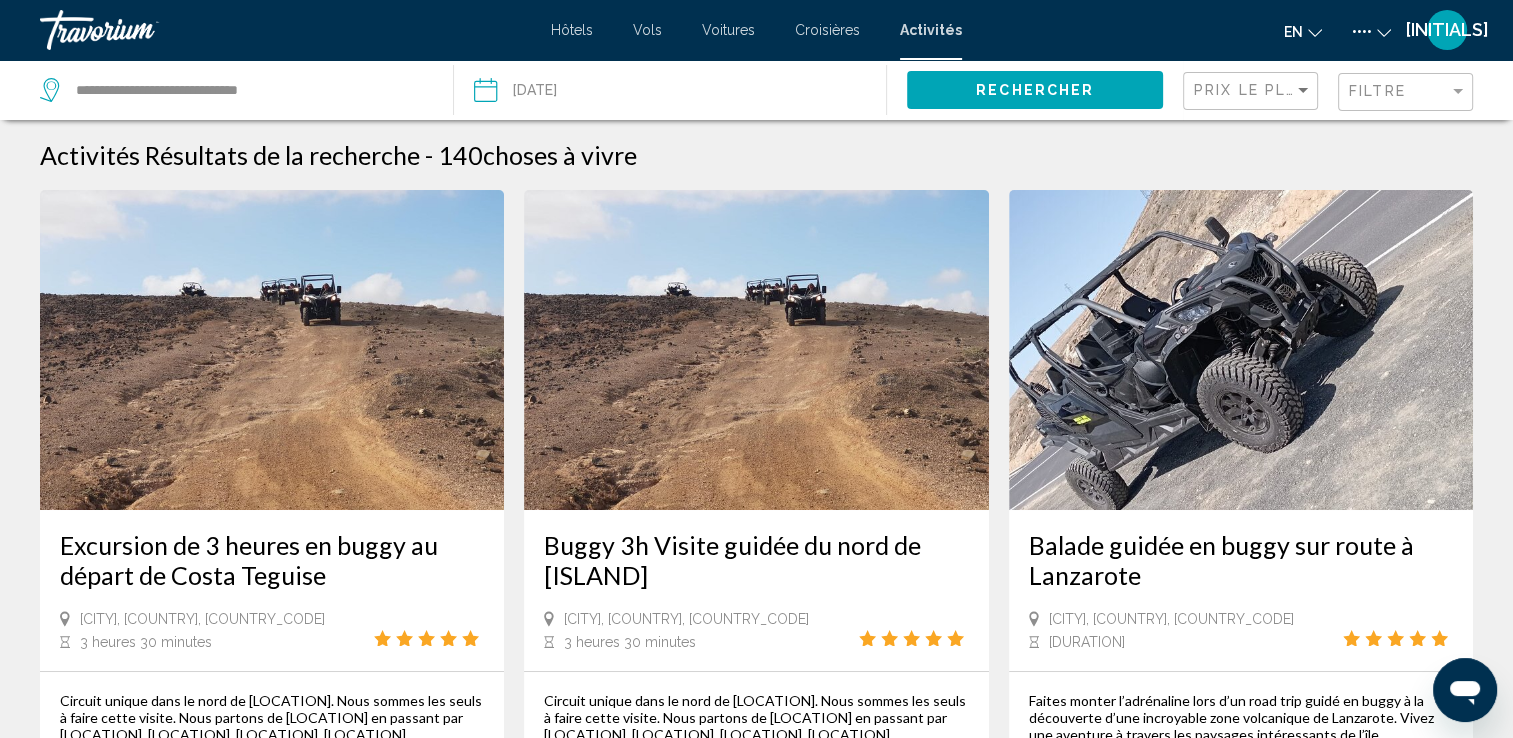 click at bounding box center (1241, 350) 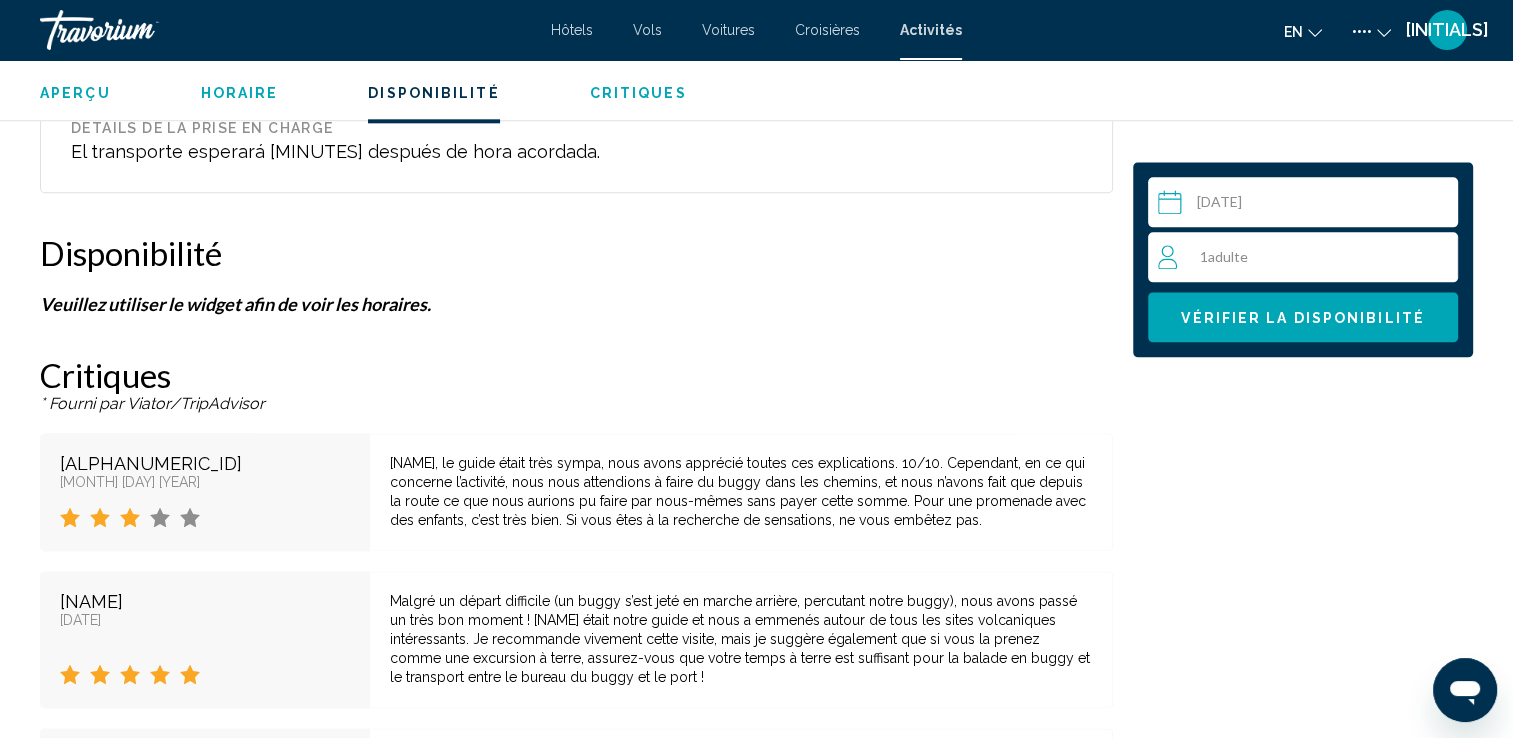 scroll, scrollTop: 2800, scrollLeft: 0, axis: vertical 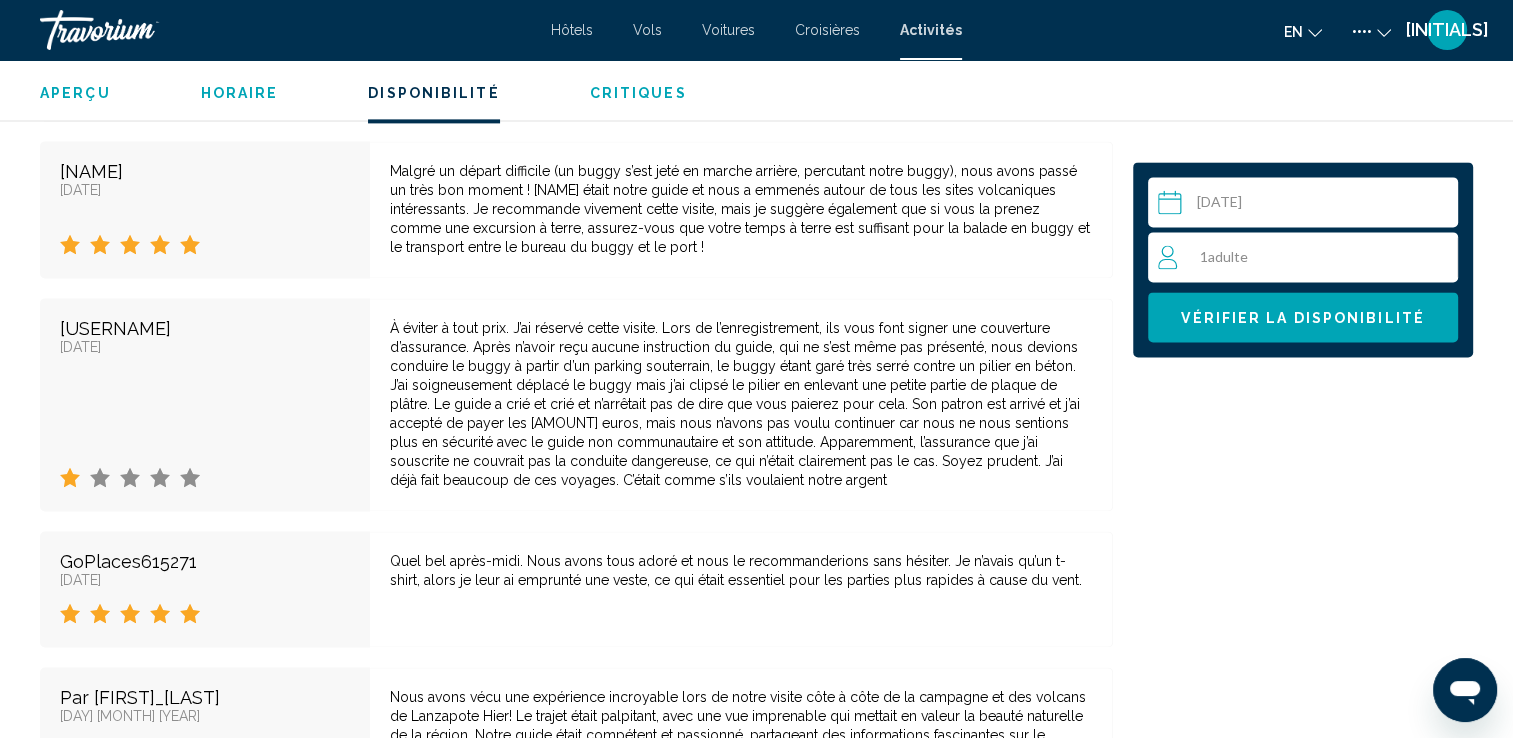 click on "[NUMBER] Adulte Adults" at bounding box center (1307, 257) 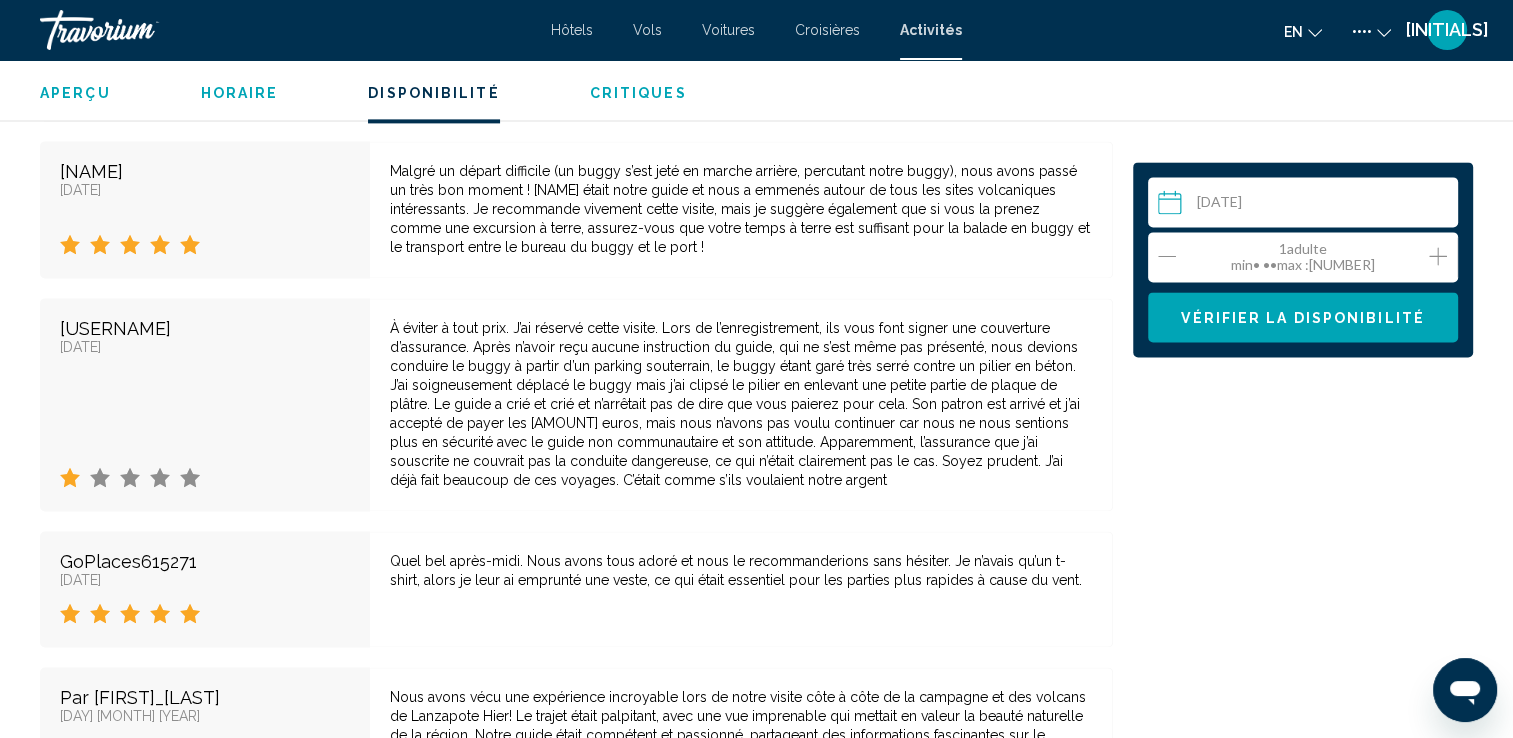 drag, startPoint x: 1425, startPoint y: 246, endPoint x: 1439, endPoint y: 250, distance: 14.56022 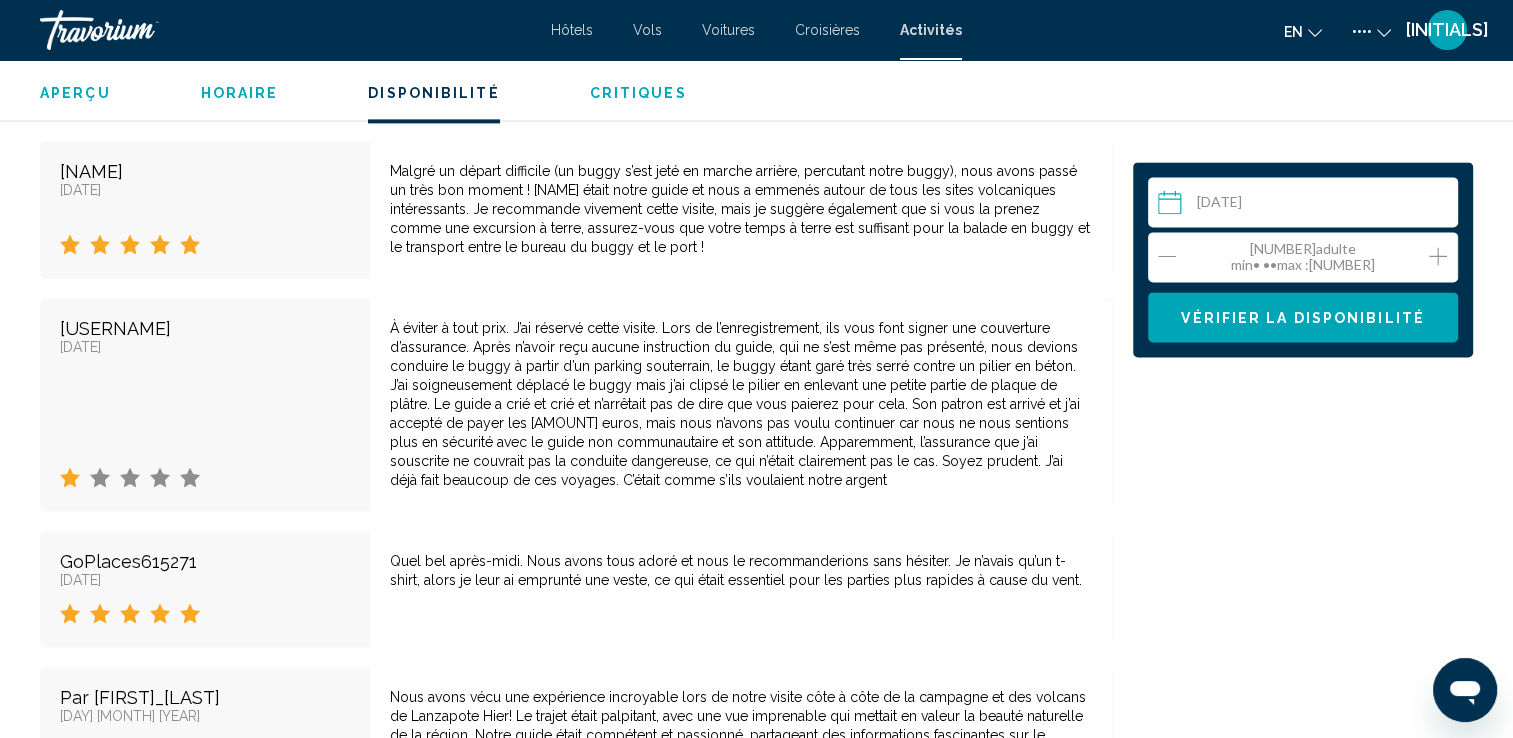 click at bounding box center (1438, 256) 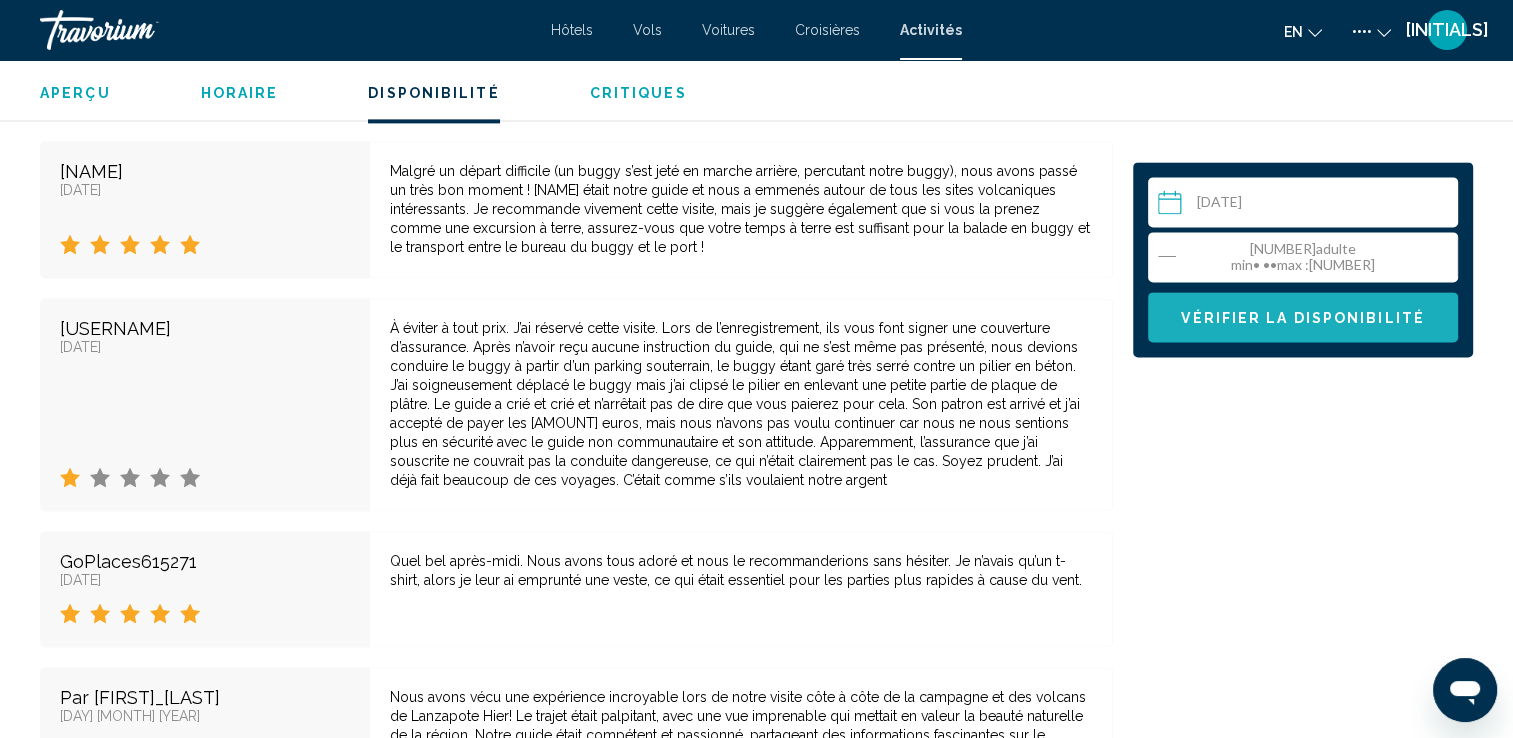 click on "Vérifier la disponibilité" at bounding box center [1303, 318] 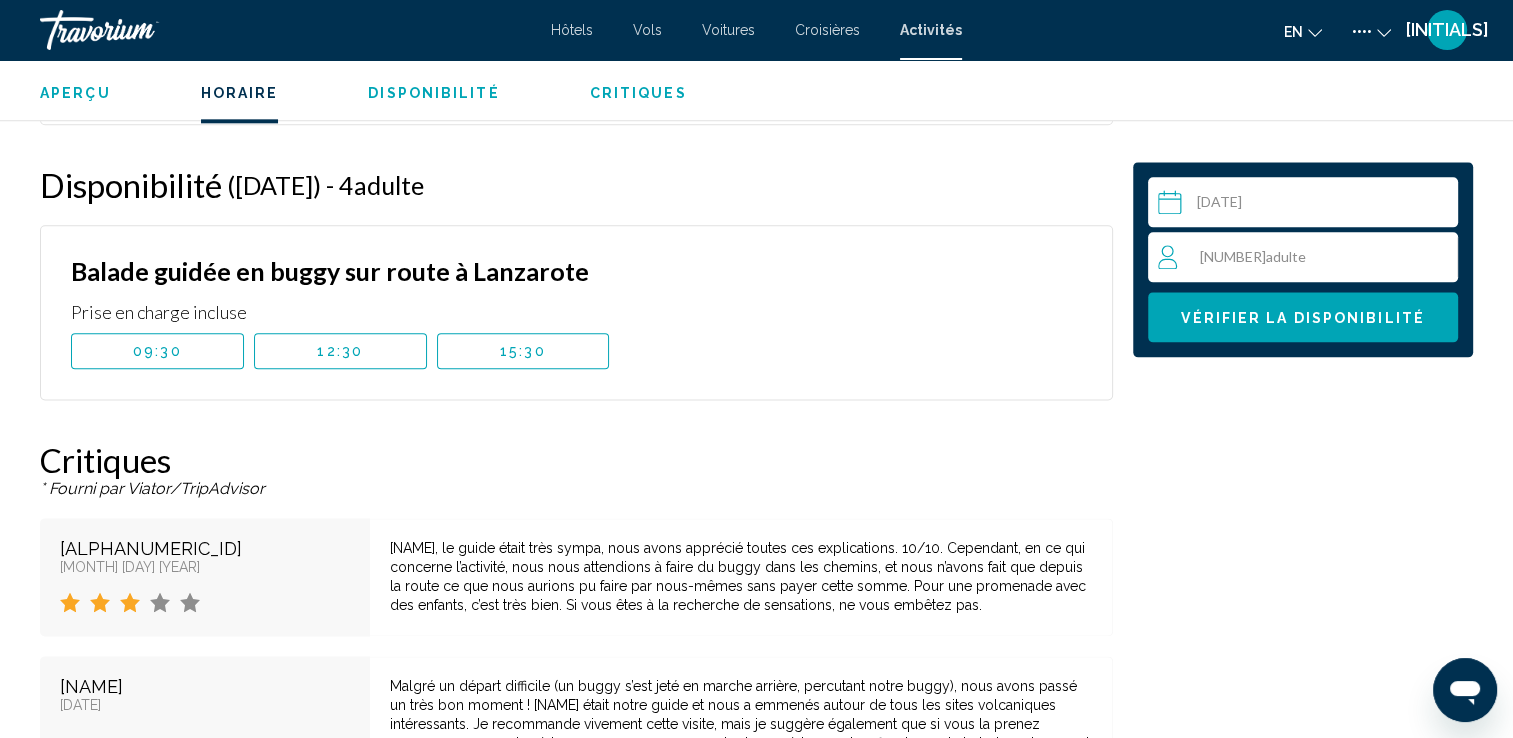 scroll, scrollTop: 2439, scrollLeft: 0, axis: vertical 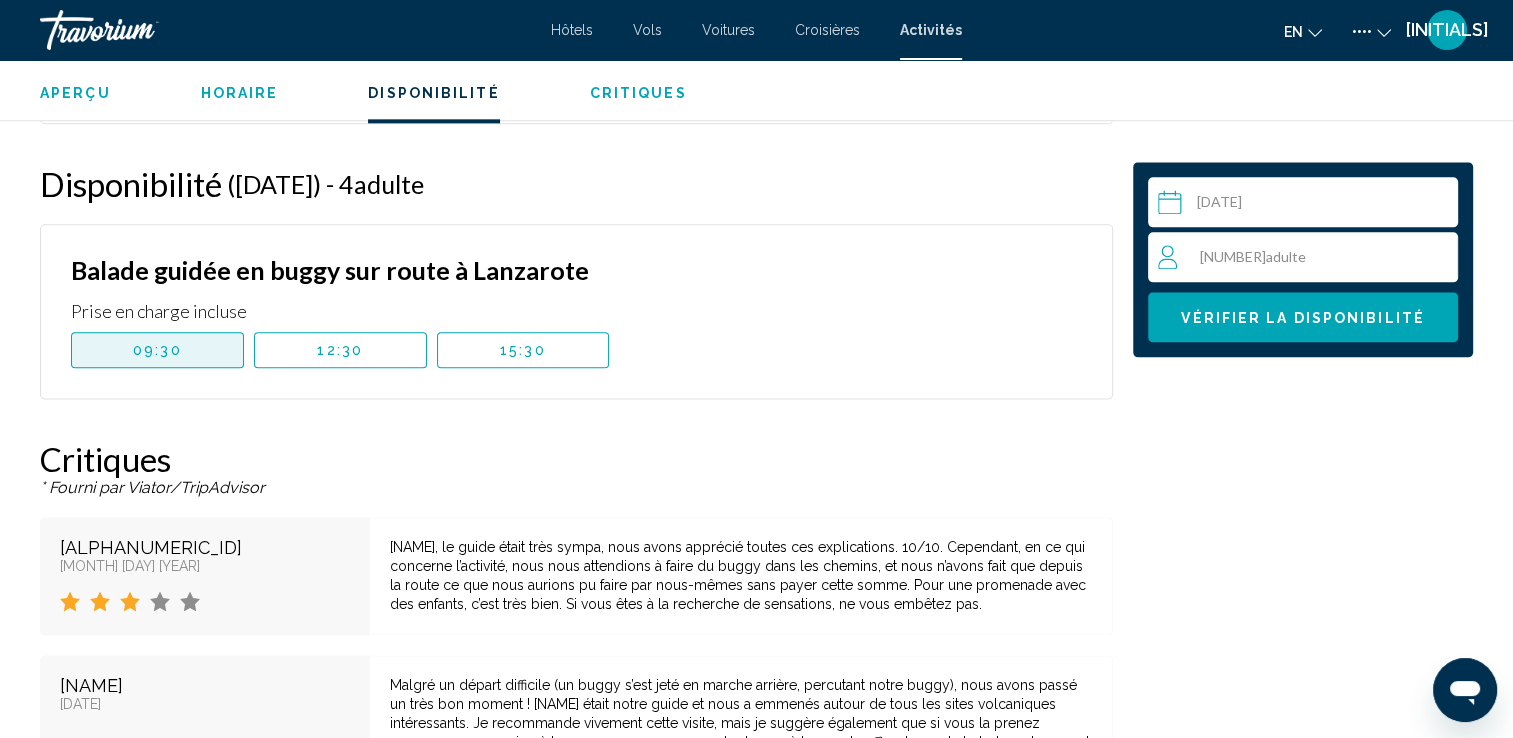 click on "09:30" at bounding box center [157, 350] 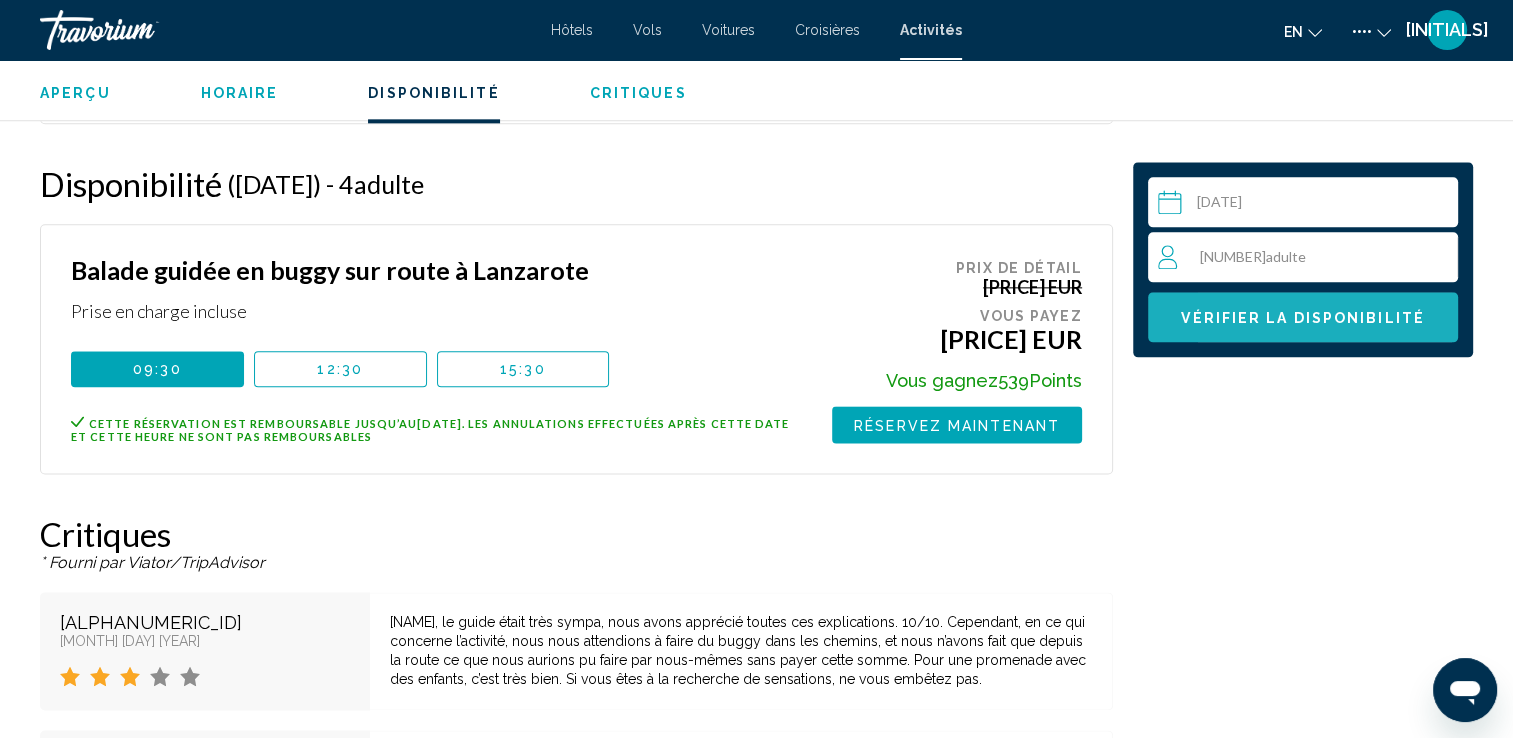 click on "Vérifier la disponibilité" at bounding box center (1303, 318) 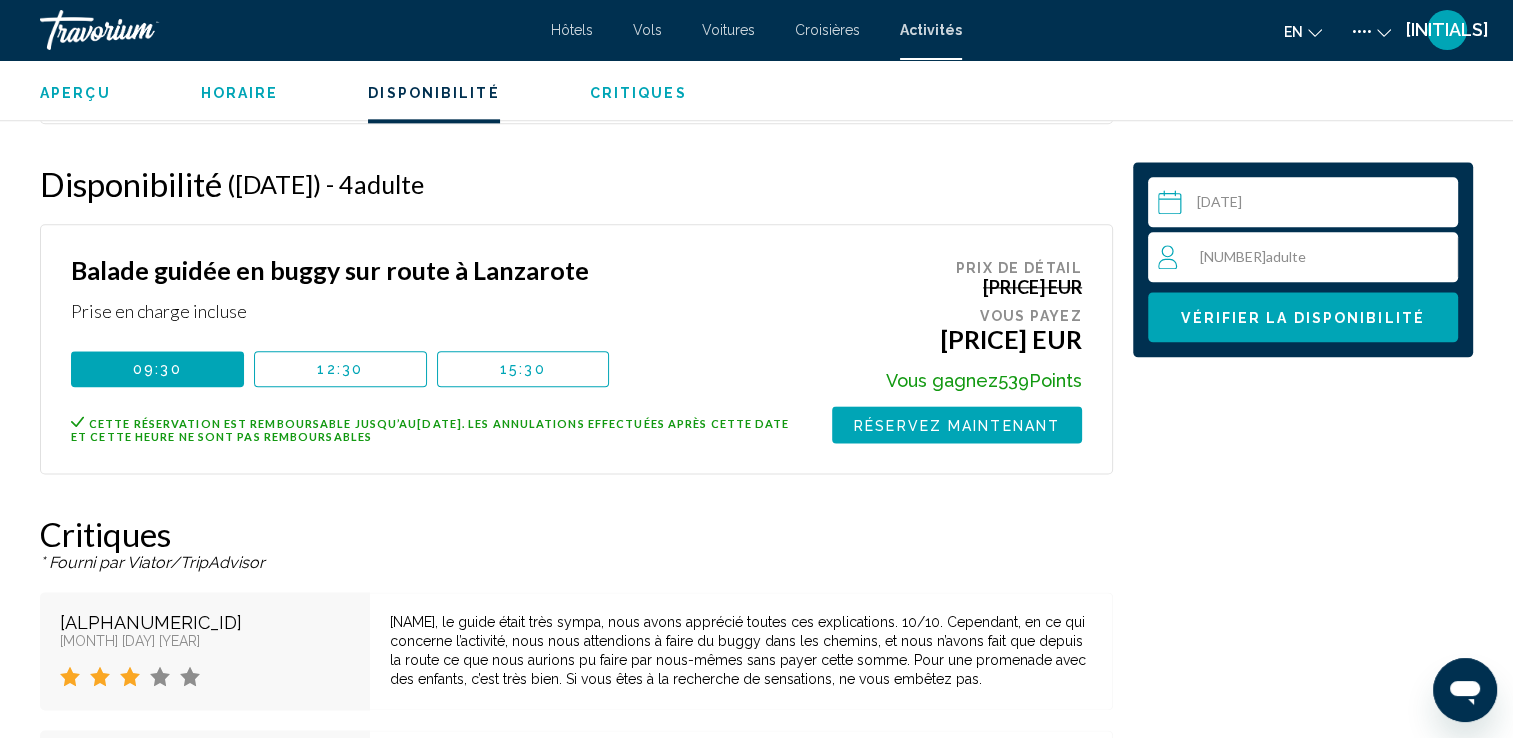 click on "Réservez maintenant" at bounding box center [957, 425] 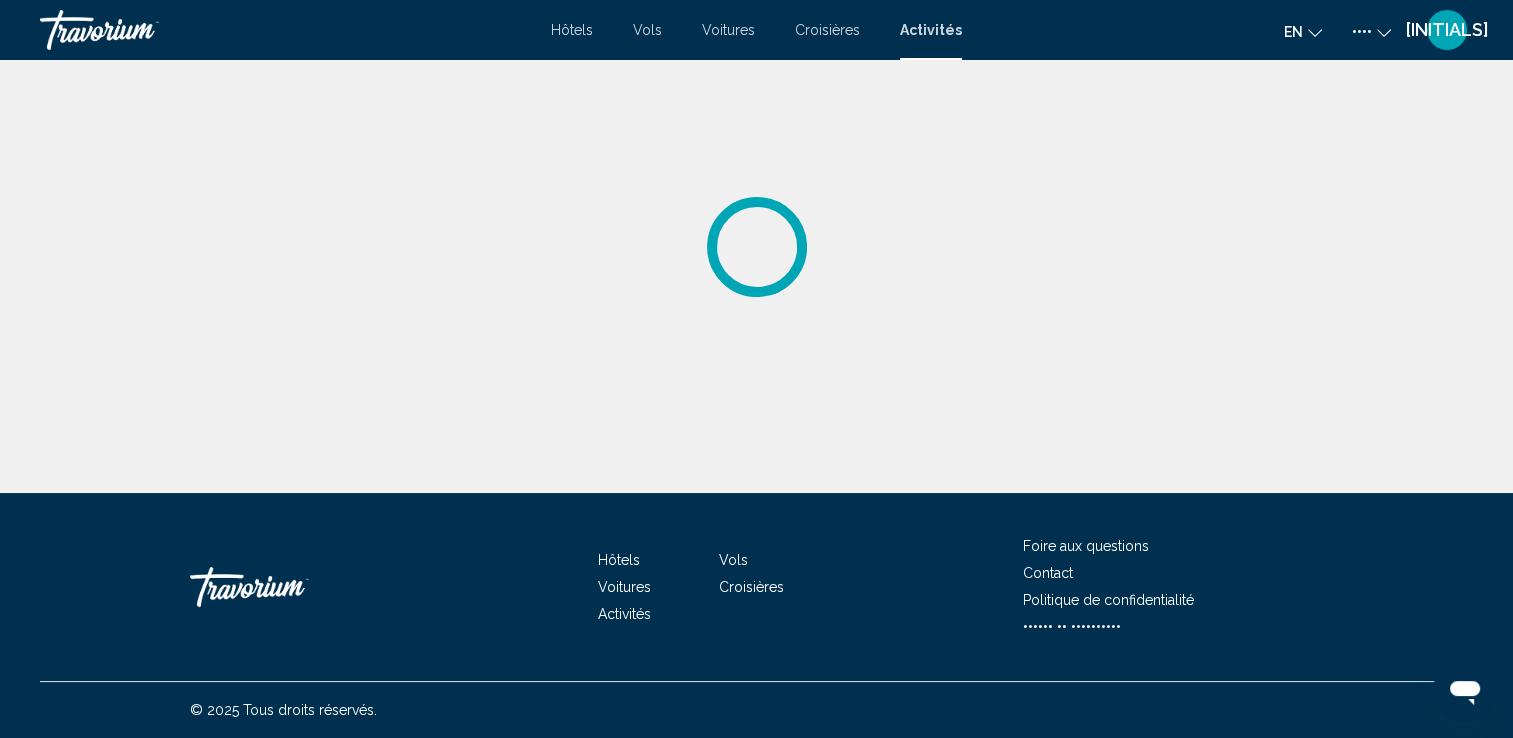 scroll, scrollTop: 0, scrollLeft: 0, axis: both 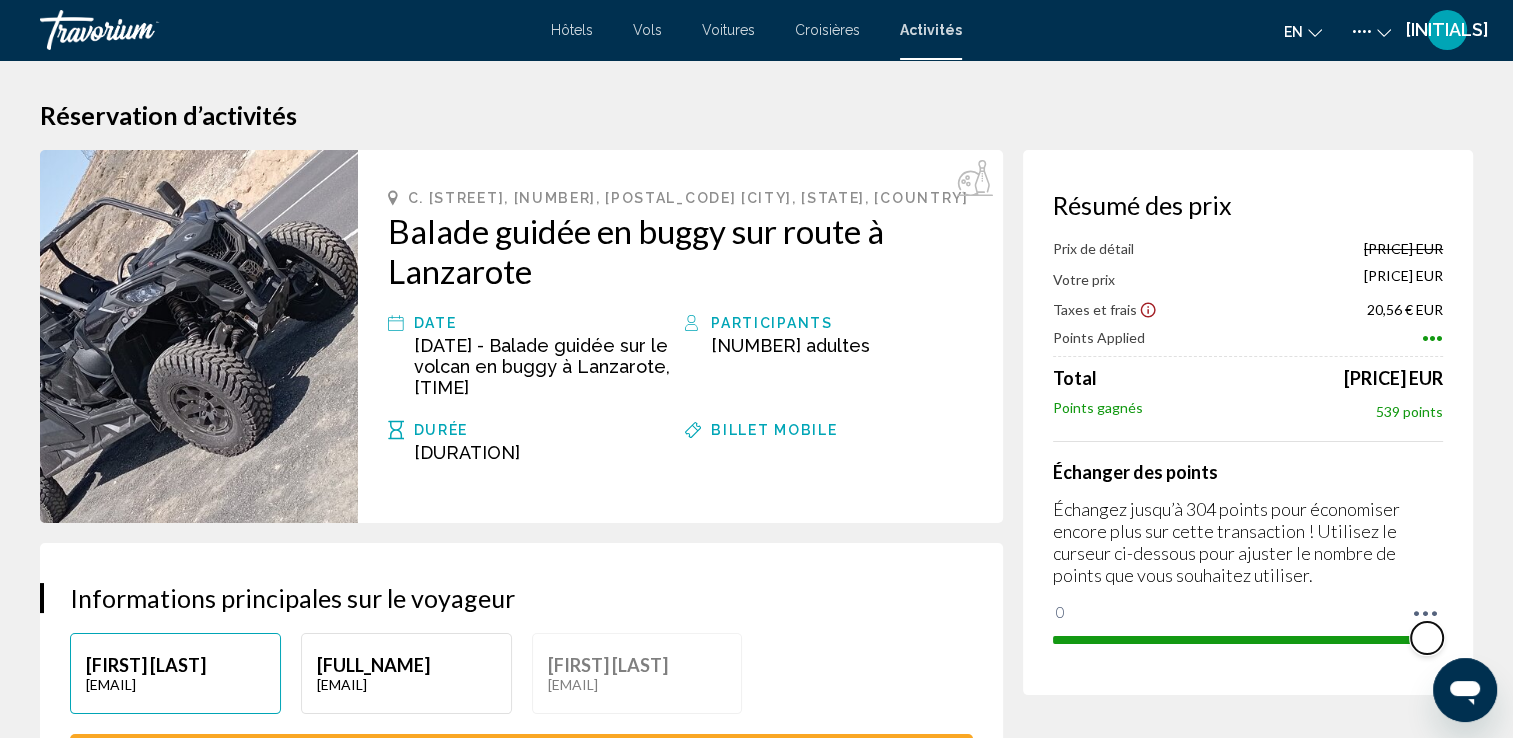 drag, startPoint x: 1066, startPoint y: 612, endPoint x: 1439, endPoint y: 620, distance: 373.0858 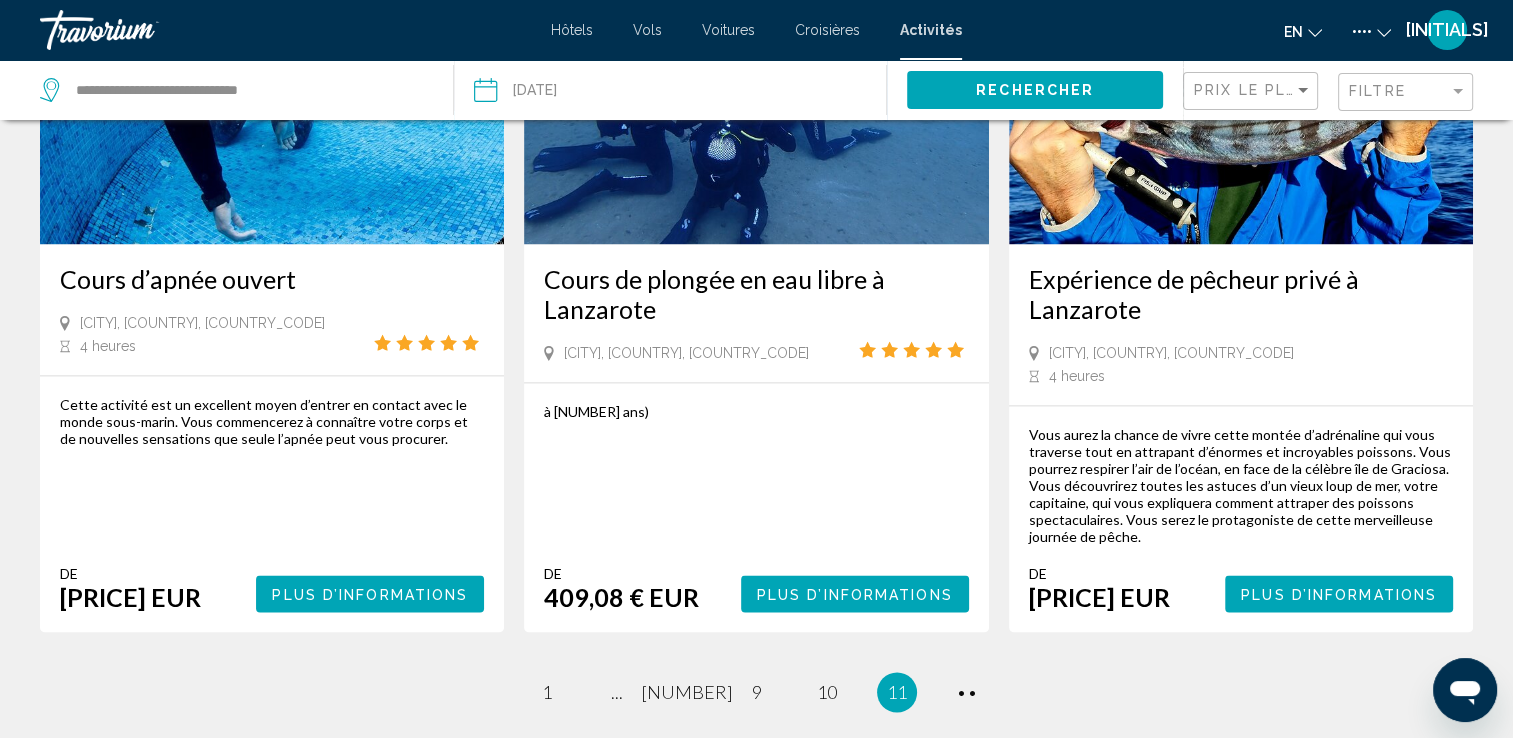 scroll, scrollTop: 3204, scrollLeft: 0, axis: vertical 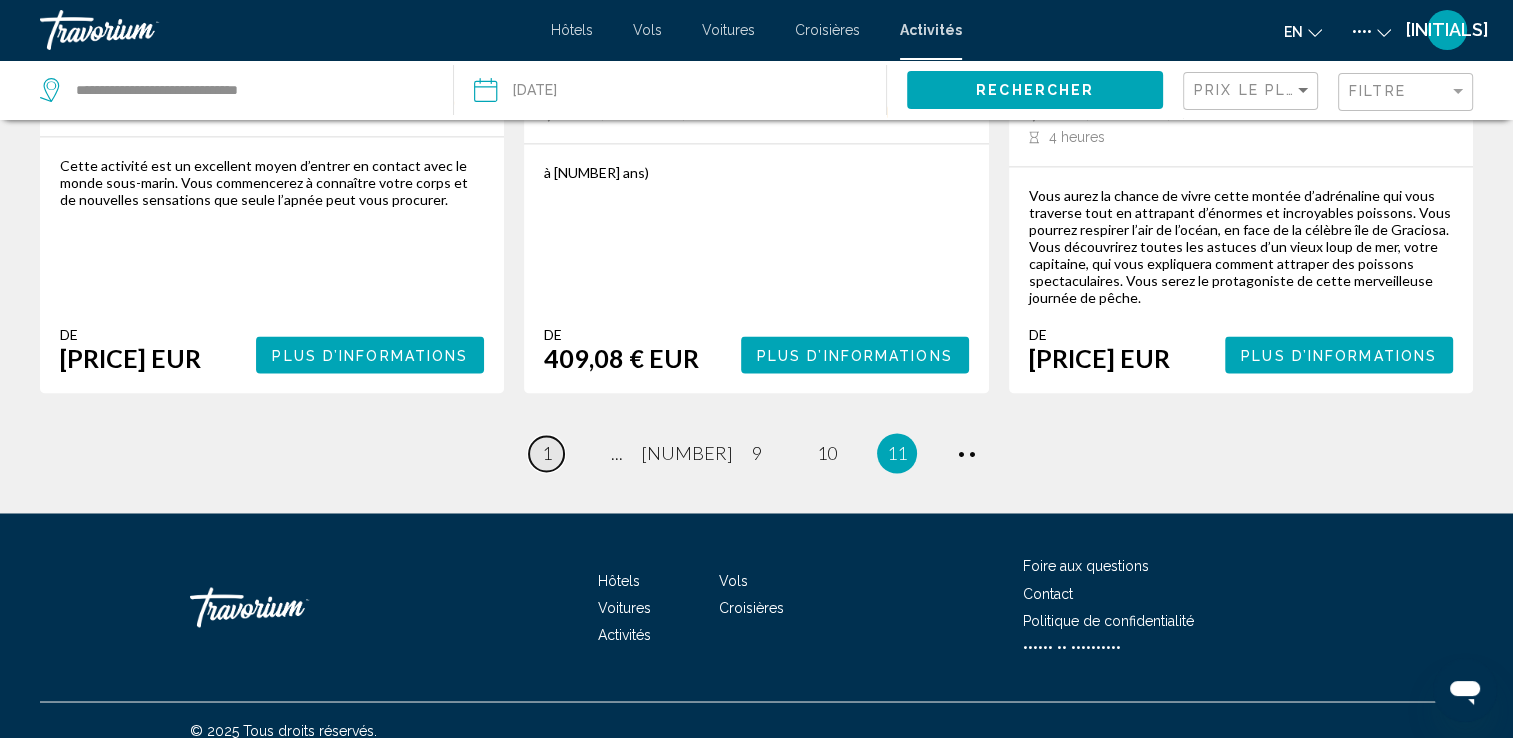 click on "1" at bounding box center [547, 453] 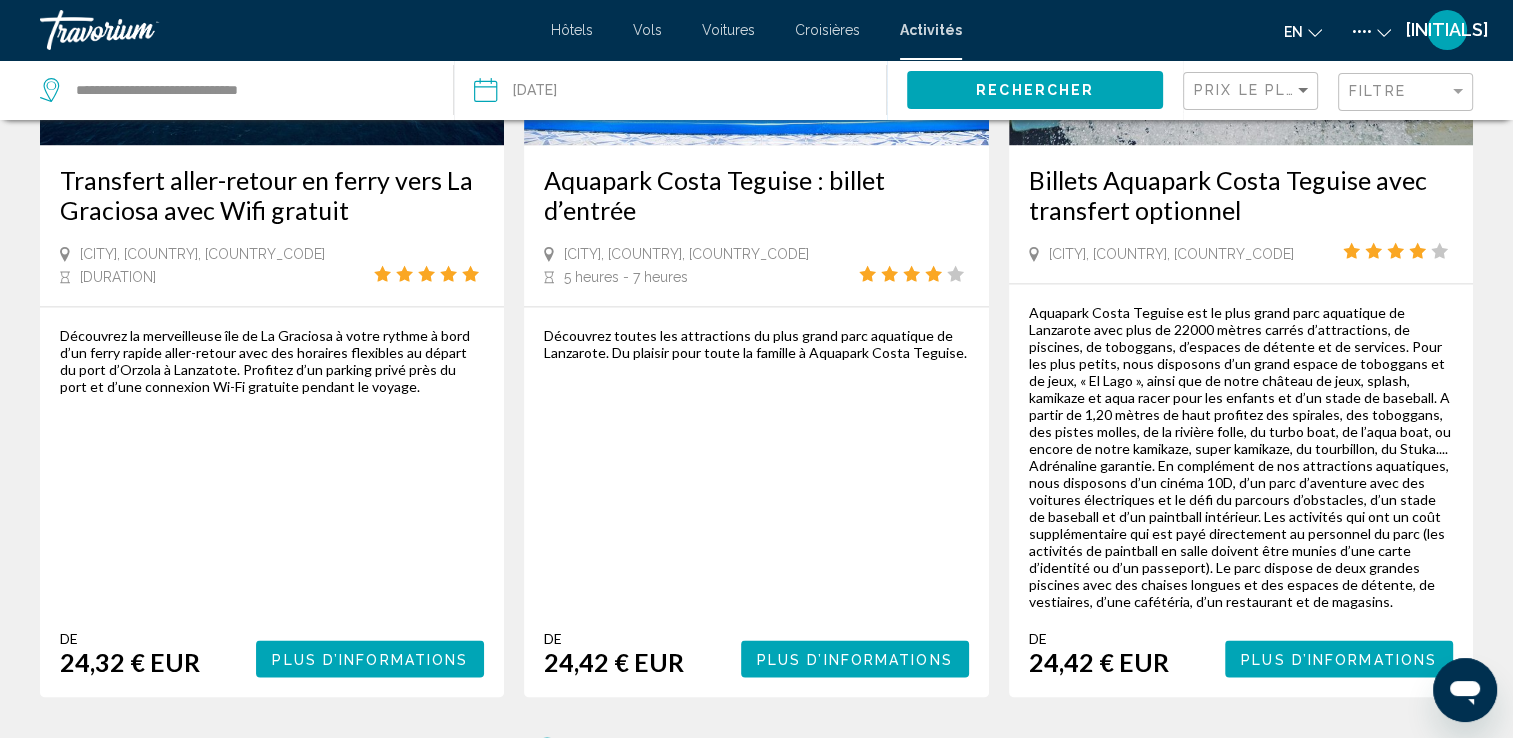 scroll, scrollTop: 3200, scrollLeft: 0, axis: vertical 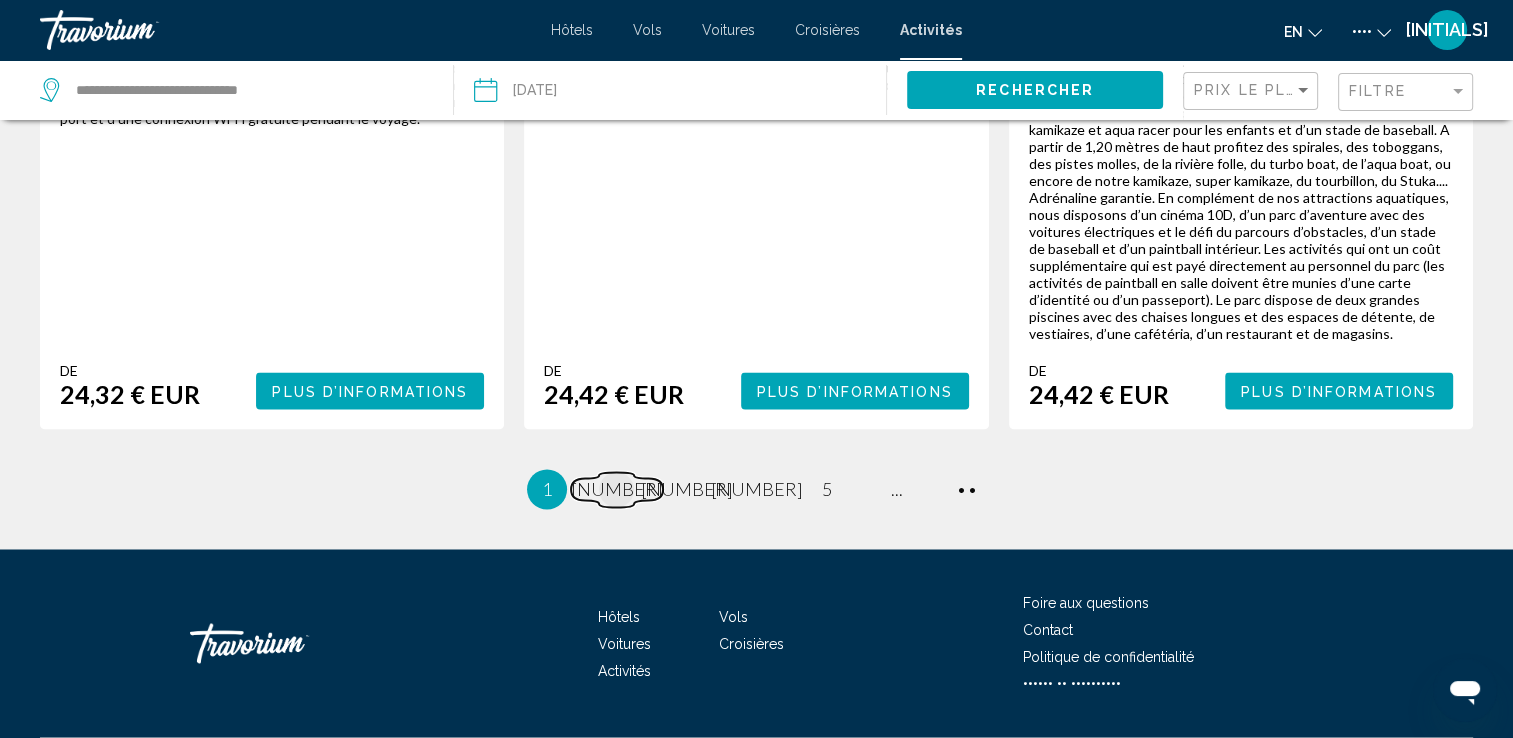 click on "[NUMBER]" at bounding box center (617, 489) 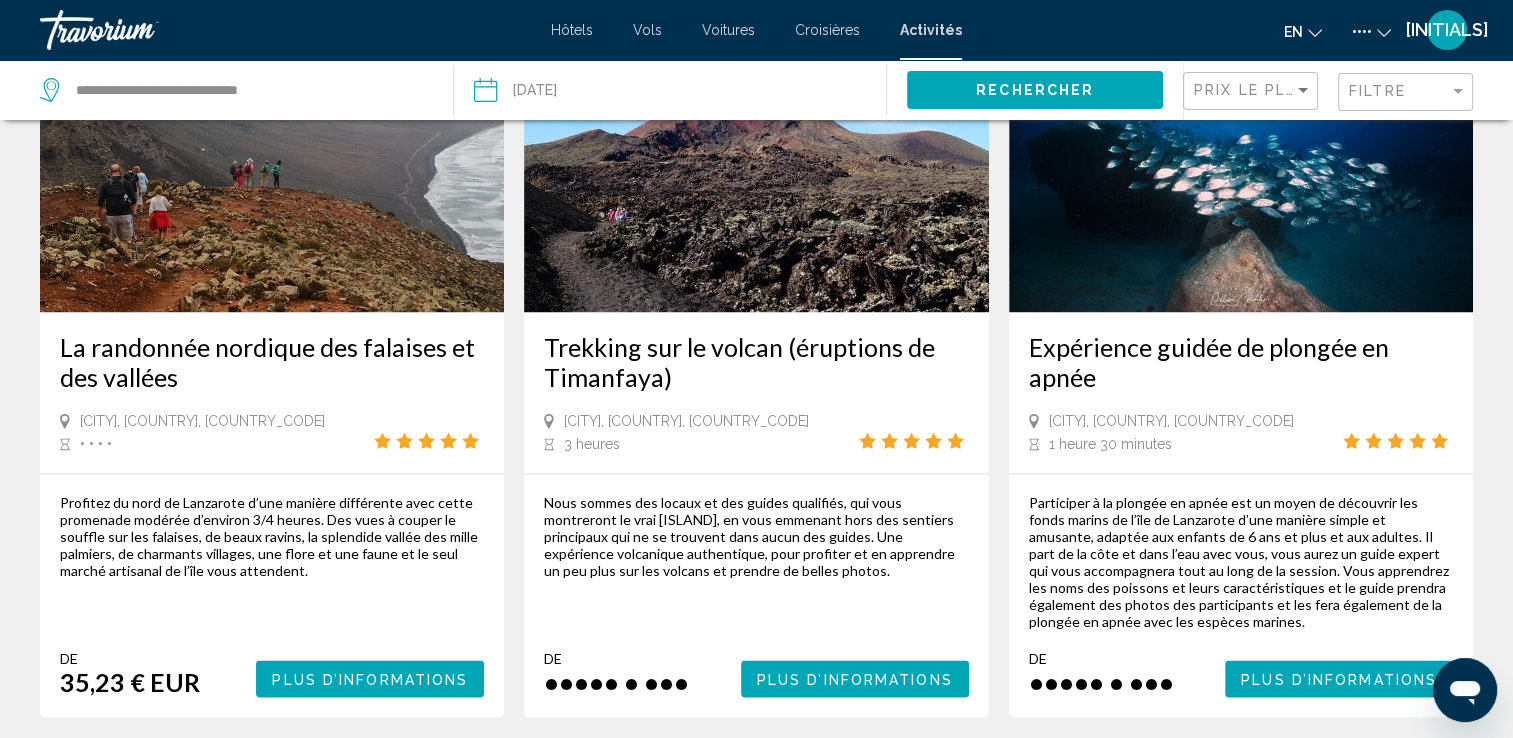 scroll, scrollTop: 3000, scrollLeft: 0, axis: vertical 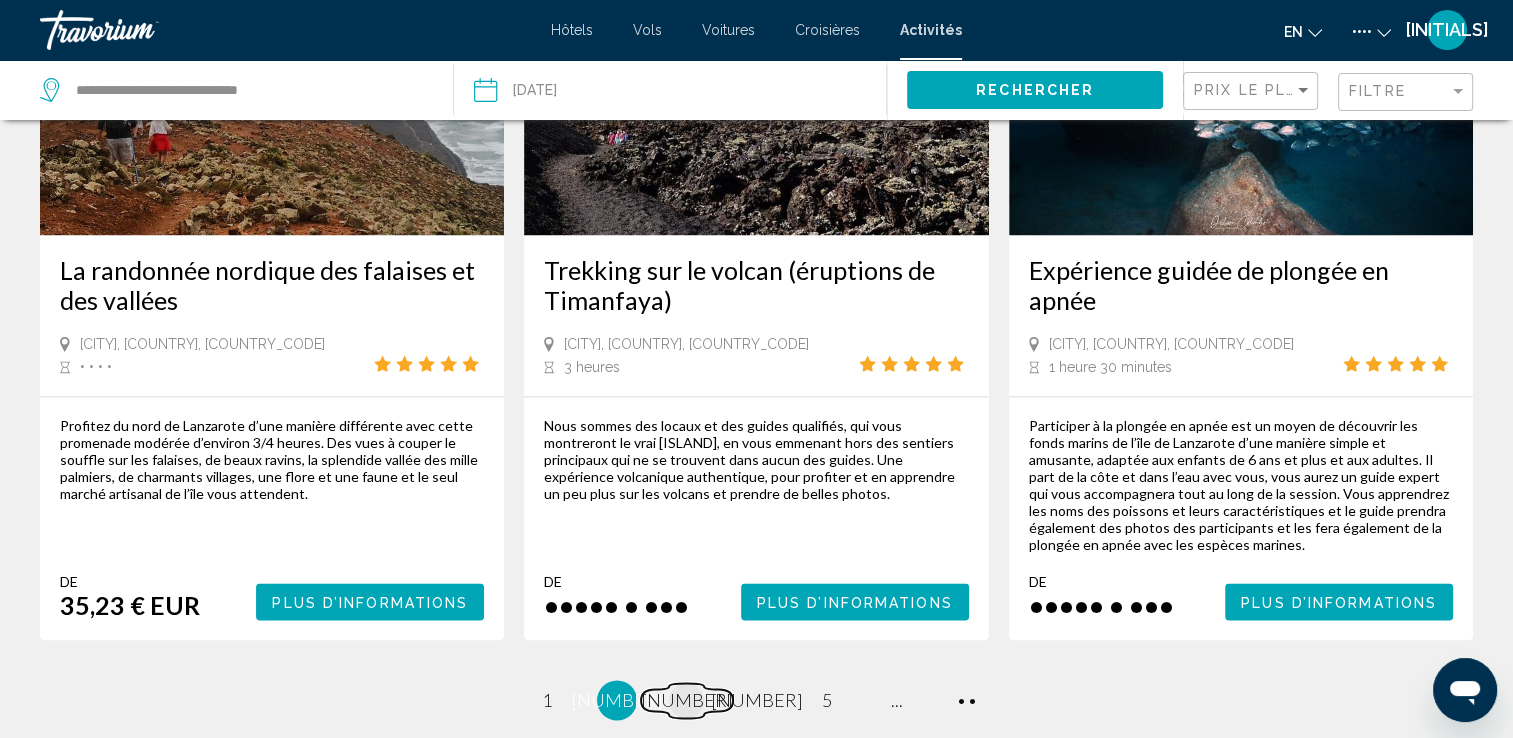 click on "page [NUMBER]" at bounding box center (546, 700) 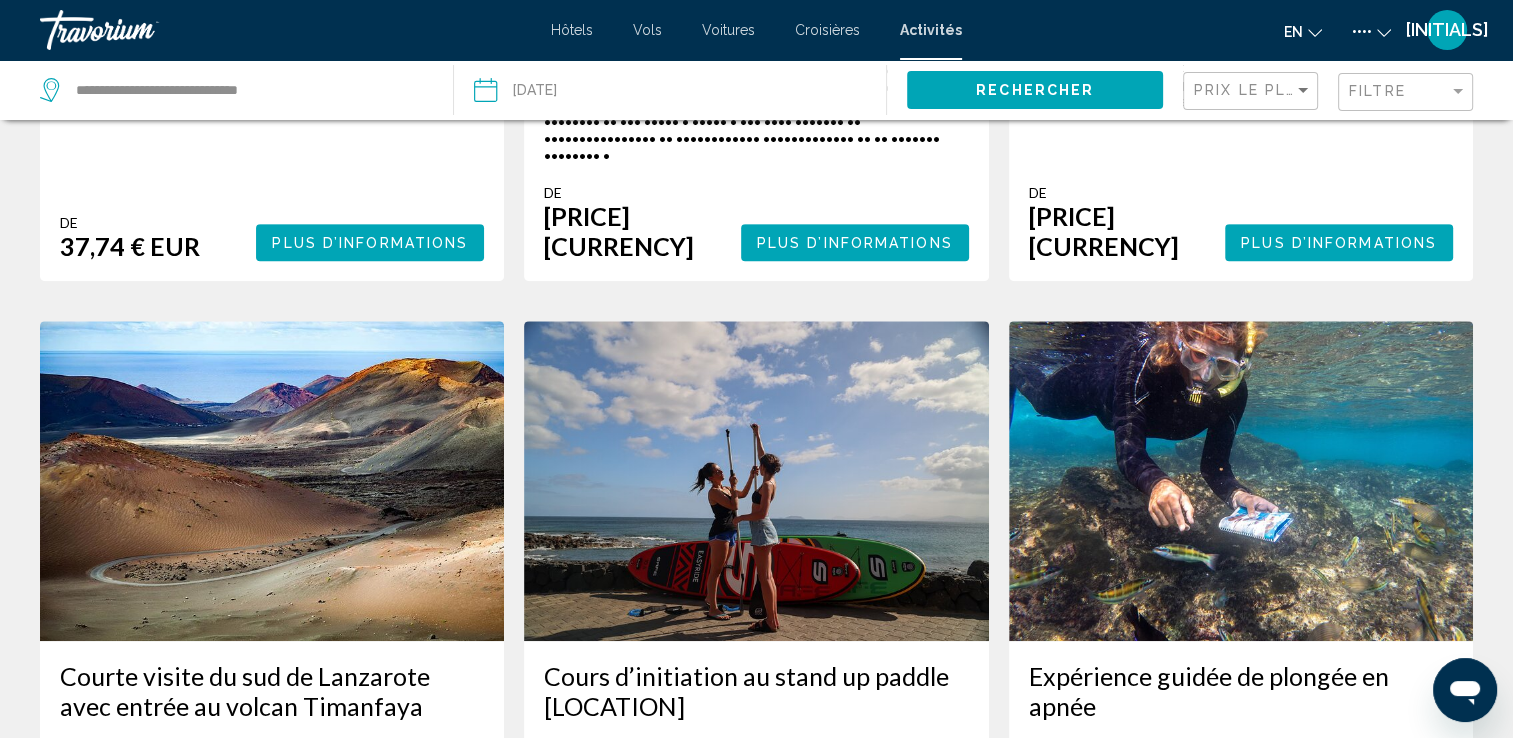 scroll, scrollTop: 1000, scrollLeft: 0, axis: vertical 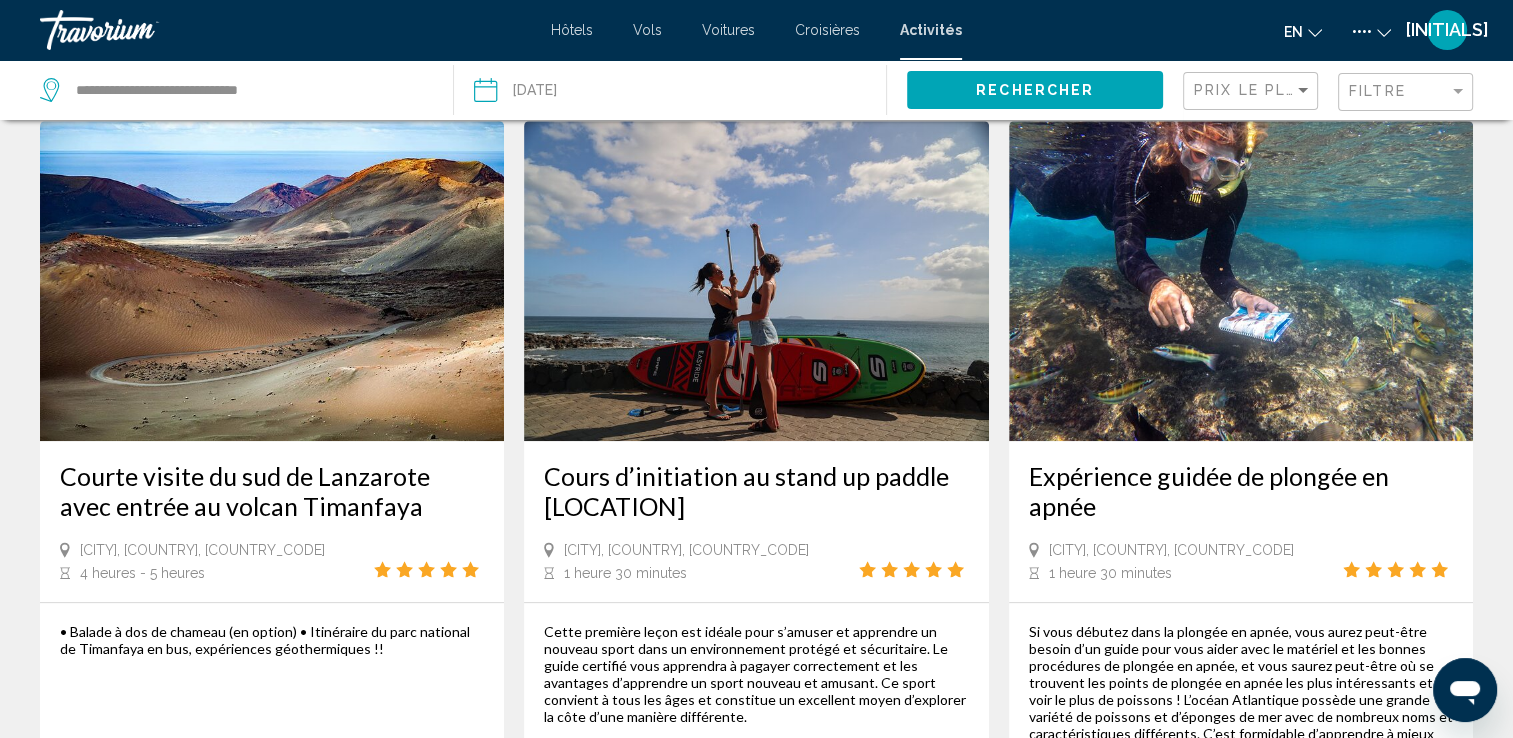 click at bounding box center (272, 281) 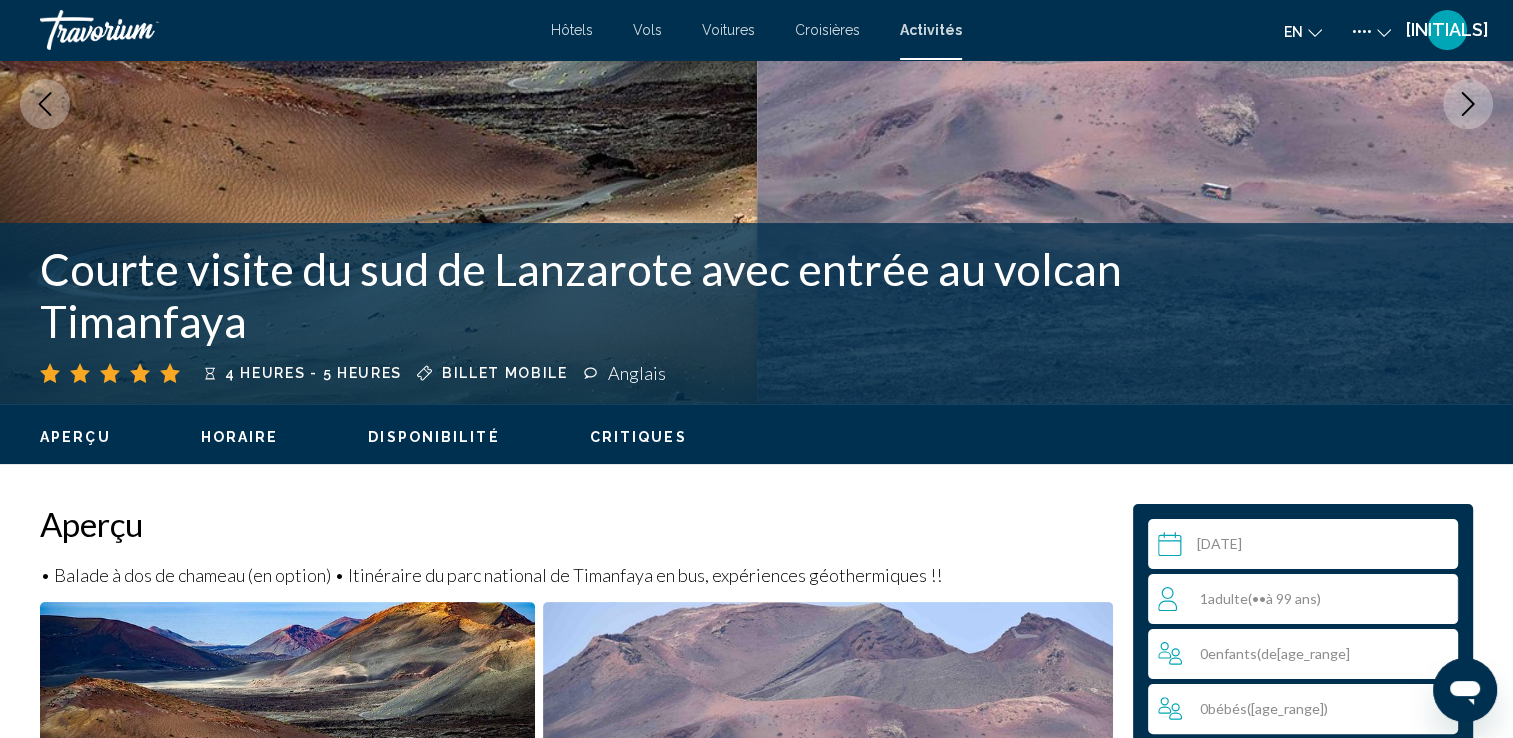 scroll, scrollTop: 100, scrollLeft: 0, axis: vertical 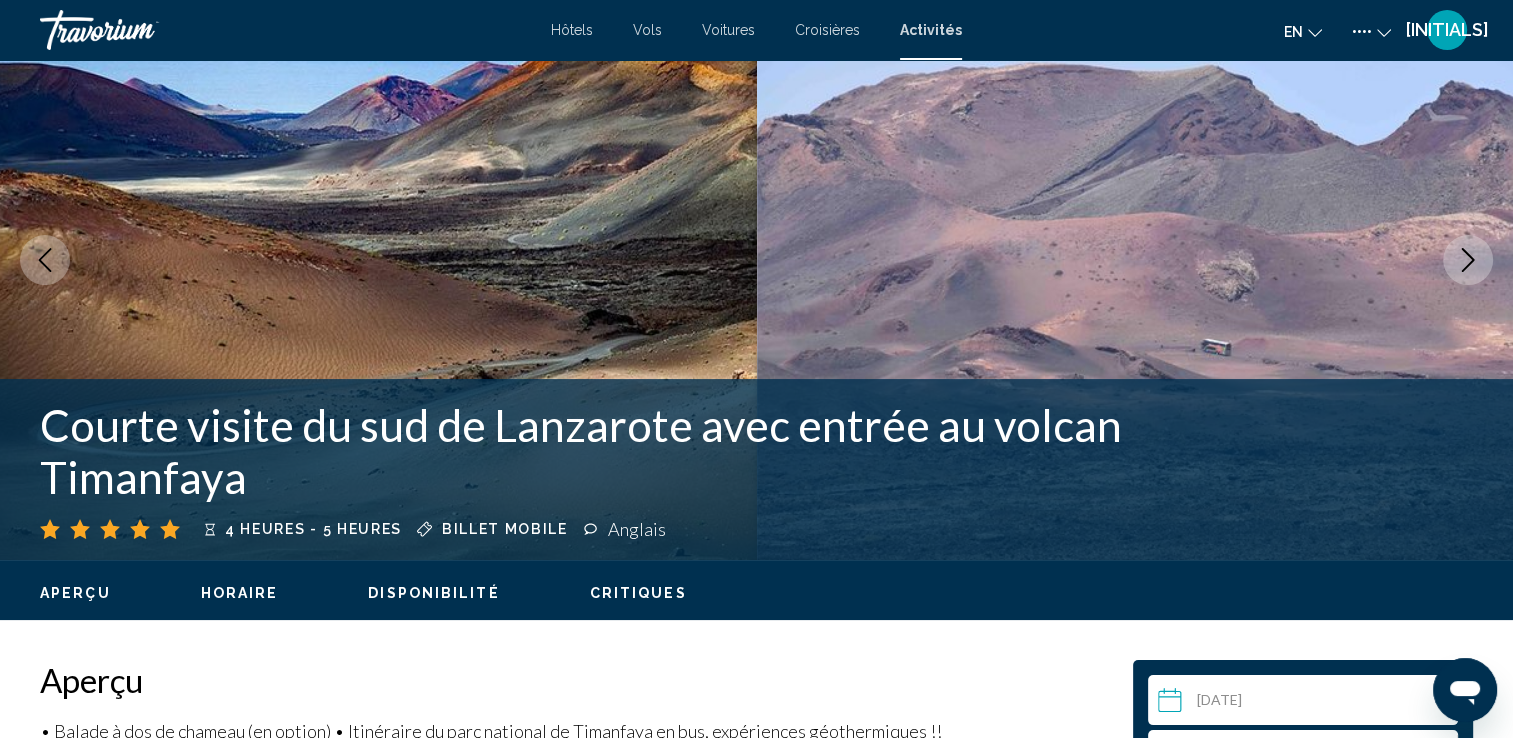 click at bounding box center [1468, 260] 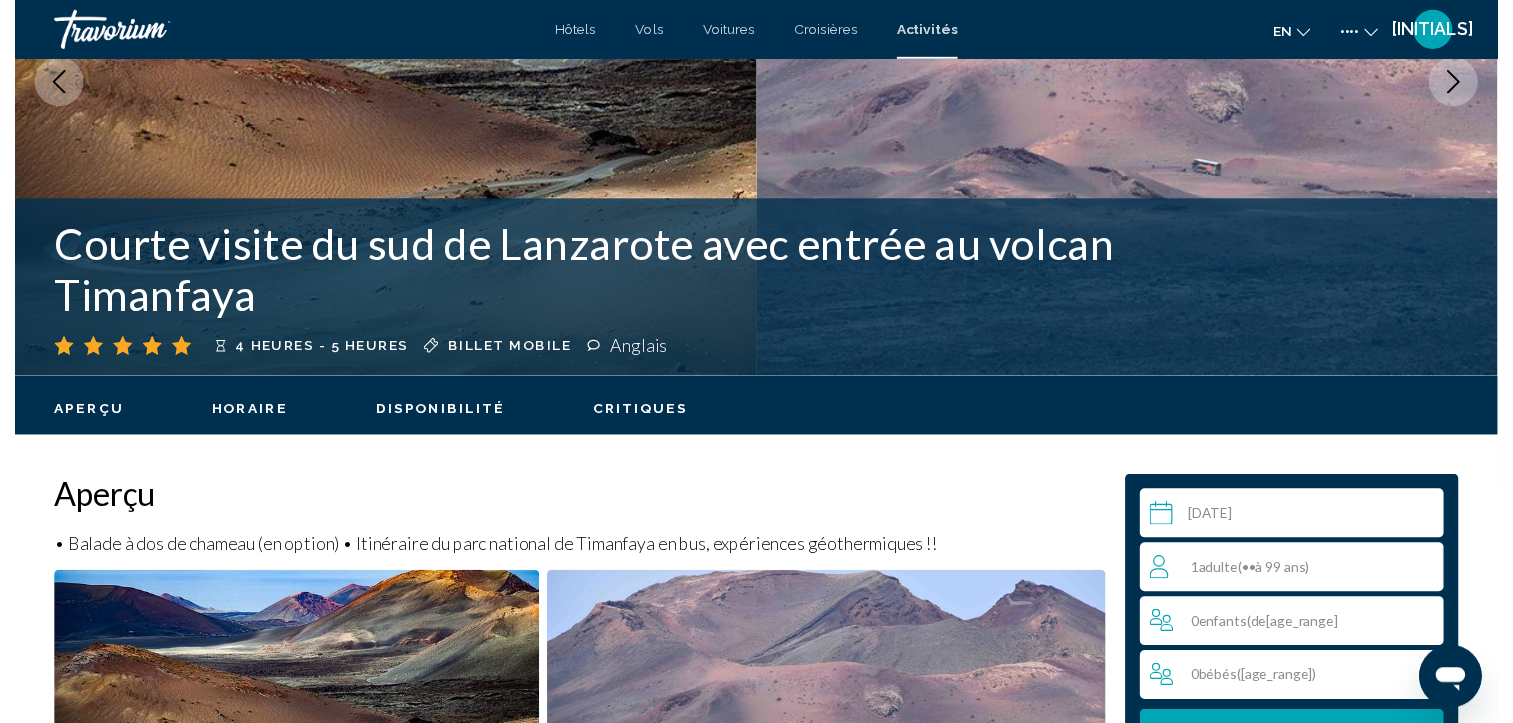 scroll, scrollTop: 600, scrollLeft: 0, axis: vertical 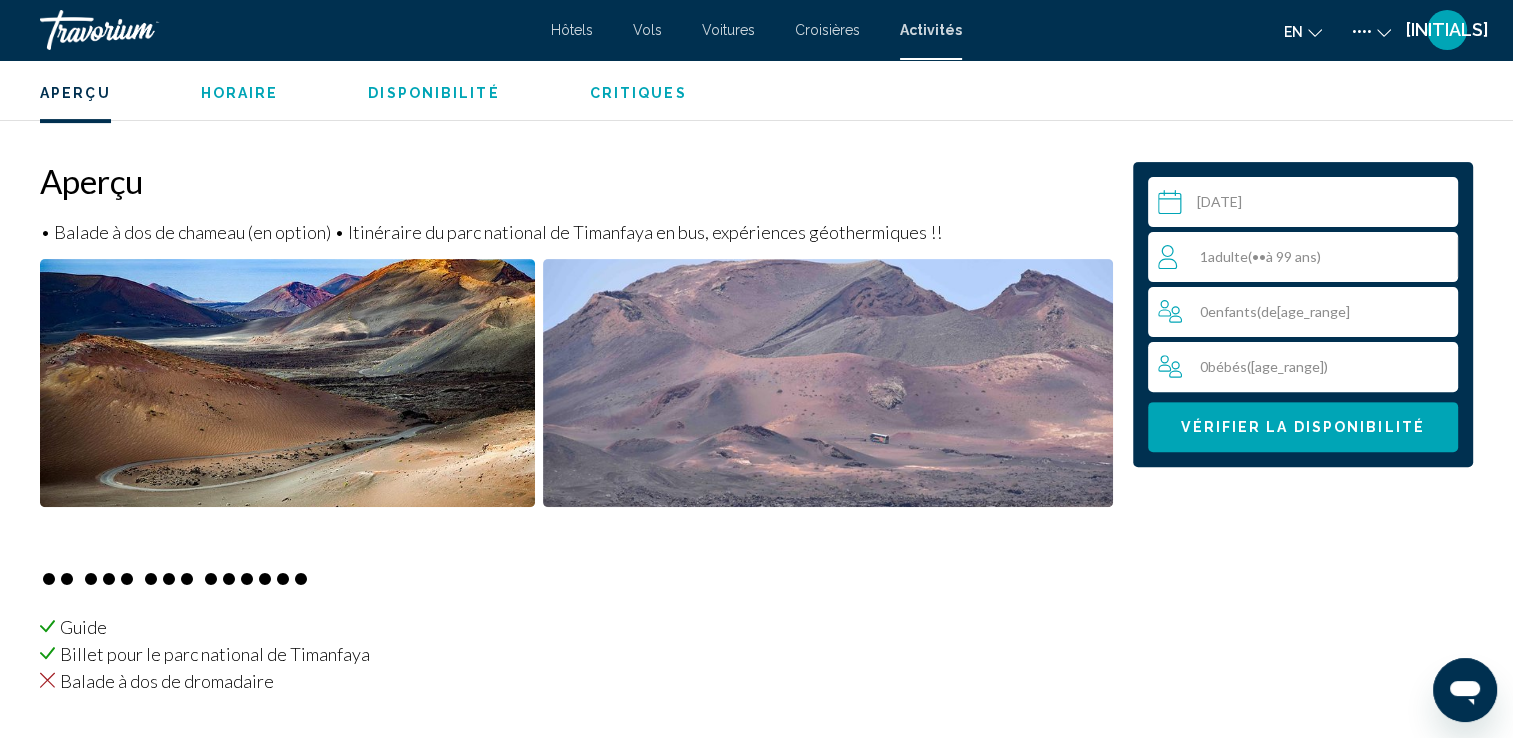 click at bounding box center [1307, 205] 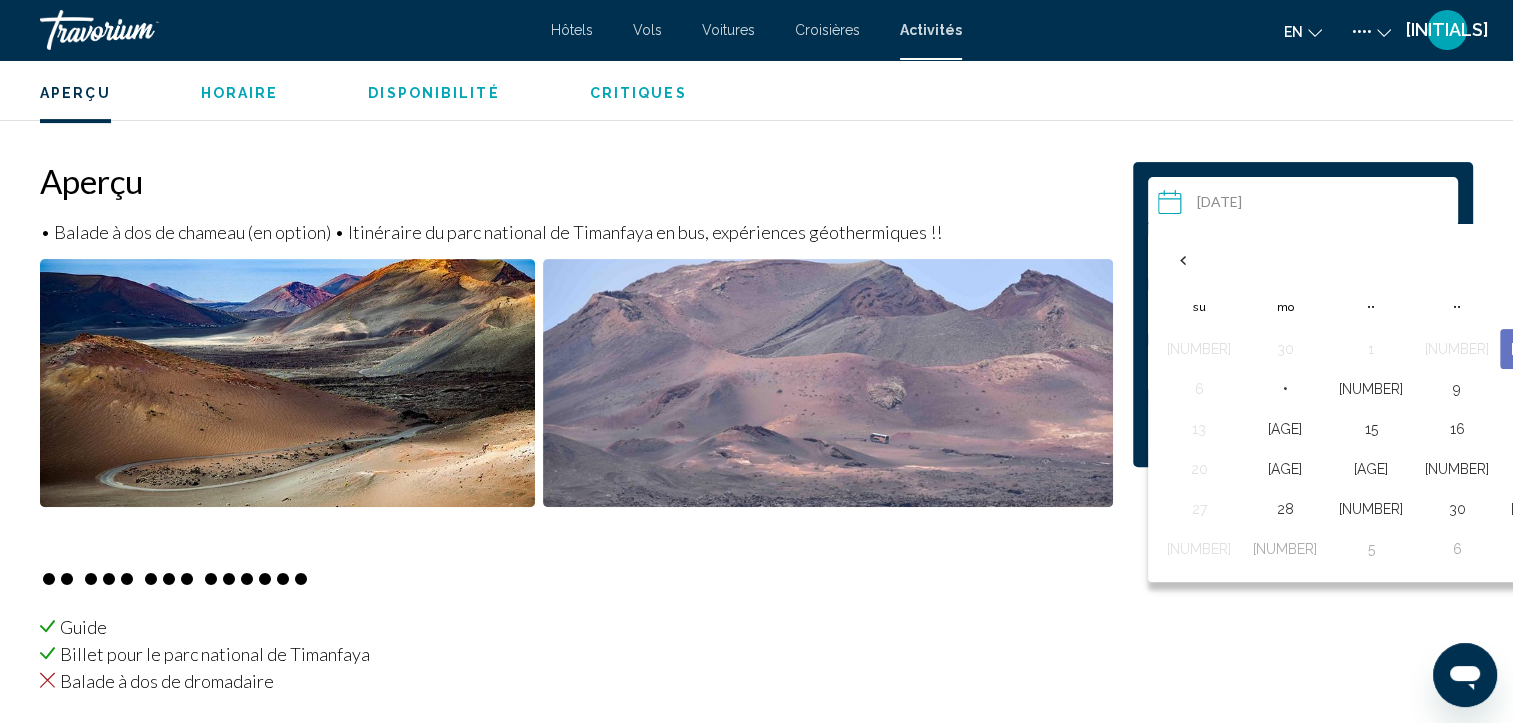 click at bounding box center (9113, 260) 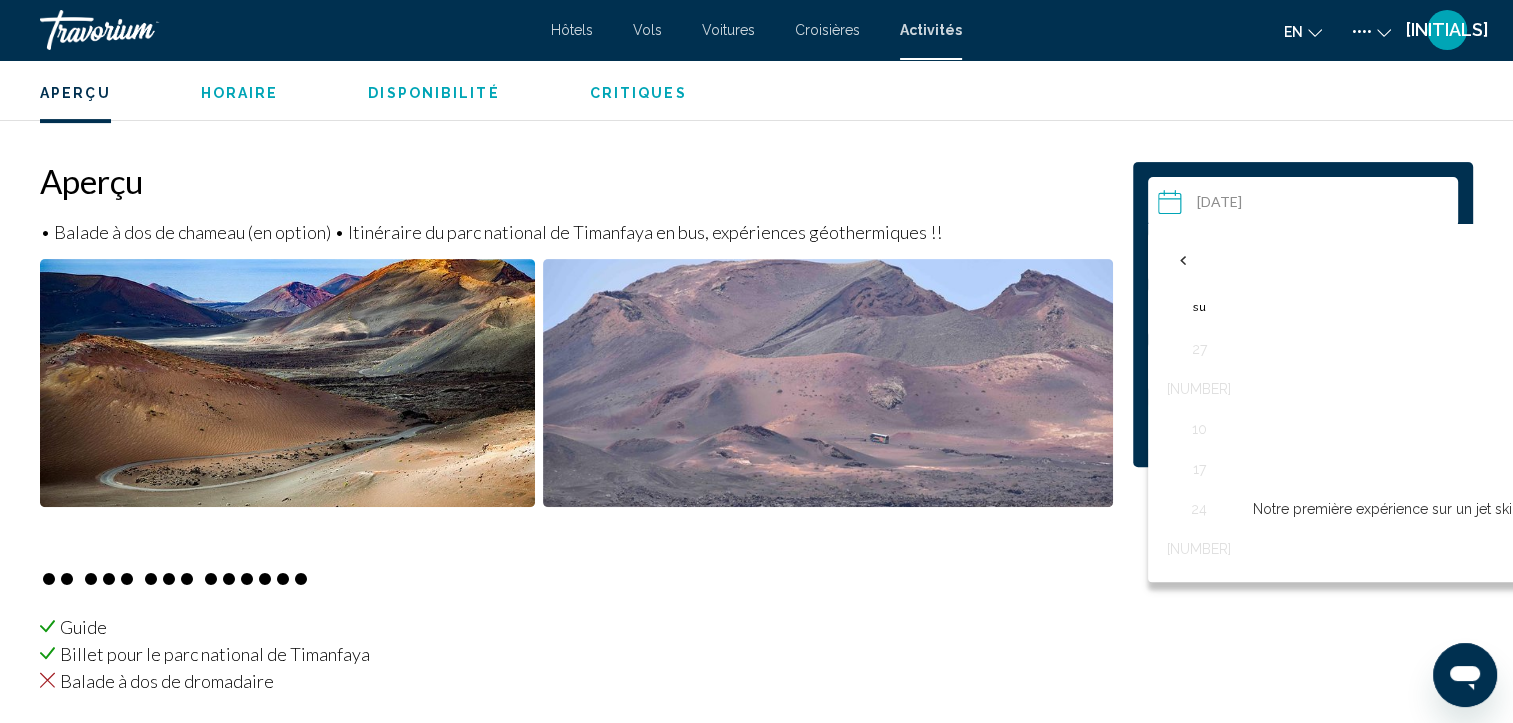 click on "1" at bounding box center (9056, 349) 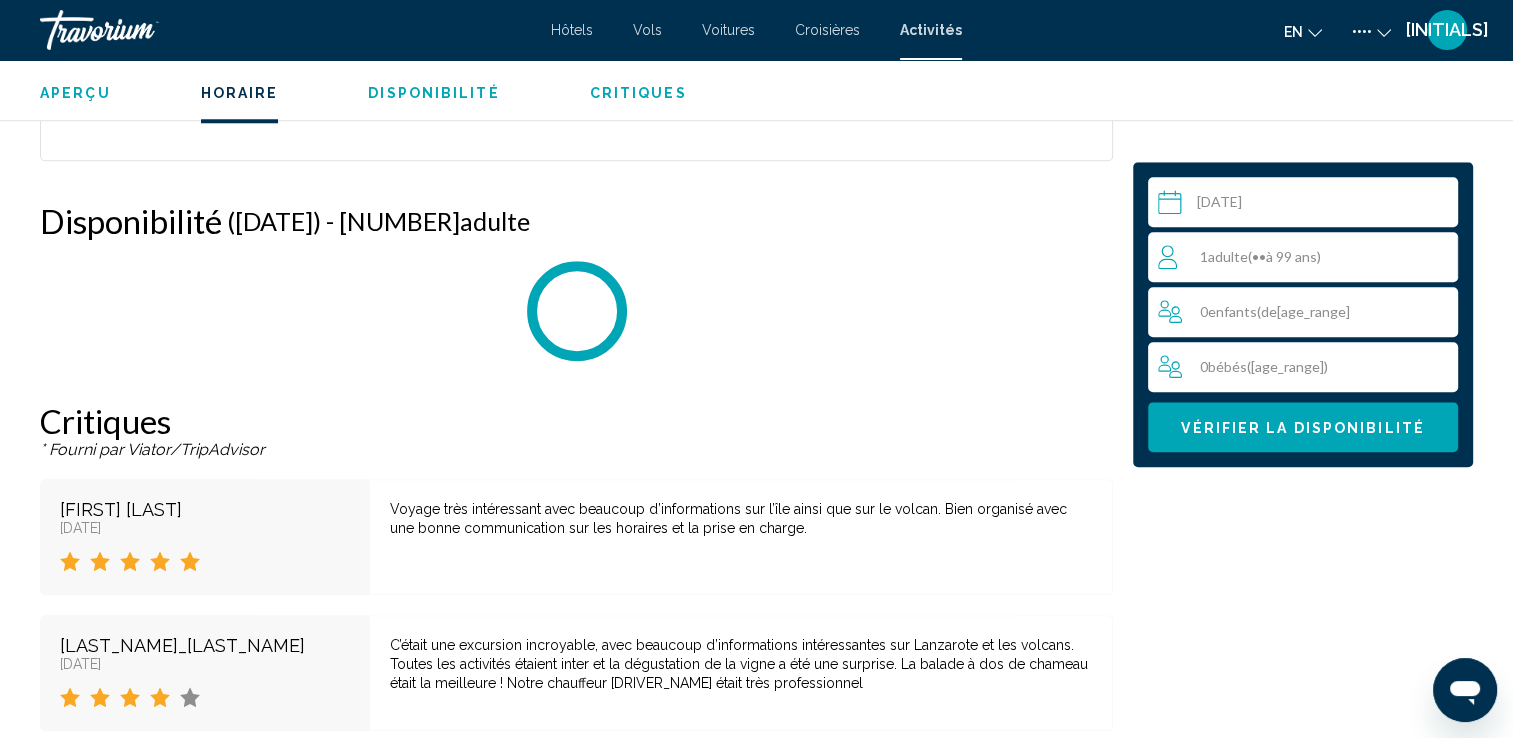 scroll, scrollTop: 2012, scrollLeft: 0, axis: vertical 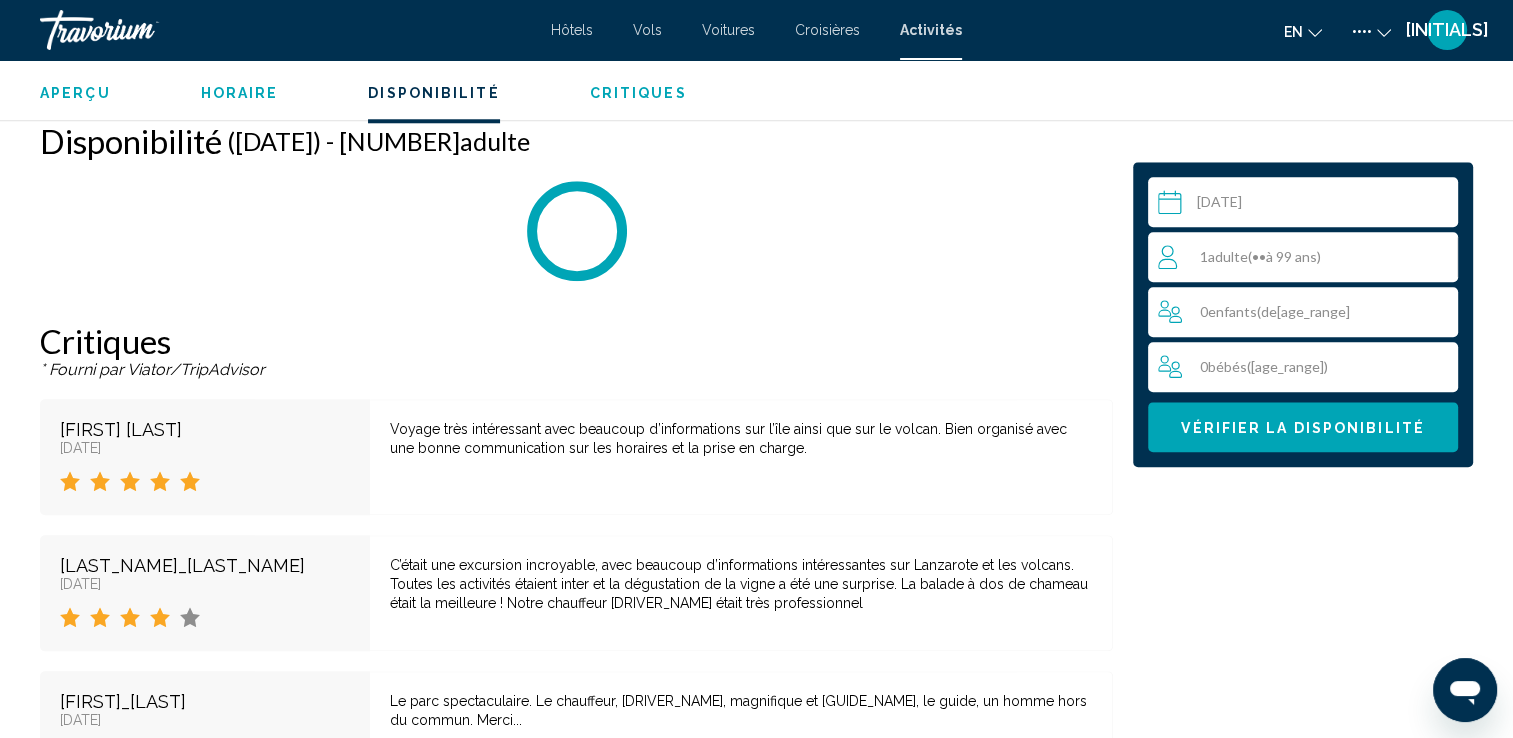 click on "1  Adulte  ( 12  à 99 ans) Adults" at bounding box center (1307, 257) 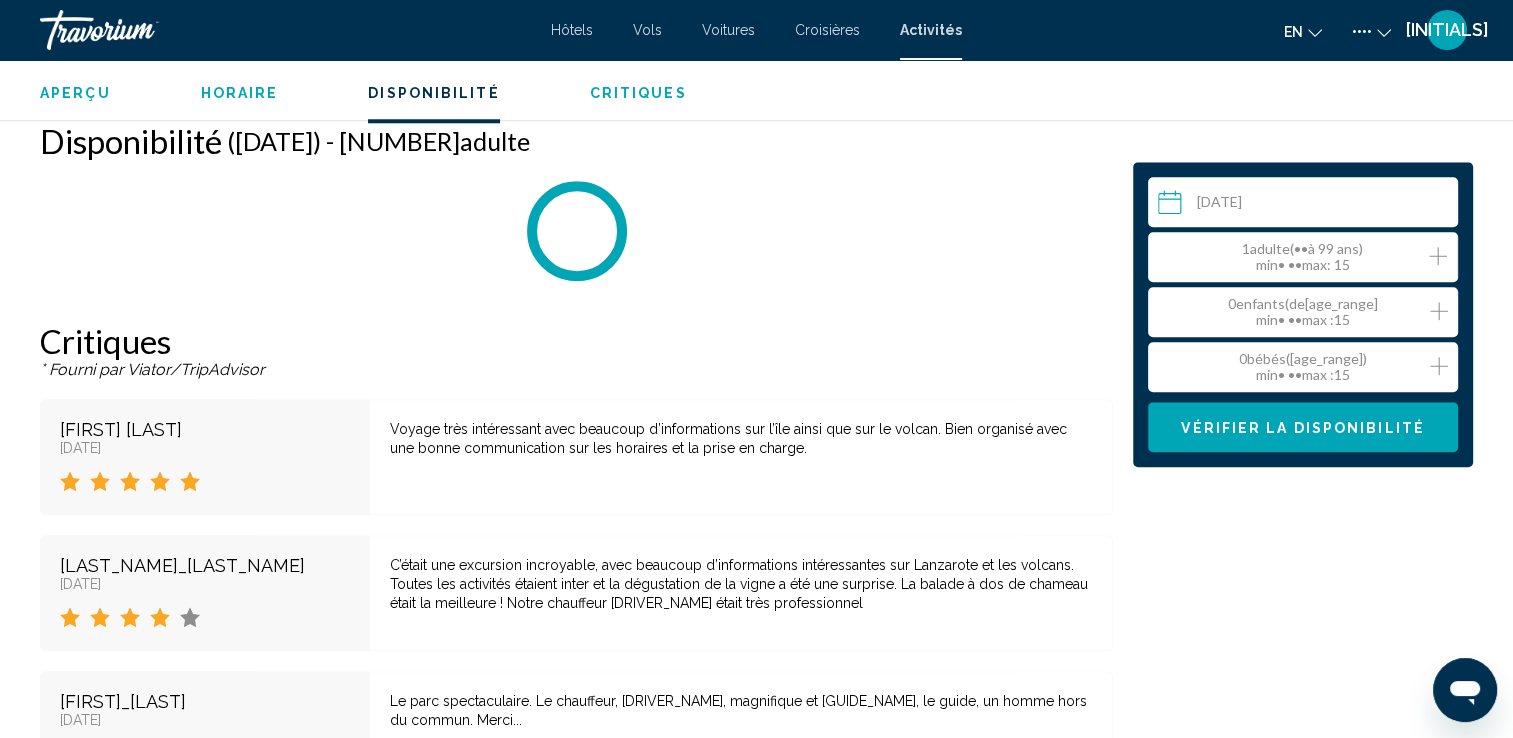 drag, startPoint x: 1430, startPoint y: 259, endPoint x: 1440, endPoint y: 255, distance: 10.770329 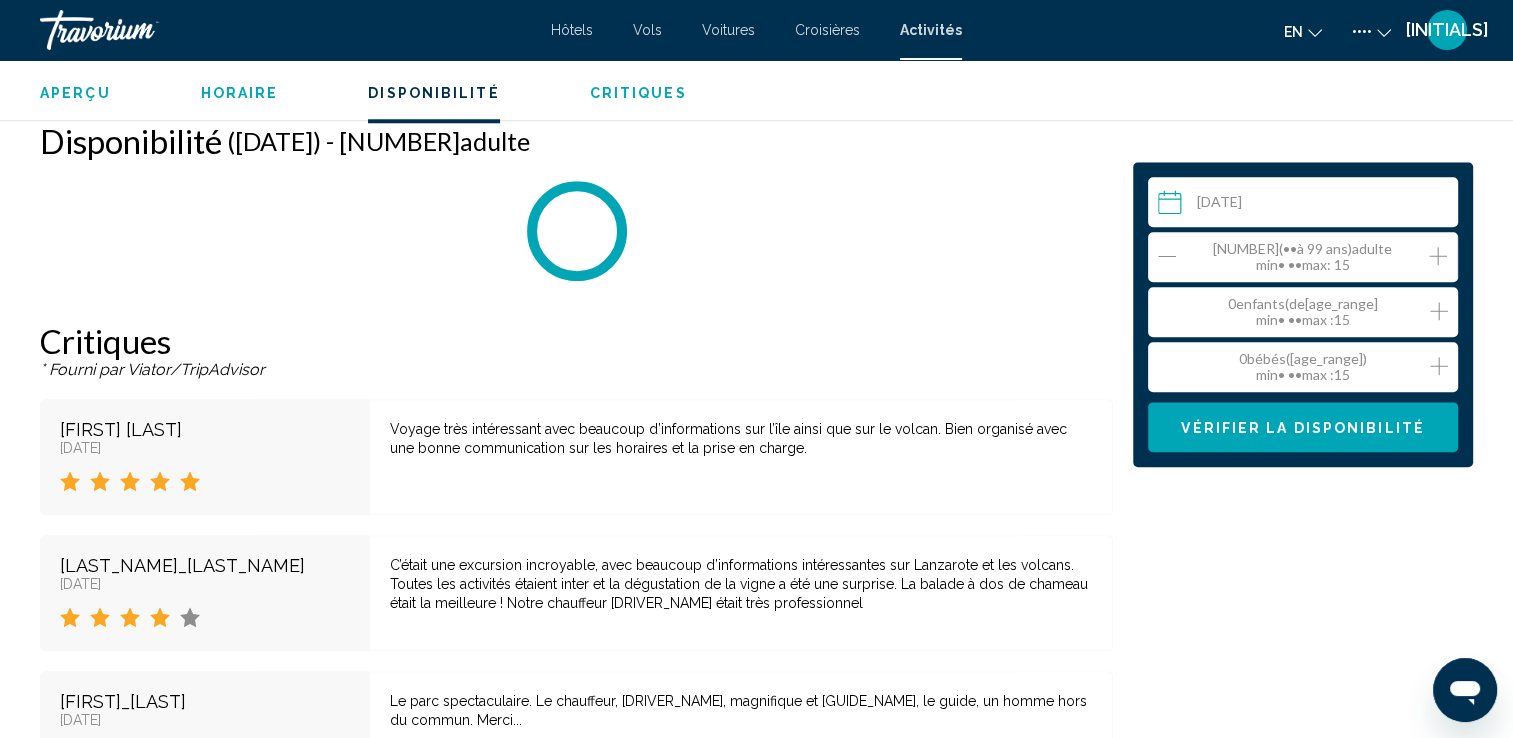 click at bounding box center [1438, 256] 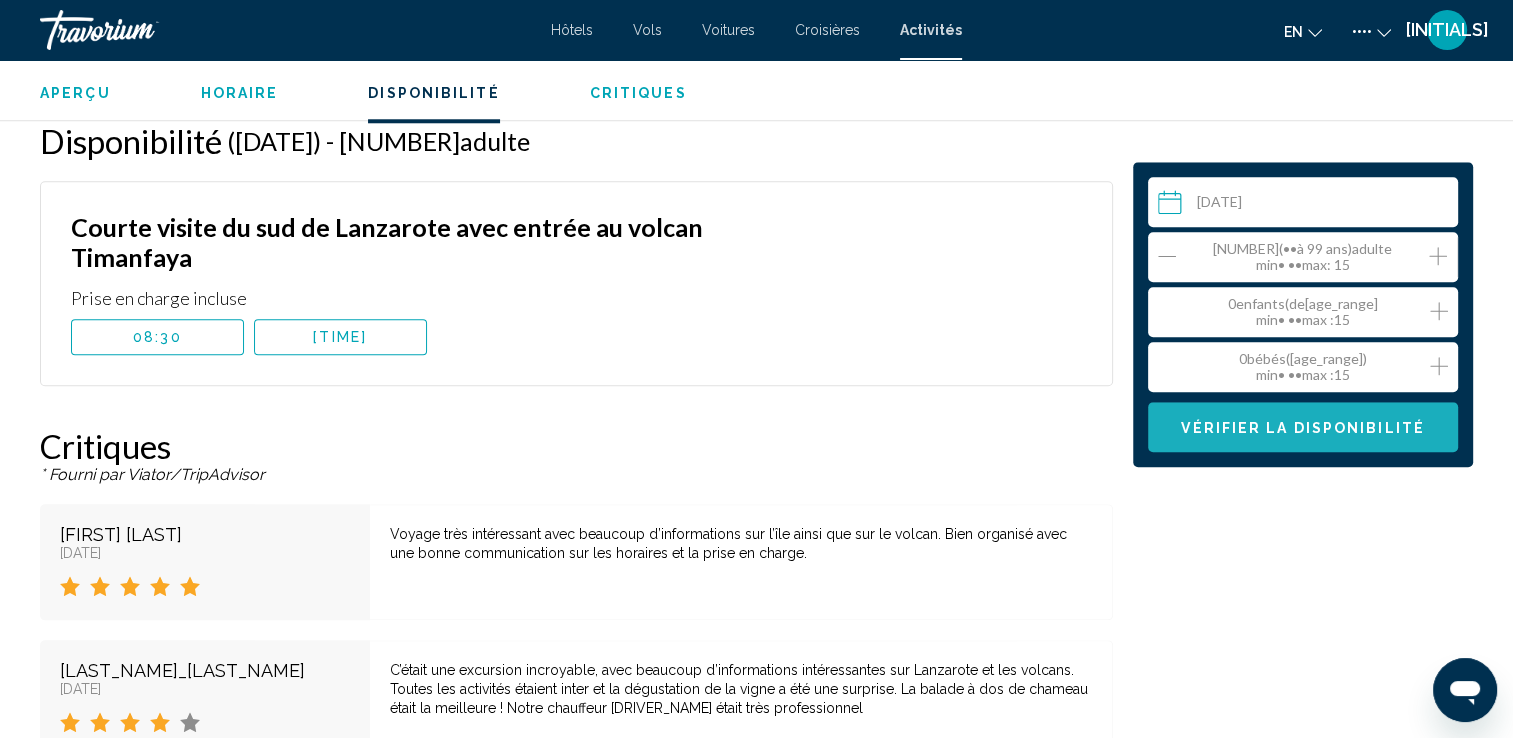 click on "Vérifier la disponibilité" at bounding box center (1303, 427) 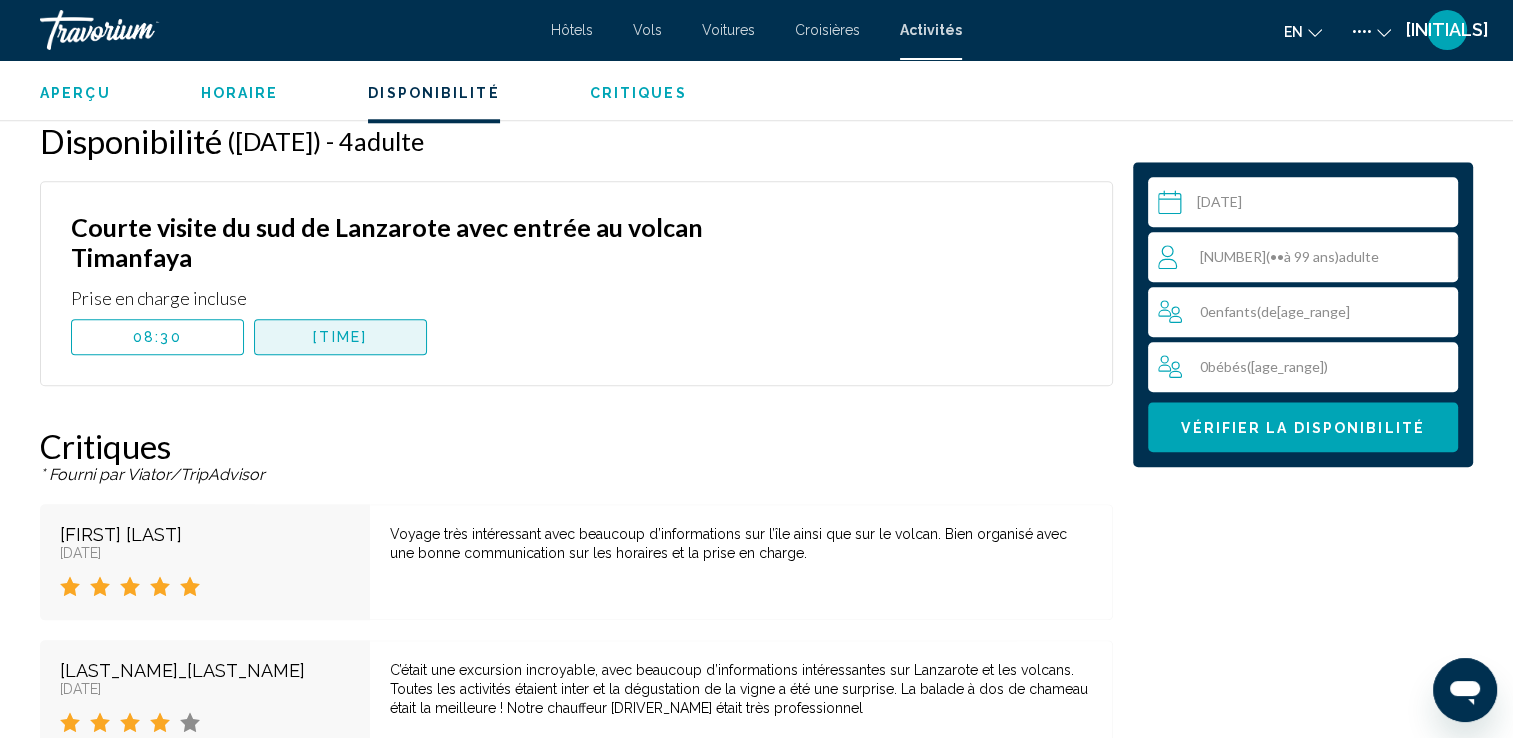 click on "[TIME]" at bounding box center [340, 337] 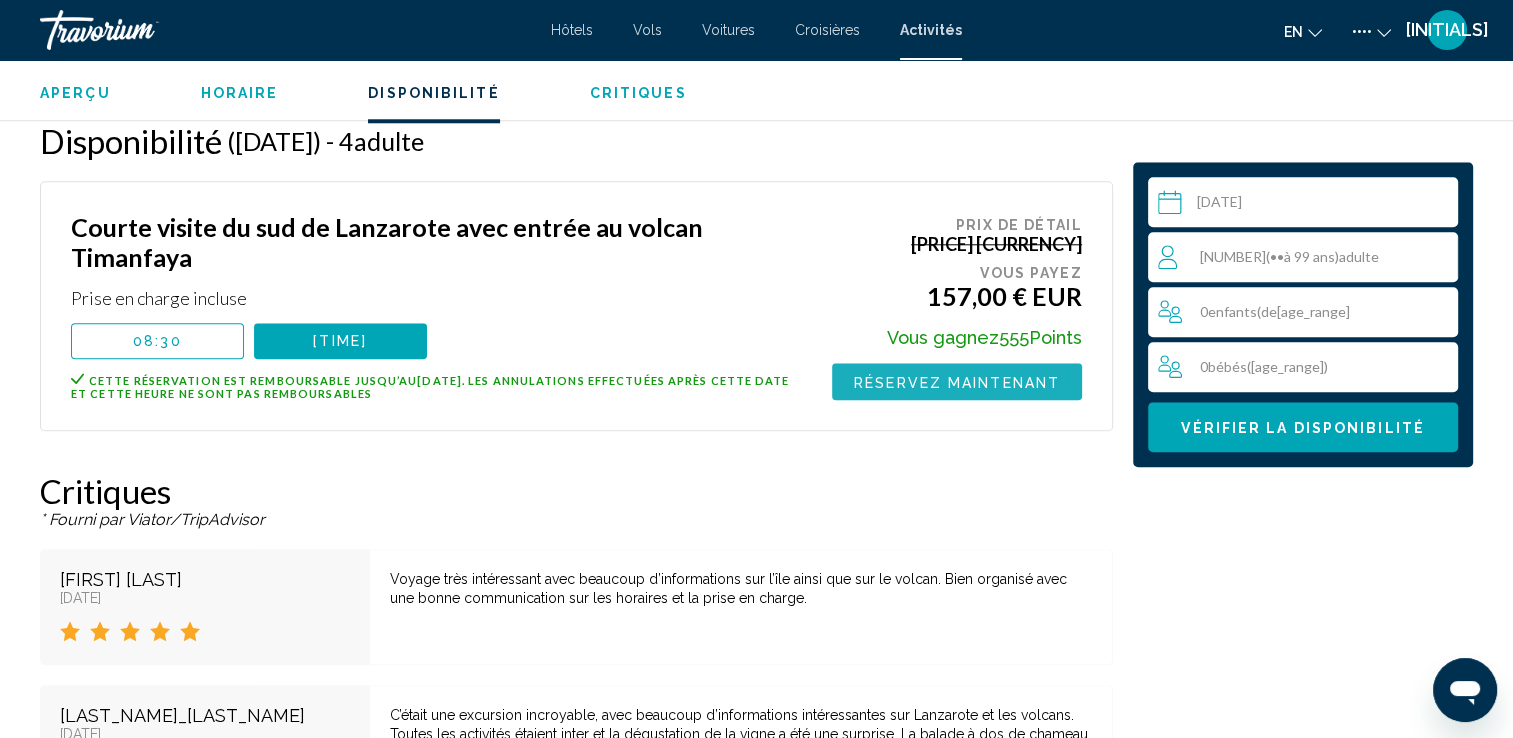 click on "Réservez maintenant" at bounding box center [957, 382] 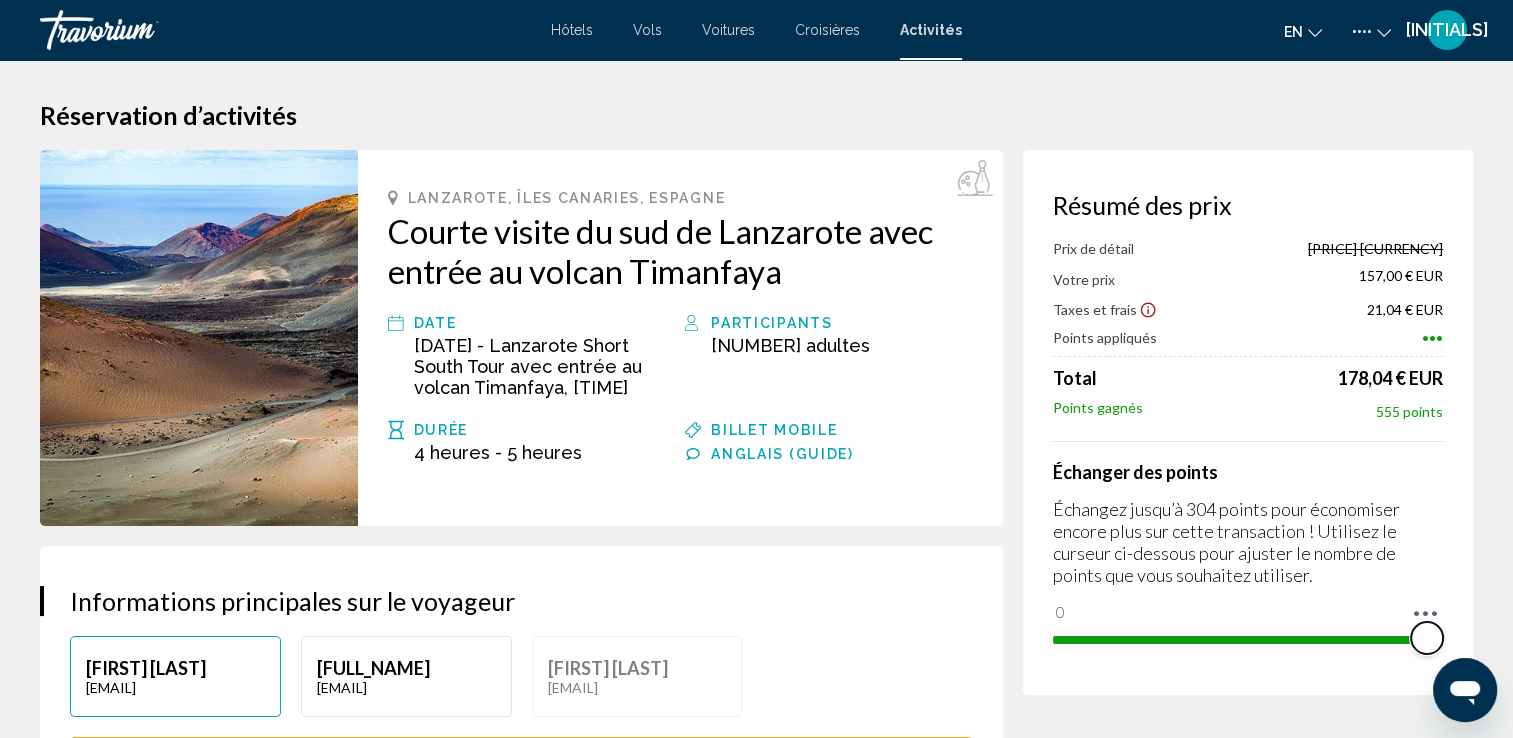 drag, startPoint x: 1070, startPoint y: 608, endPoint x: 1484, endPoint y: 630, distance: 414.58414 